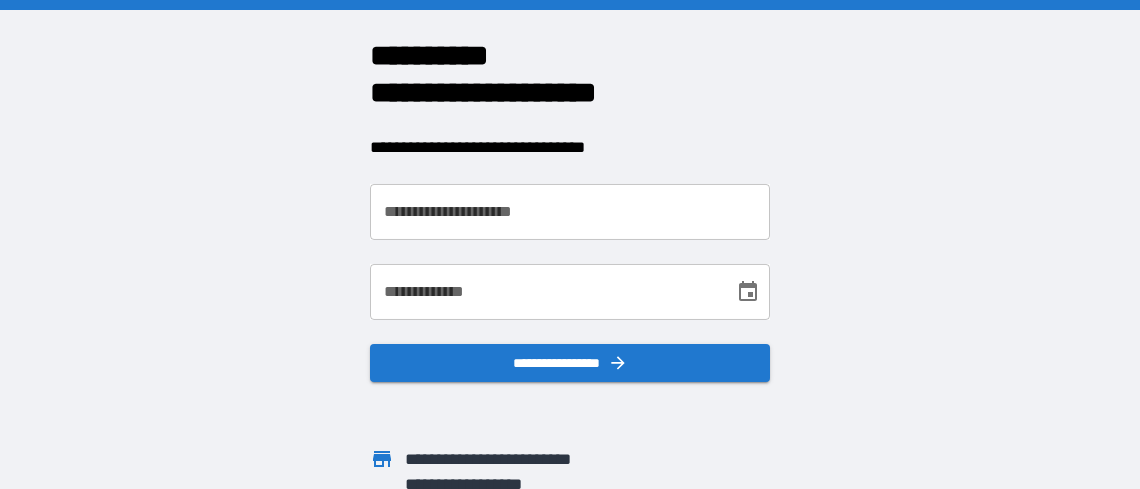 scroll, scrollTop: 0, scrollLeft: 0, axis: both 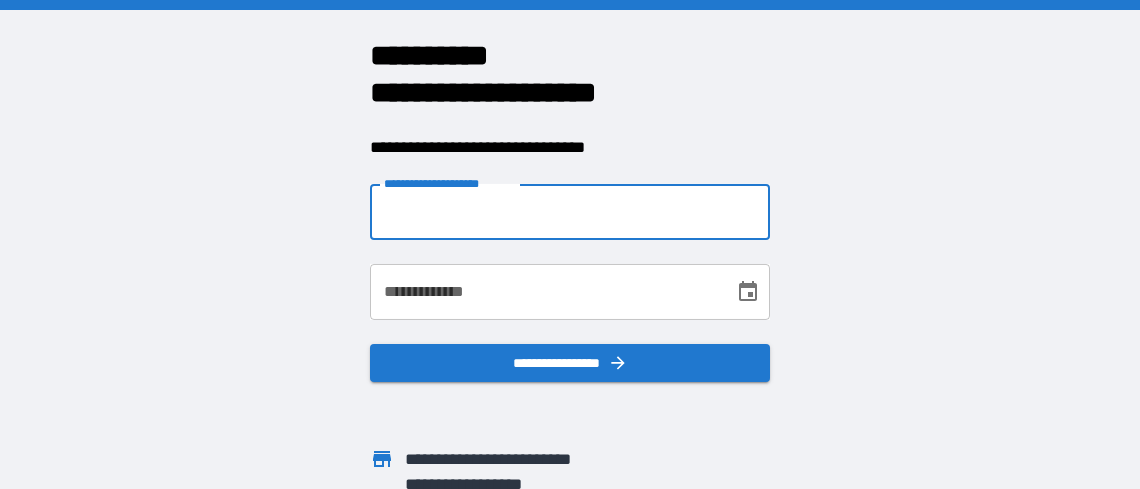 click on "**********" at bounding box center [570, 212] 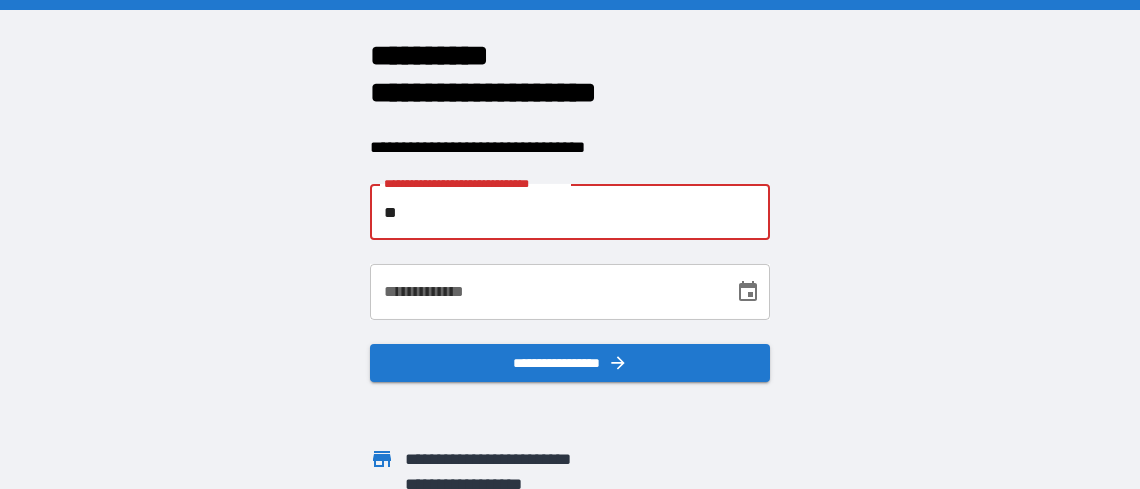 type on "*" 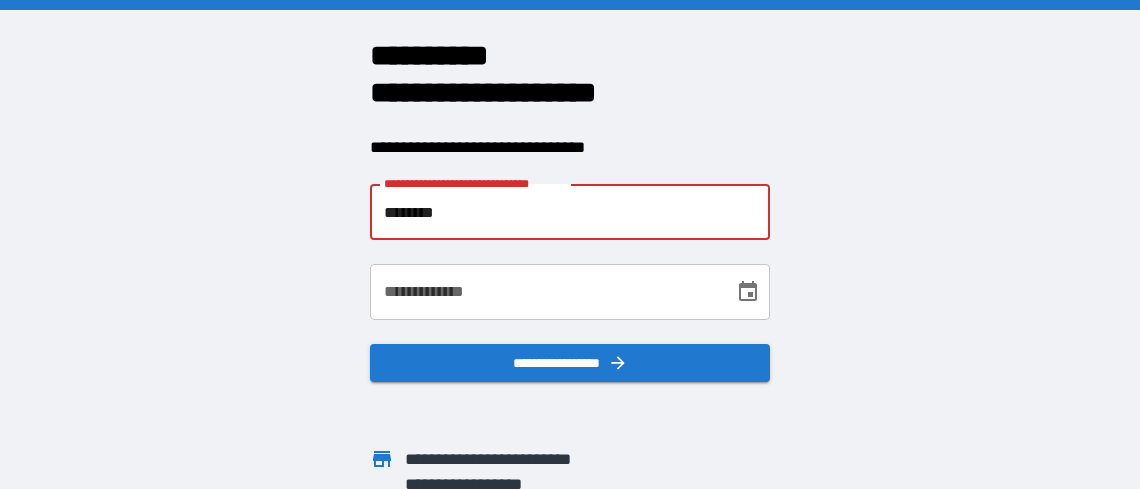 type on "**********" 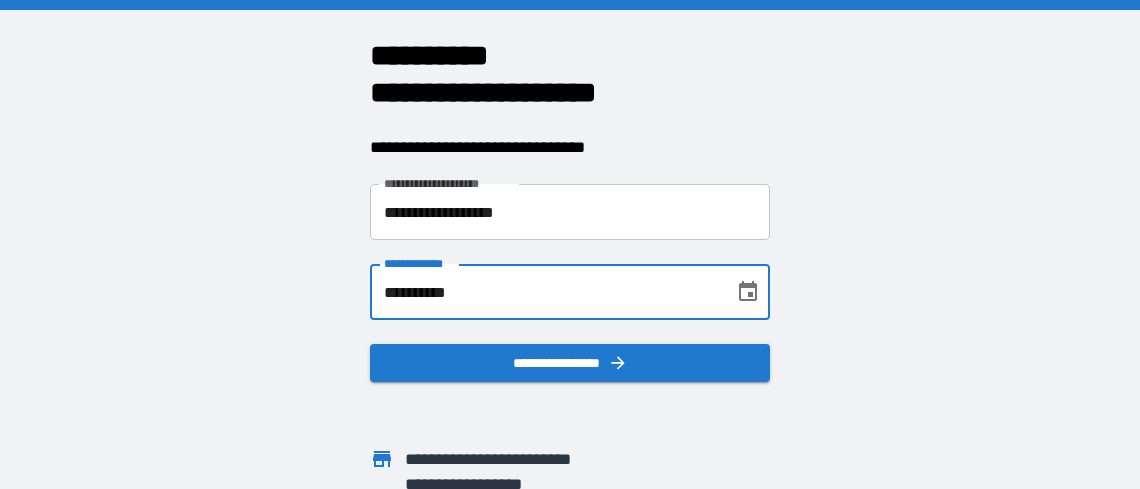 type on "**********" 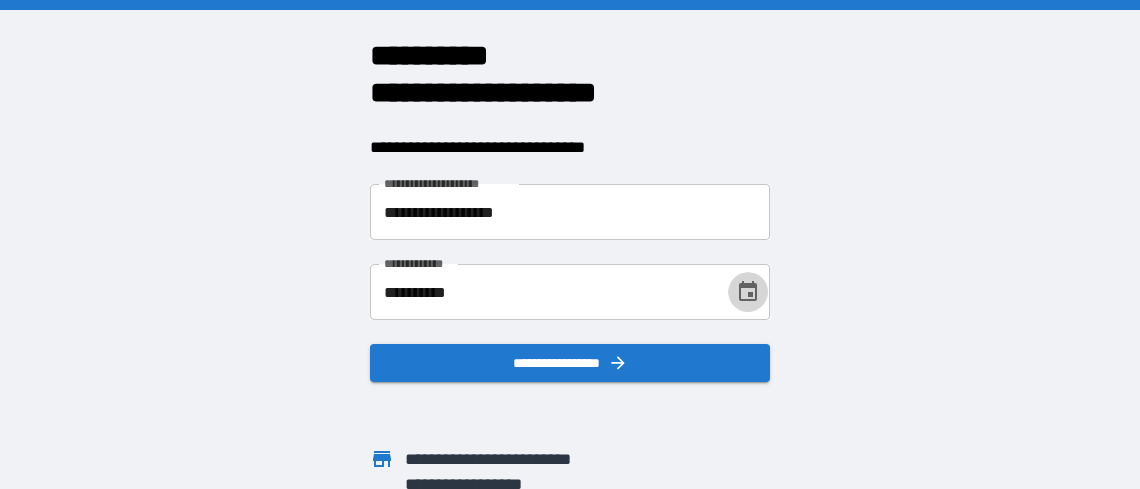 type 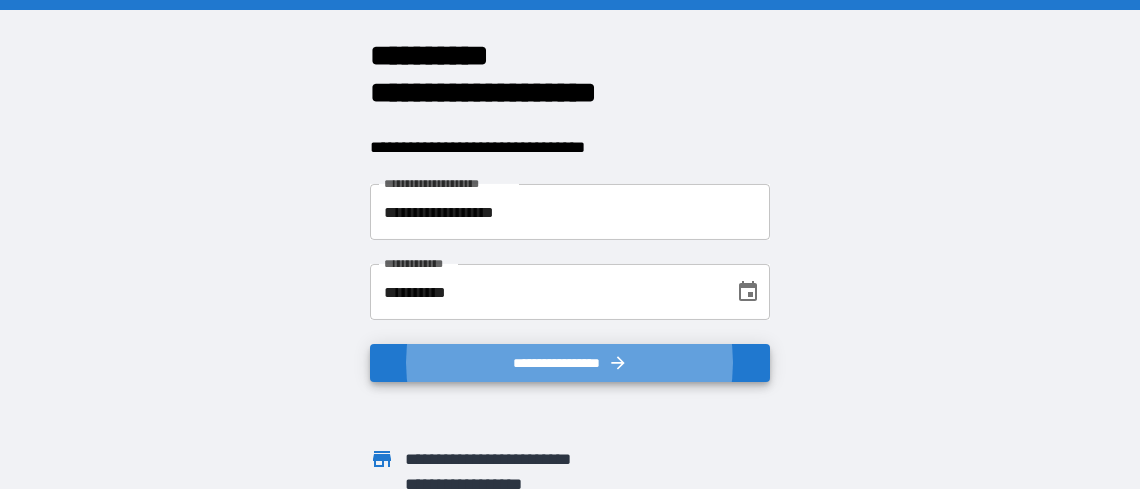 click on "**********" at bounding box center (570, 363) 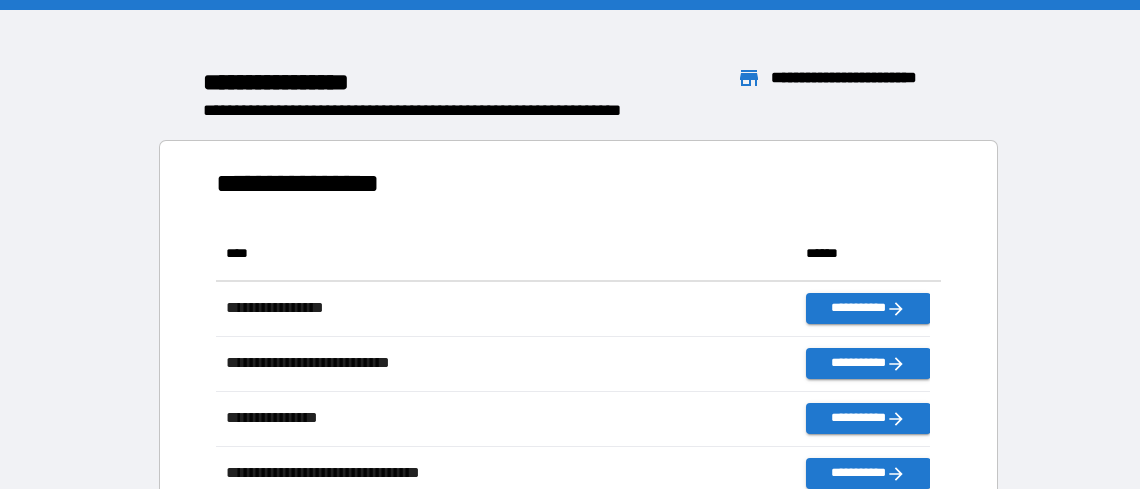 scroll, scrollTop: 16, scrollLeft: 16, axis: both 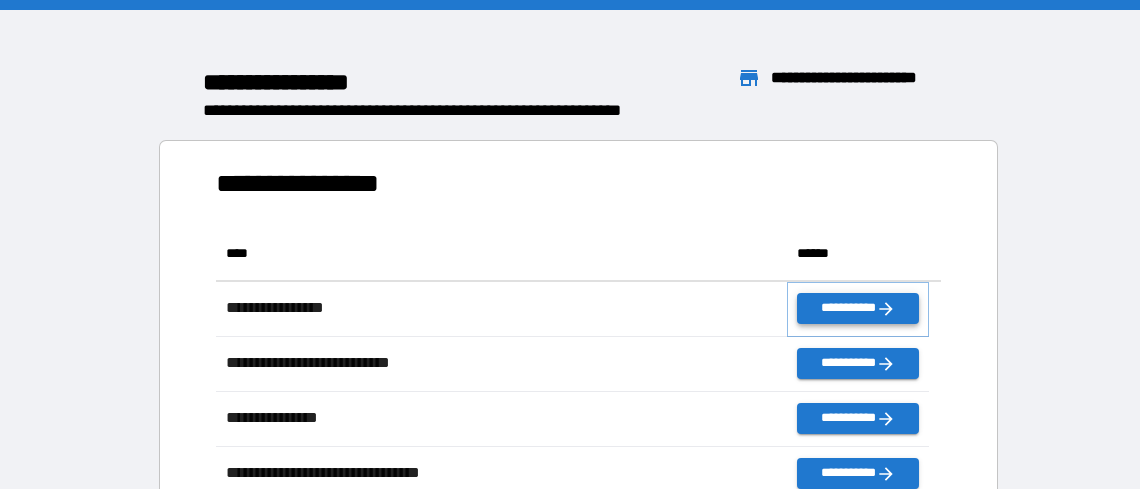 click on "**********" at bounding box center [858, 308] 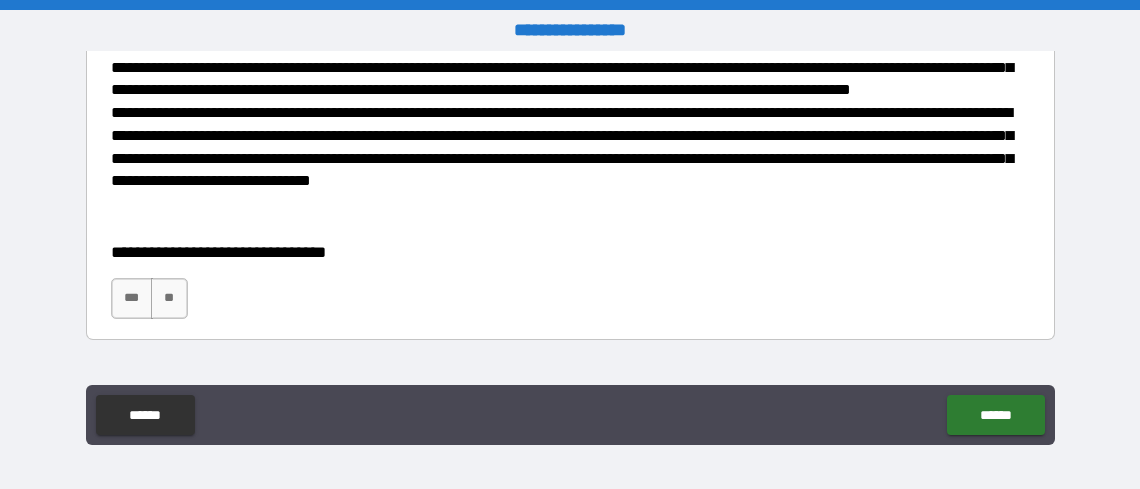 scroll, scrollTop: 1174, scrollLeft: 0, axis: vertical 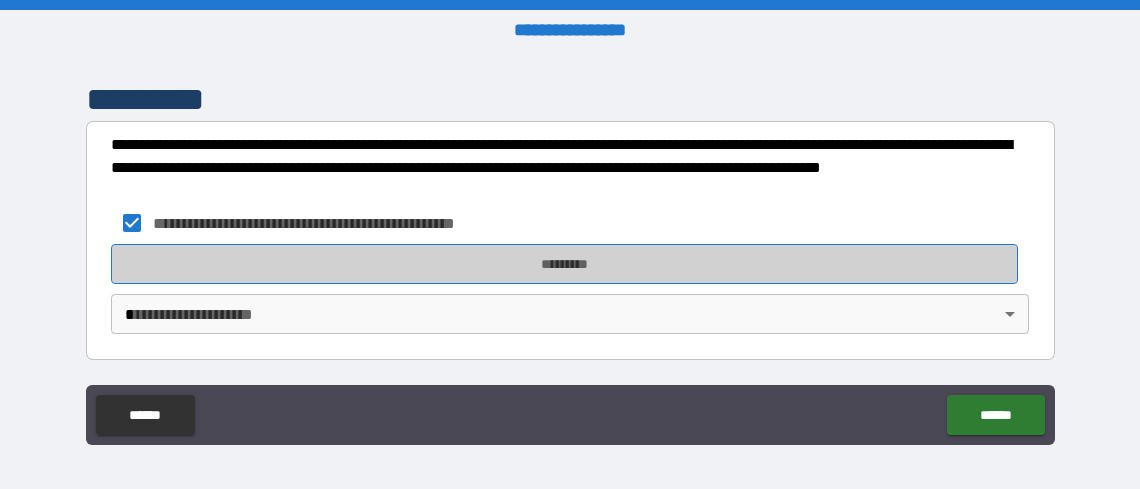 click on "*********" at bounding box center (564, 264) 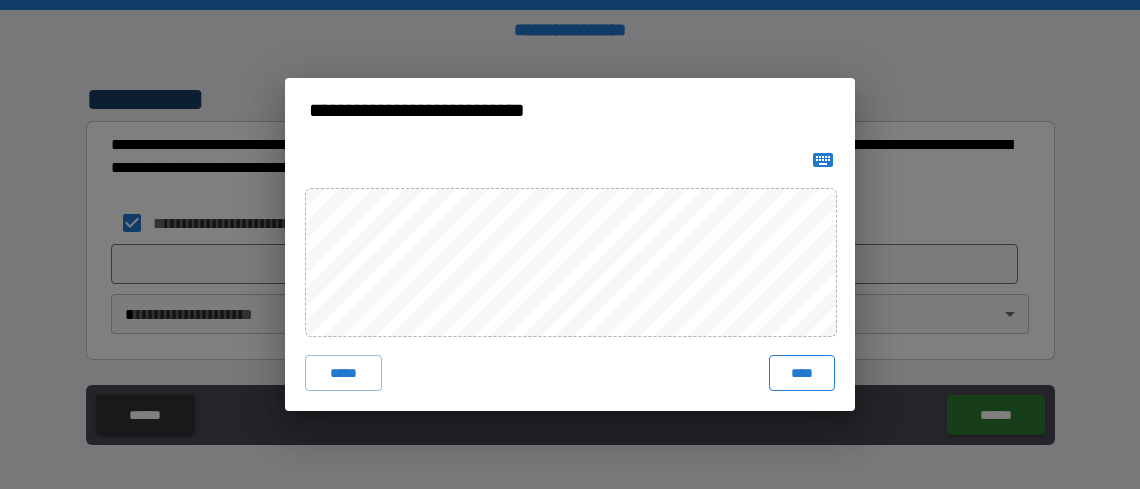 click on "****" at bounding box center [802, 373] 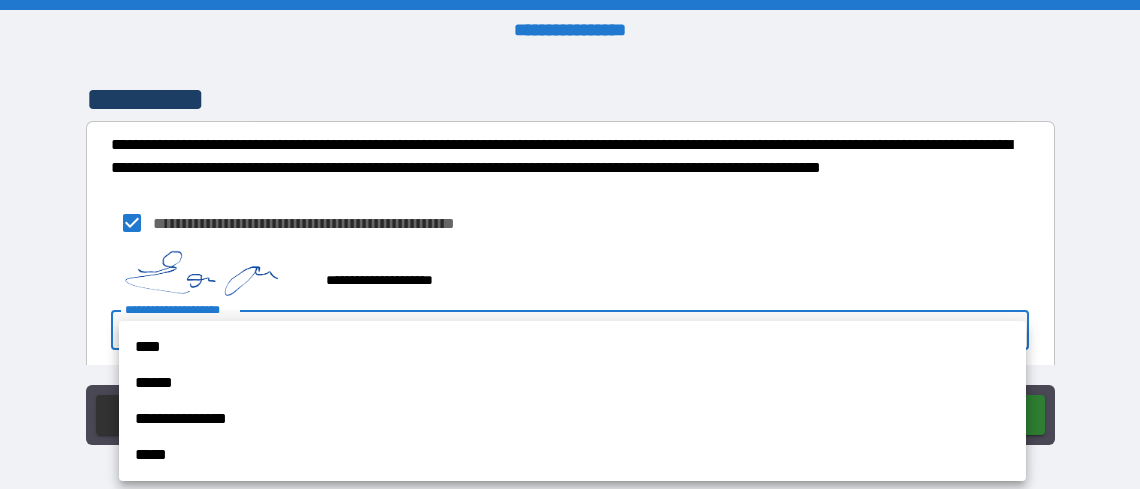 click on "**********" at bounding box center [570, 244] 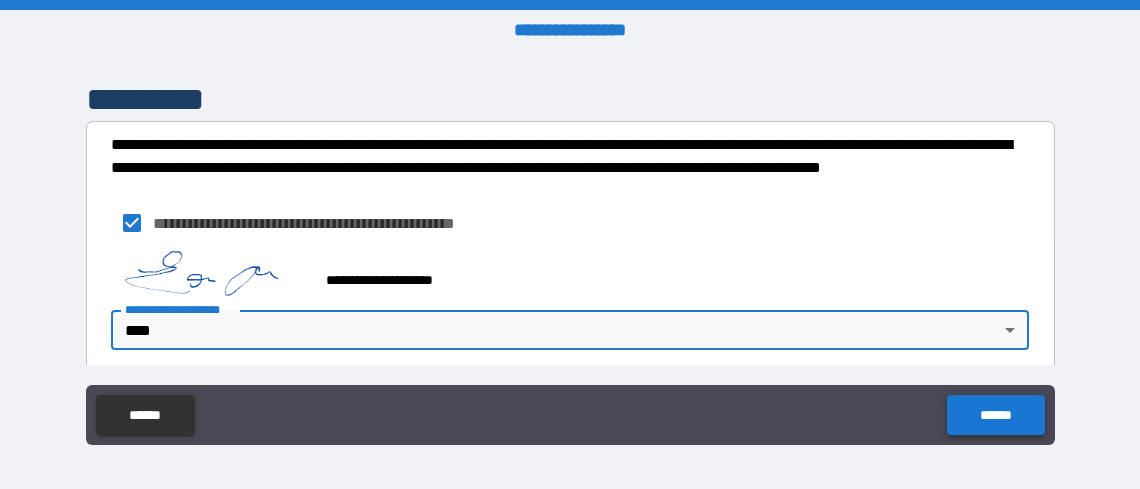 click on "******" at bounding box center (995, 415) 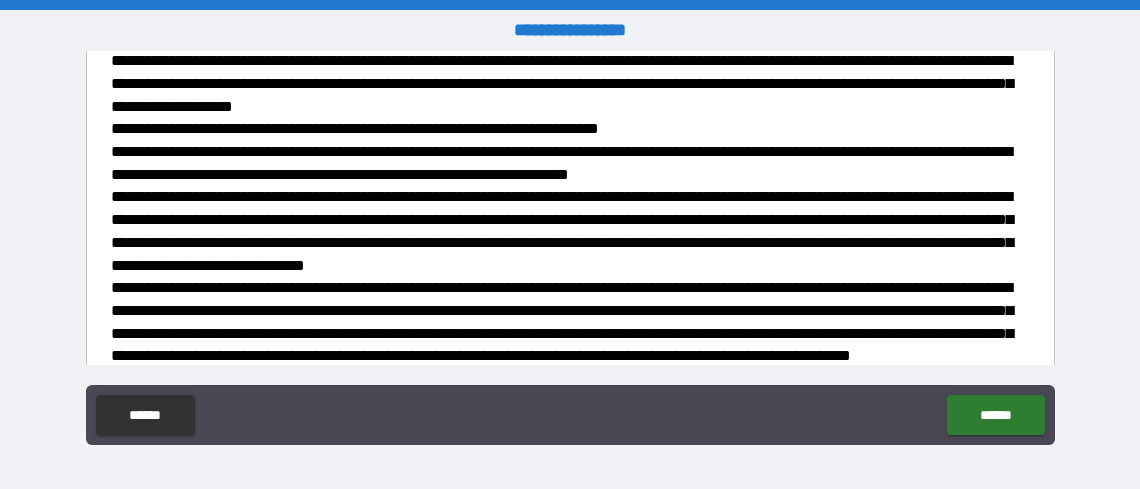 scroll, scrollTop: 900, scrollLeft: 0, axis: vertical 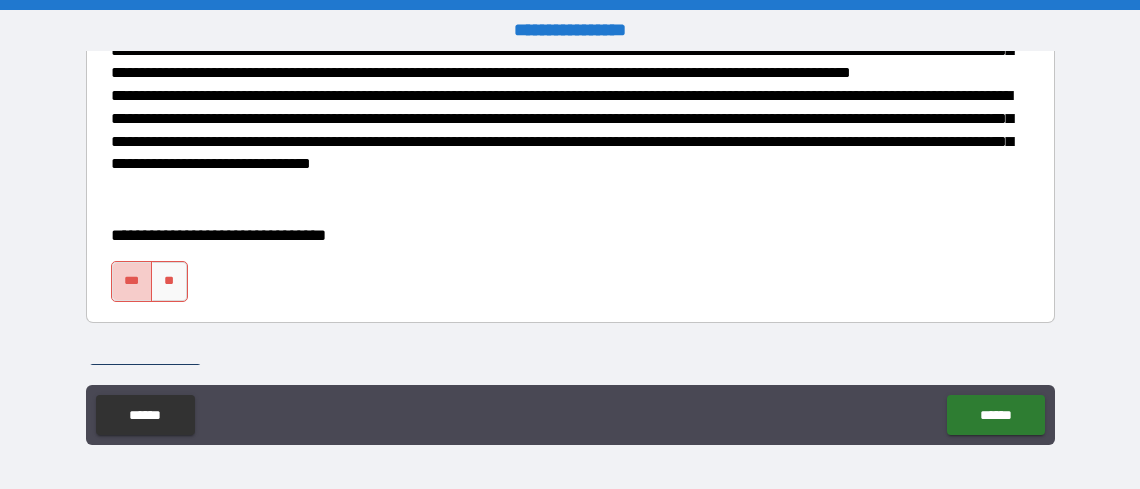 click on "***" at bounding box center (132, 281) 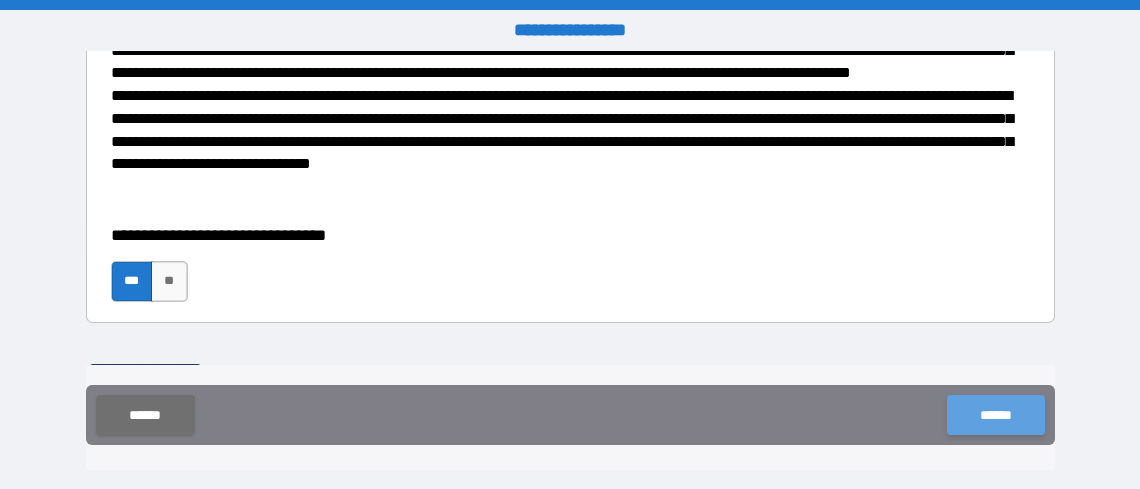 click on "******" at bounding box center [995, 415] 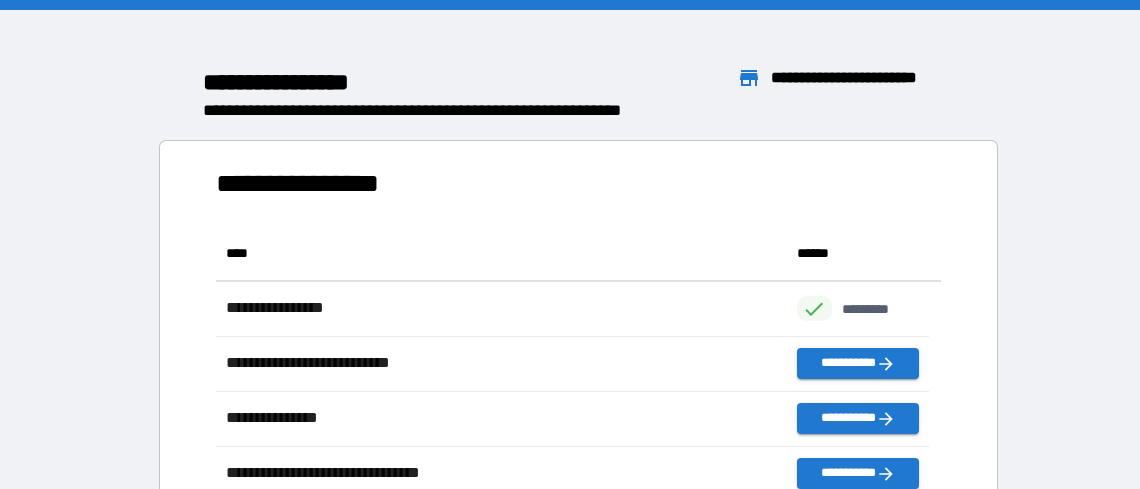 scroll, scrollTop: 16, scrollLeft: 16, axis: both 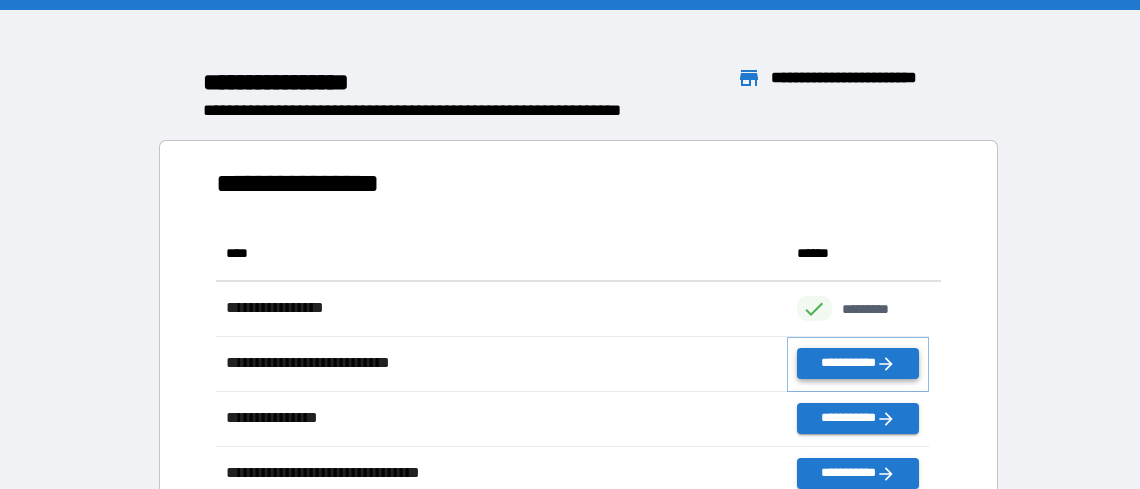 click on "**********" at bounding box center (858, 363) 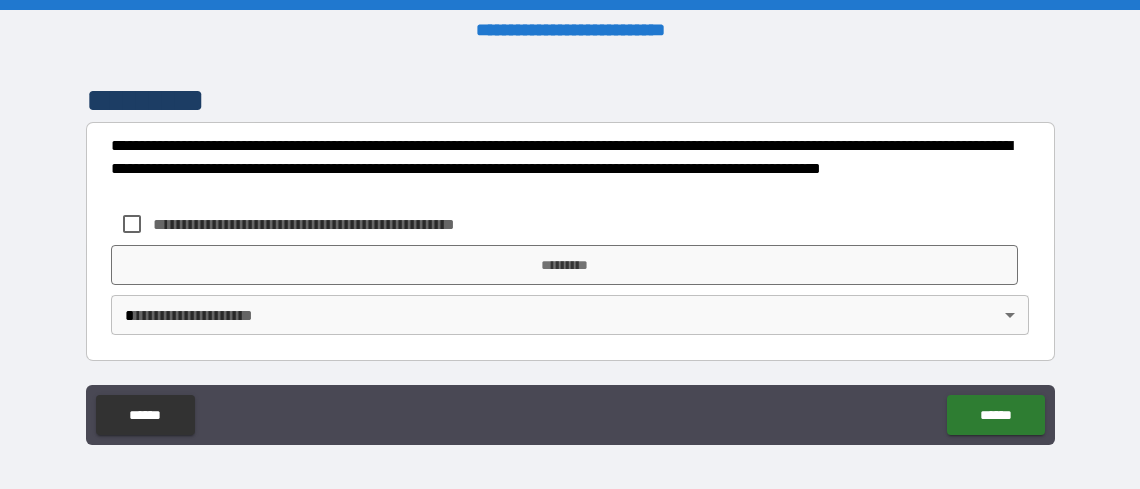 scroll, scrollTop: 924, scrollLeft: 0, axis: vertical 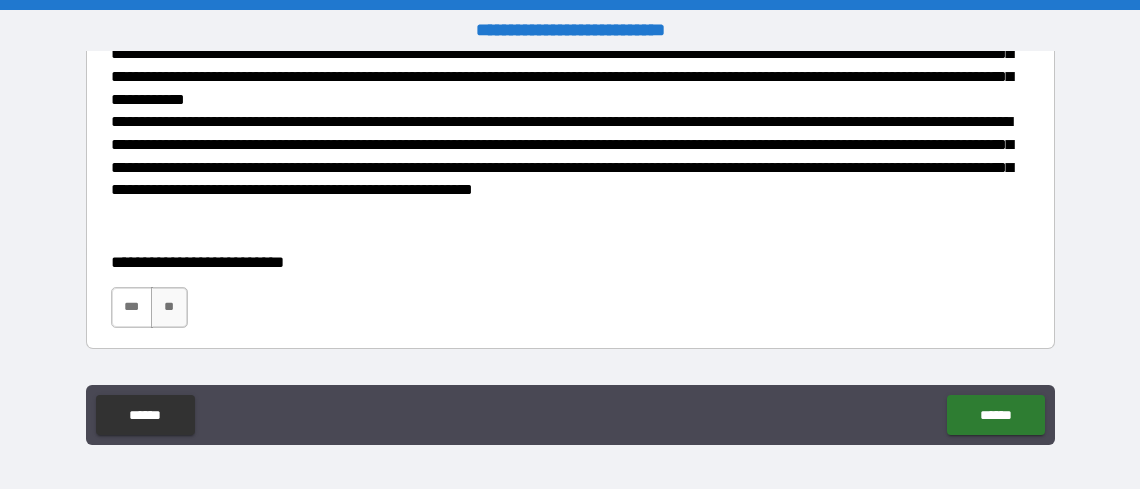 click on "***" at bounding box center (132, 307) 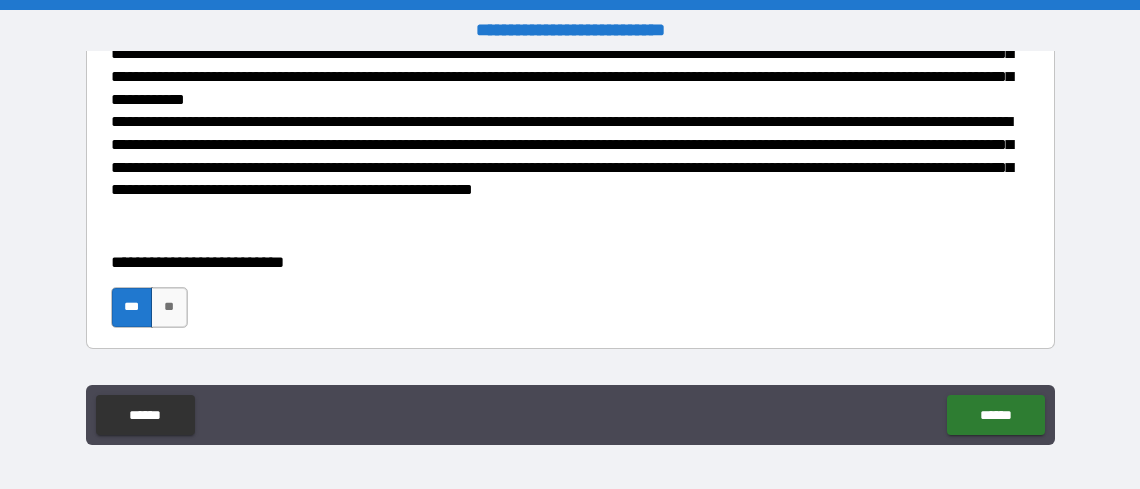 scroll, scrollTop: 924, scrollLeft: 0, axis: vertical 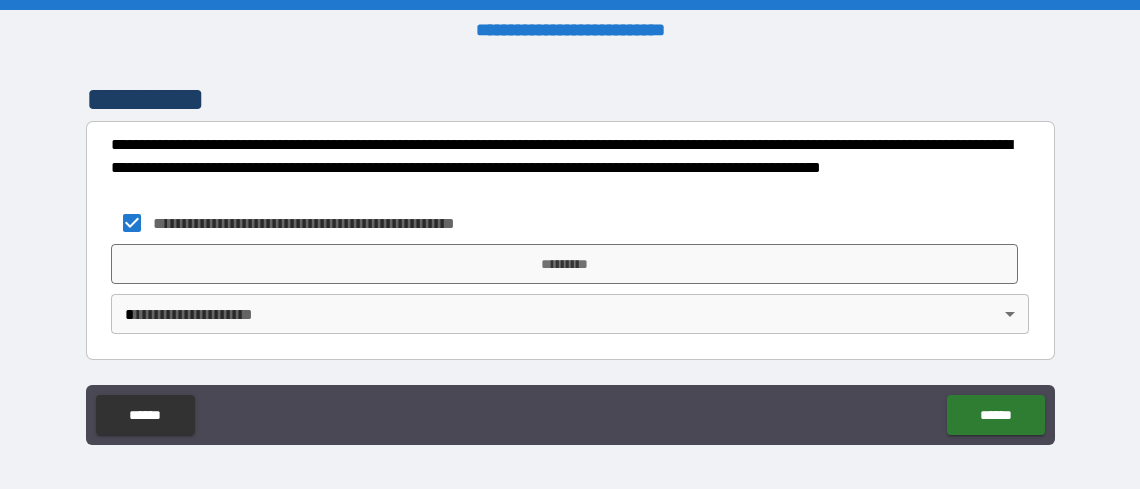 click on "**********" at bounding box center [570, 244] 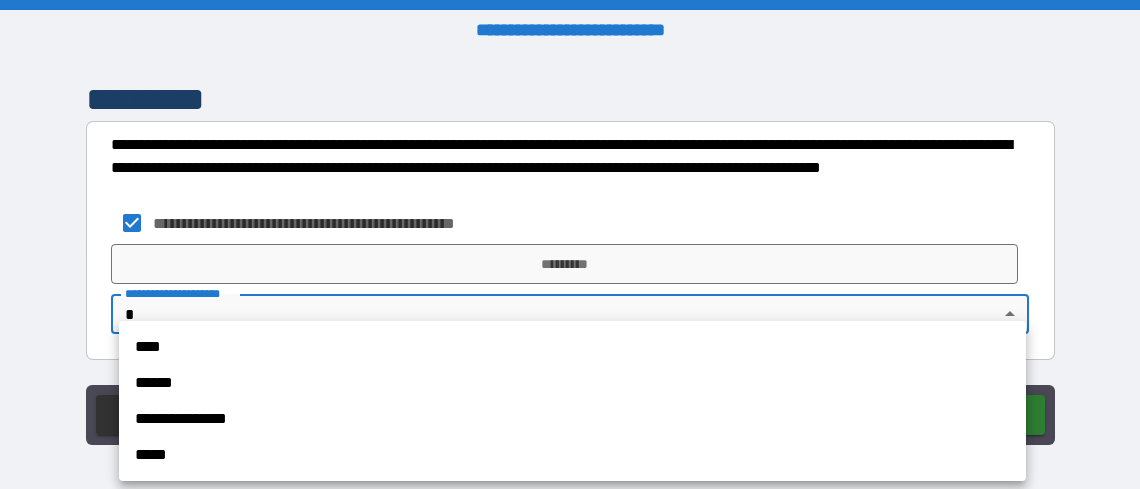 click on "****" at bounding box center (572, 347) 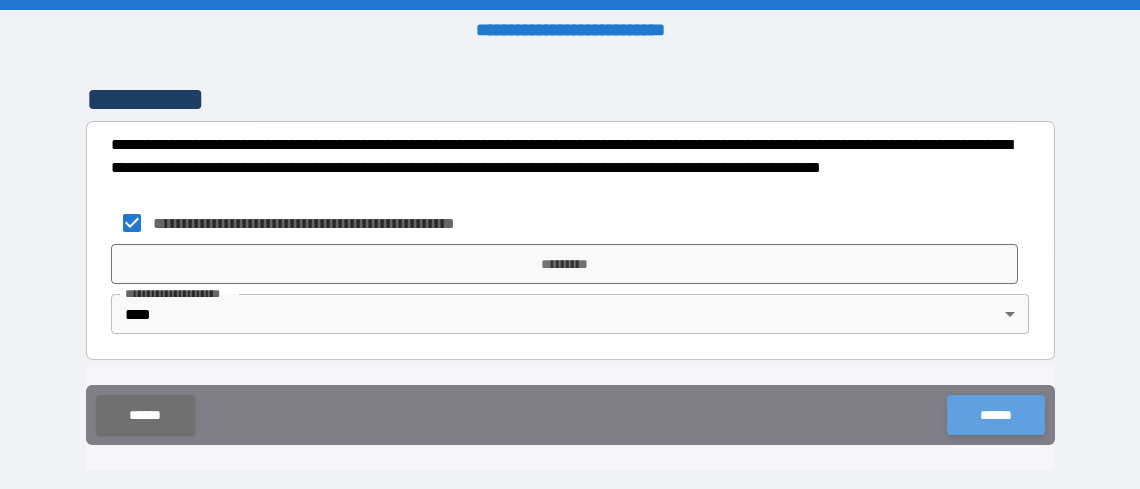 click on "******" at bounding box center [995, 415] 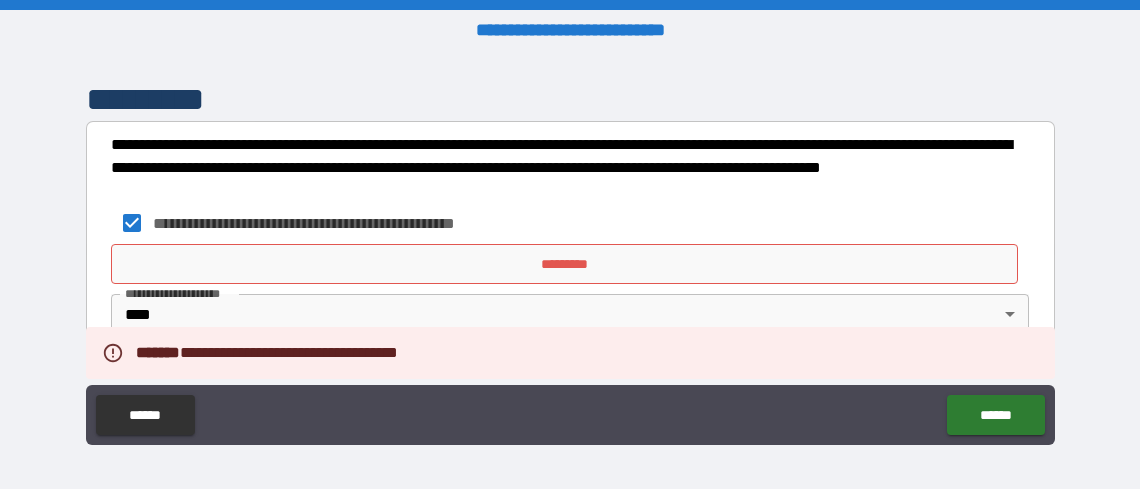 click on "*********" at bounding box center [564, 264] 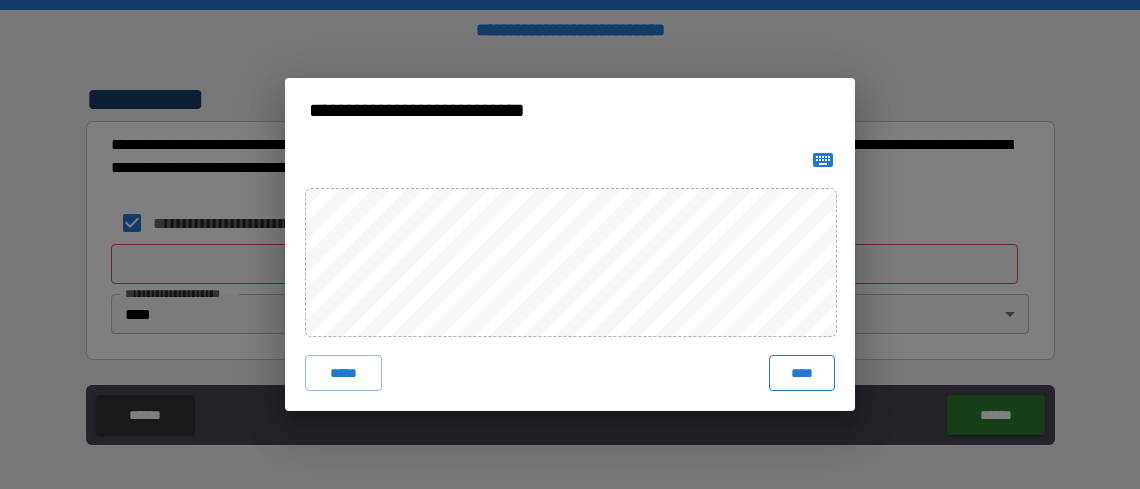 click on "****" at bounding box center (802, 373) 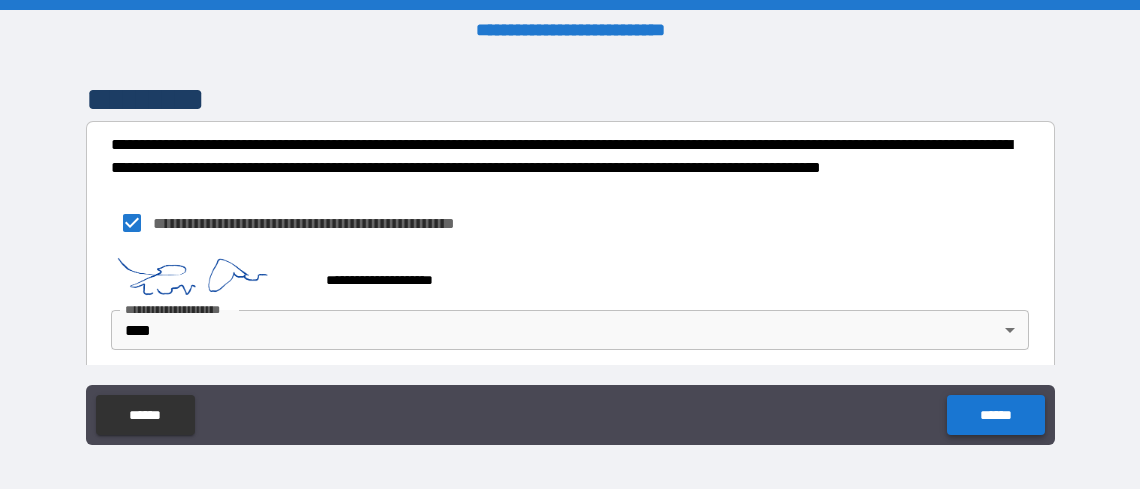 click on "******" at bounding box center [995, 415] 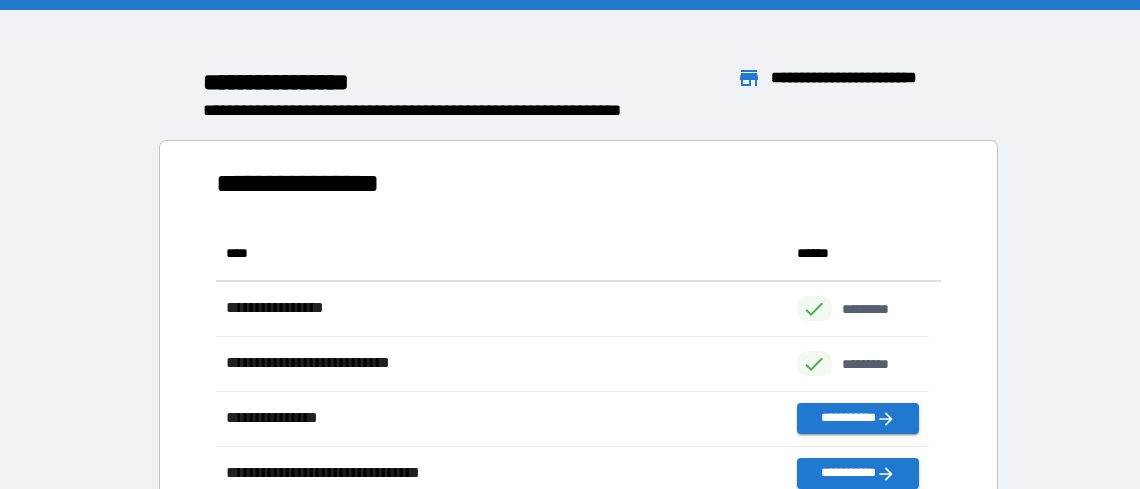 scroll, scrollTop: 16, scrollLeft: 16, axis: both 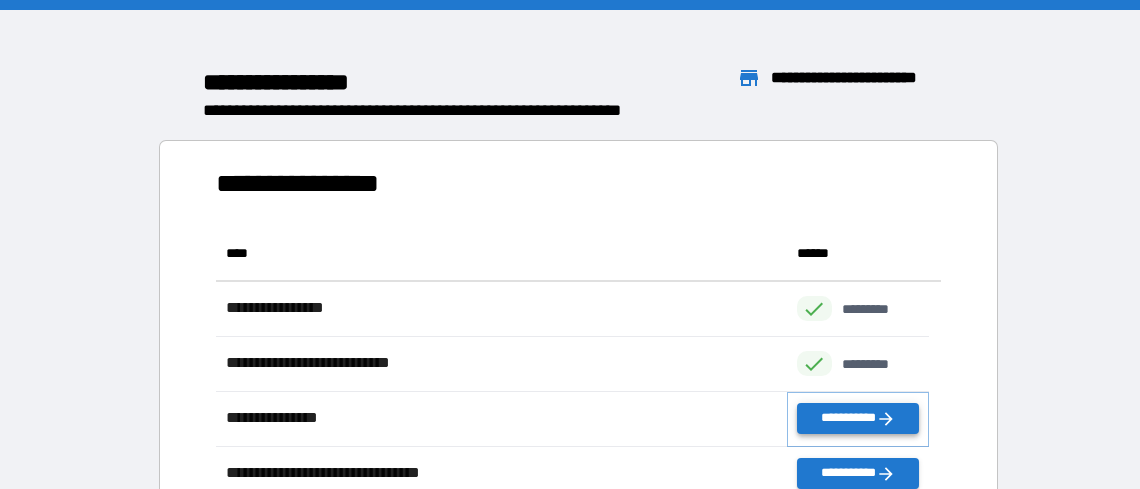 click on "**********" at bounding box center [858, 418] 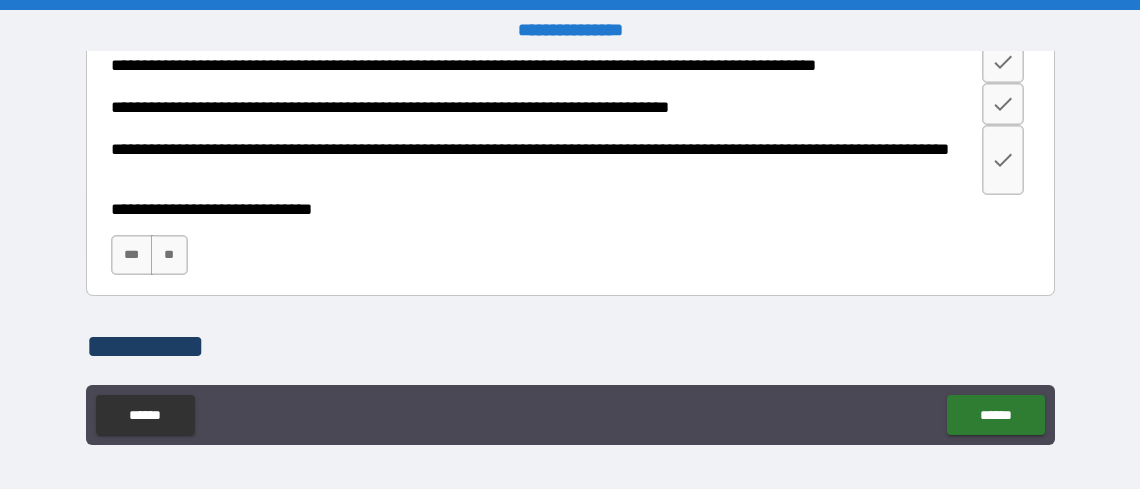 scroll, scrollTop: 1200, scrollLeft: 0, axis: vertical 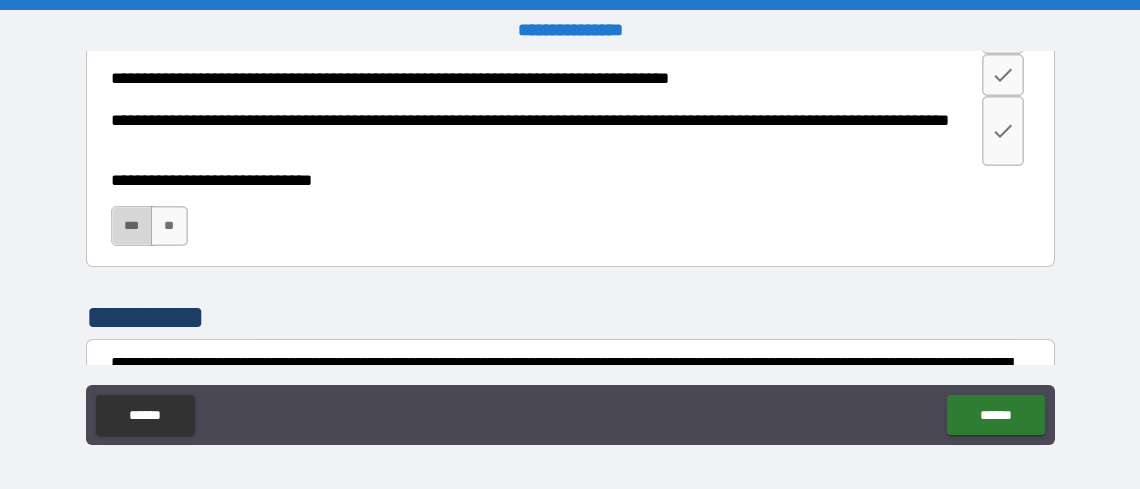 click on "***" at bounding box center [132, 226] 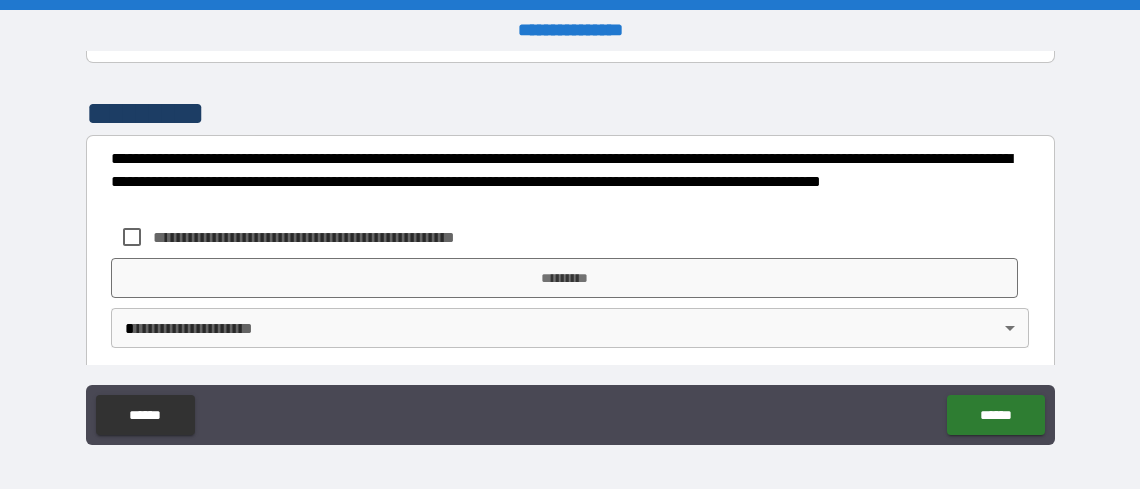 scroll, scrollTop: 1418, scrollLeft: 0, axis: vertical 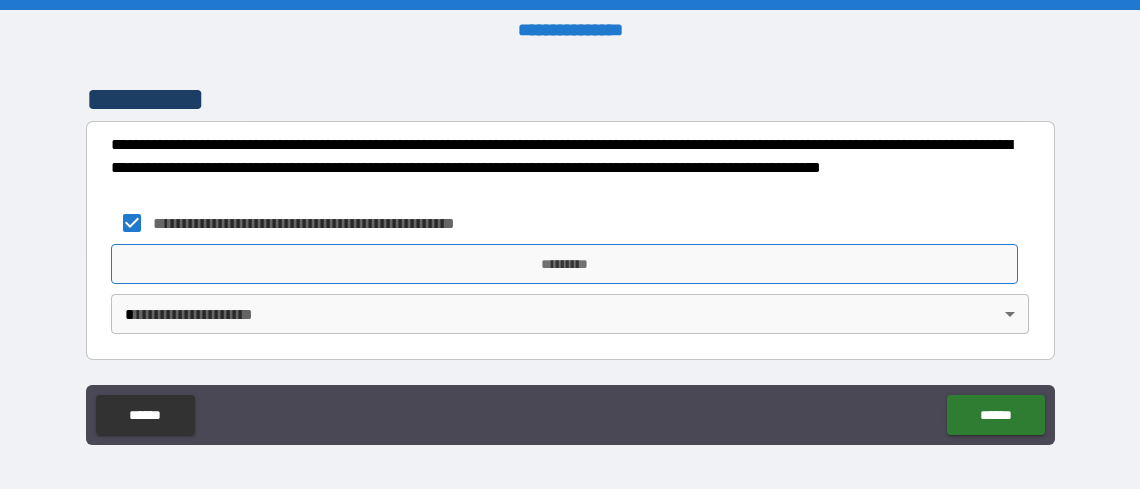 click on "*********" at bounding box center [564, 264] 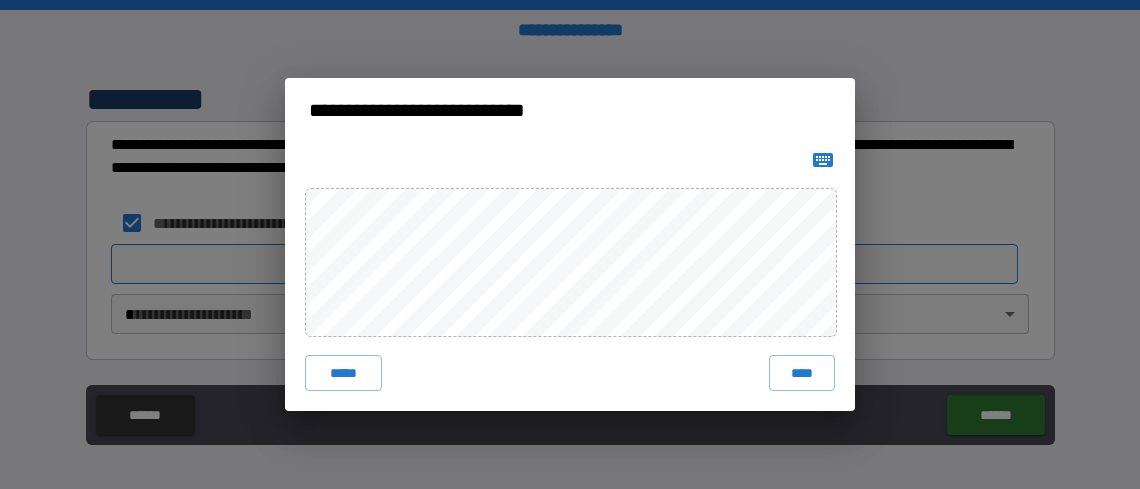 click on "**********" at bounding box center (570, 244) 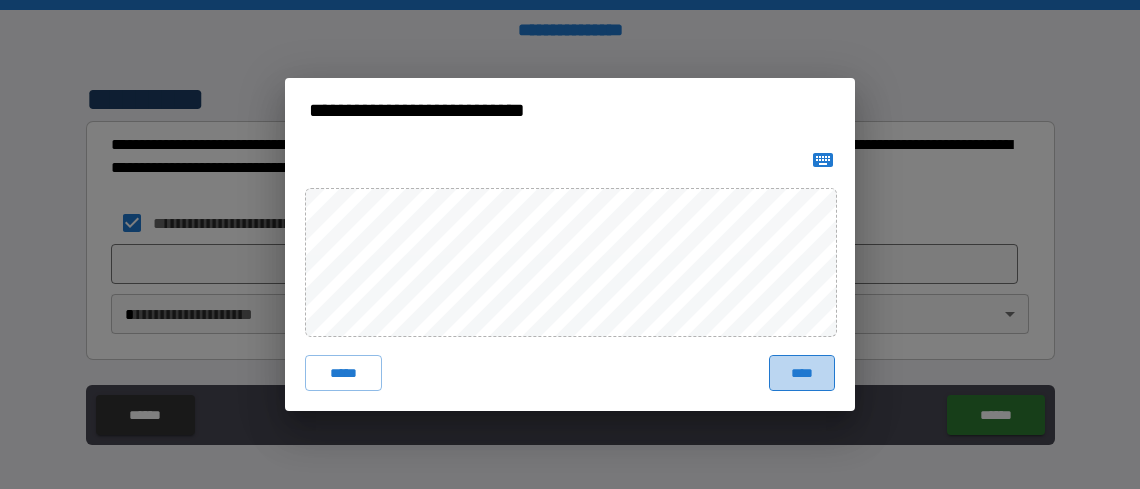 click on "****" at bounding box center (802, 373) 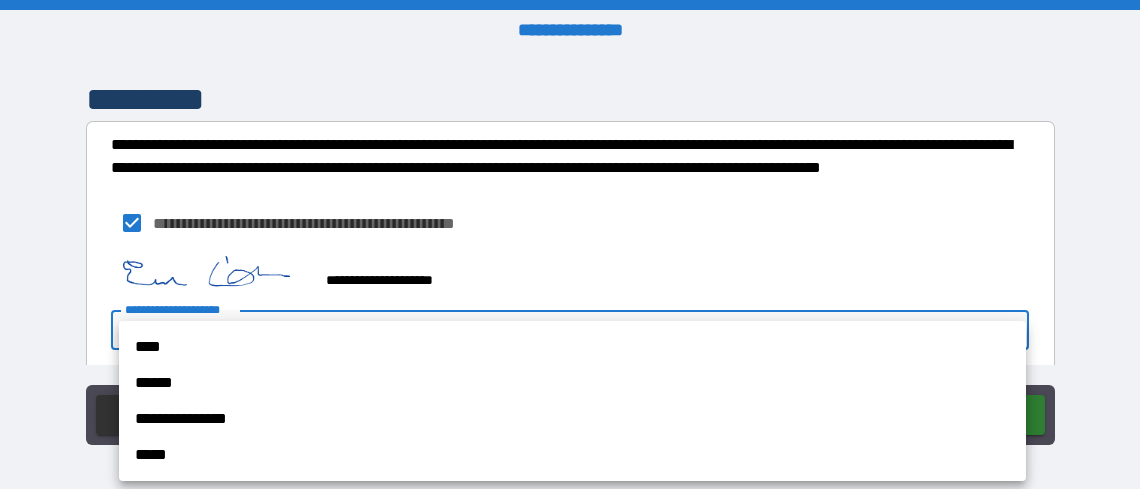 click on "**********" at bounding box center (570, 244) 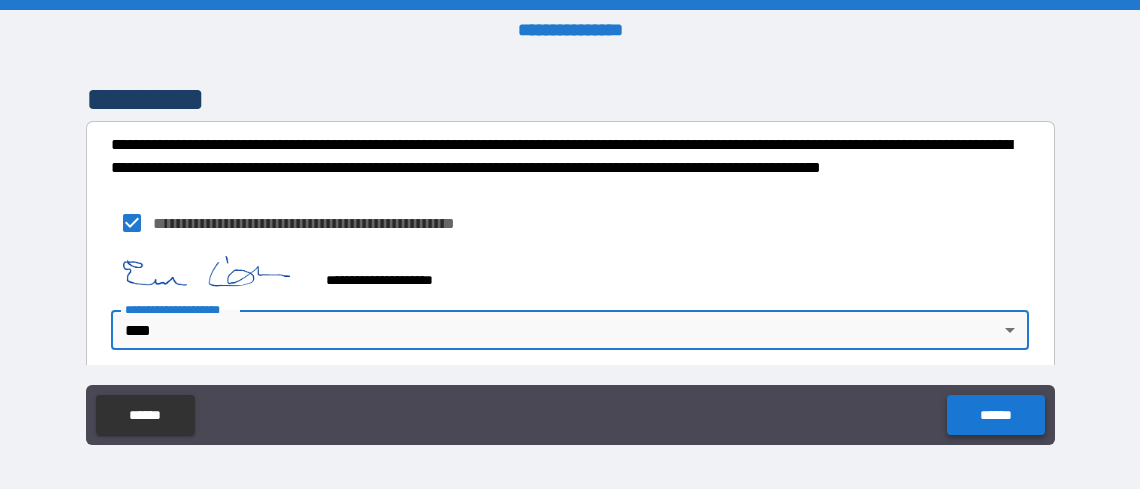 click on "******" at bounding box center (995, 415) 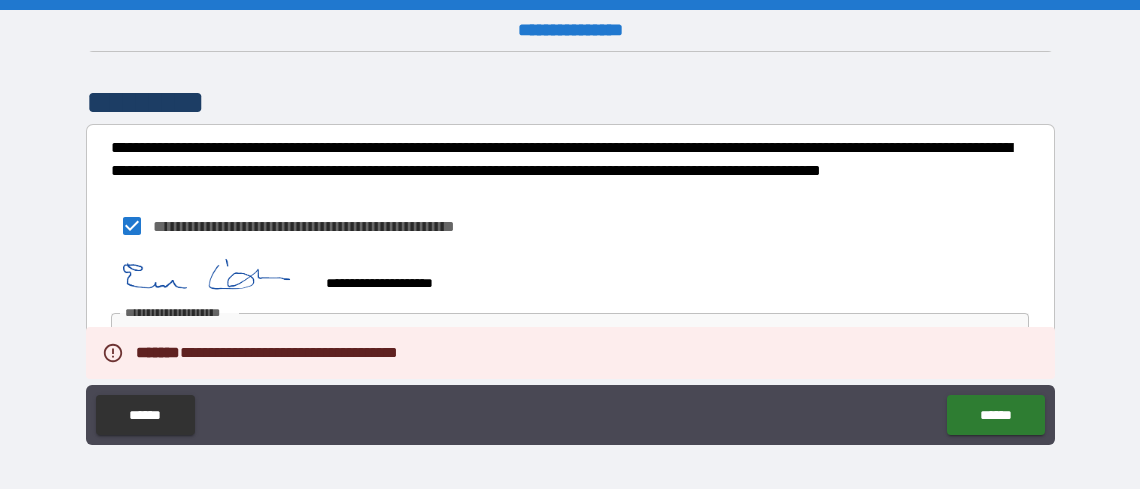 scroll, scrollTop: 1434, scrollLeft: 0, axis: vertical 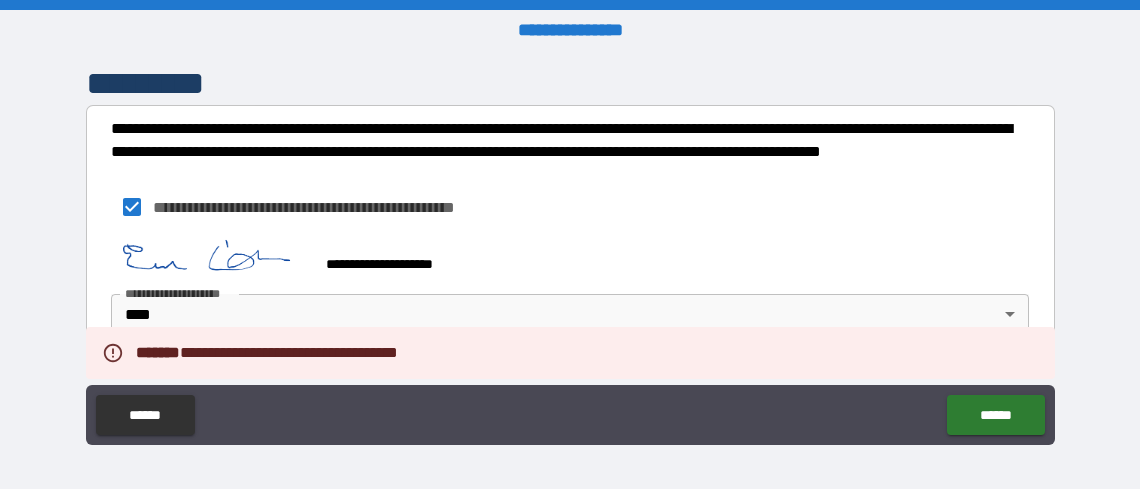 click on "**********" at bounding box center (564, 256) 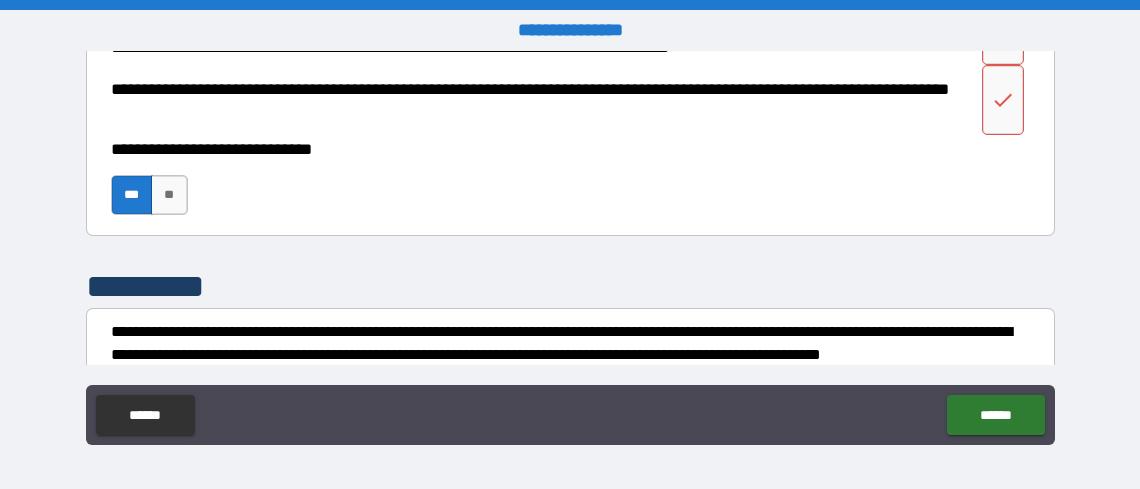 scroll, scrollTop: 1159, scrollLeft: 0, axis: vertical 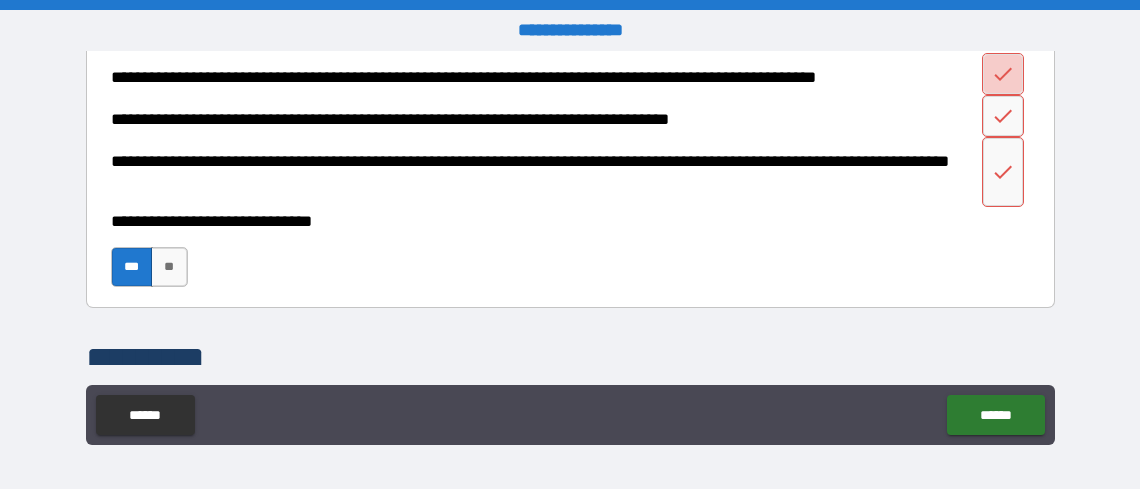click 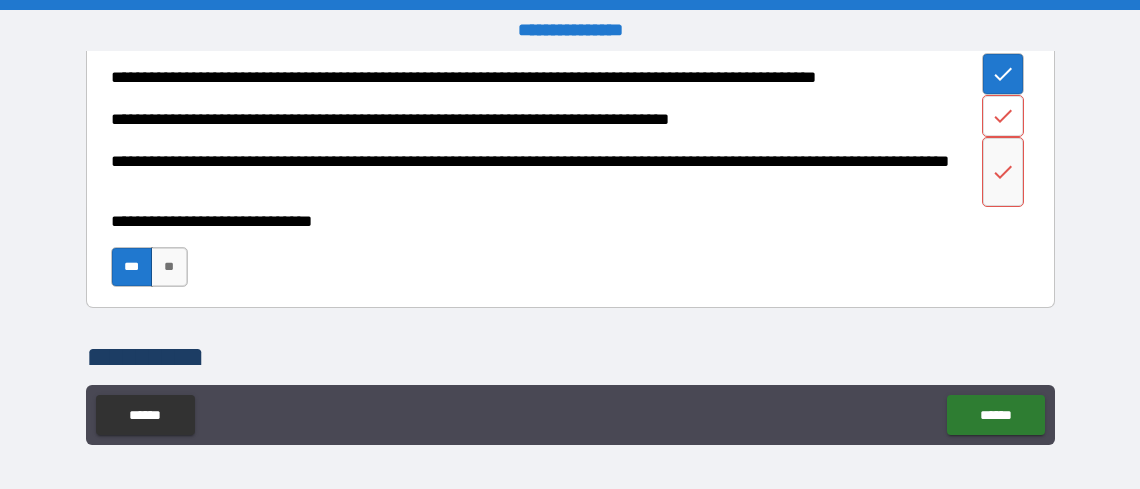 click 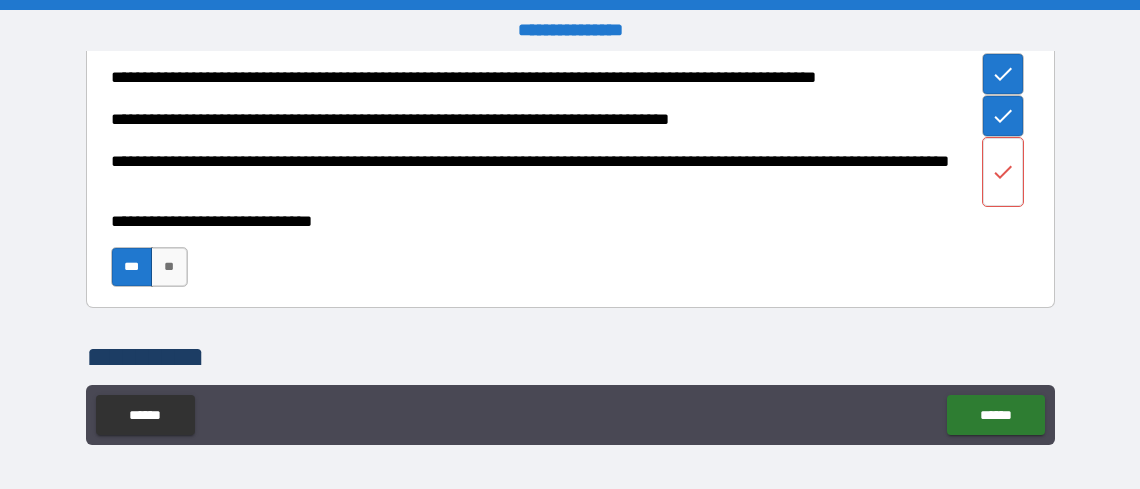 click at bounding box center [1003, 172] 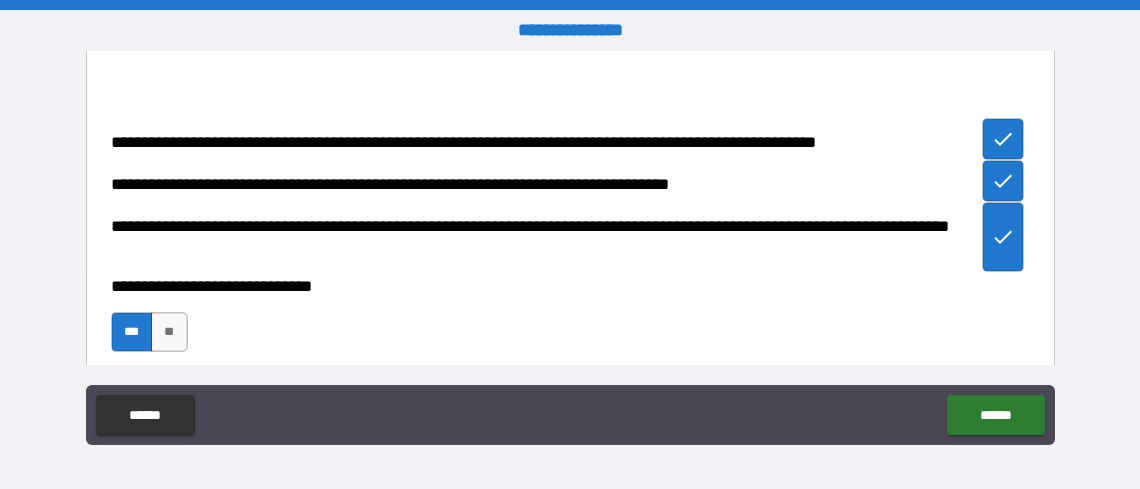 scroll, scrollTop: 1059, scrollLeft: 0, axis: vertical 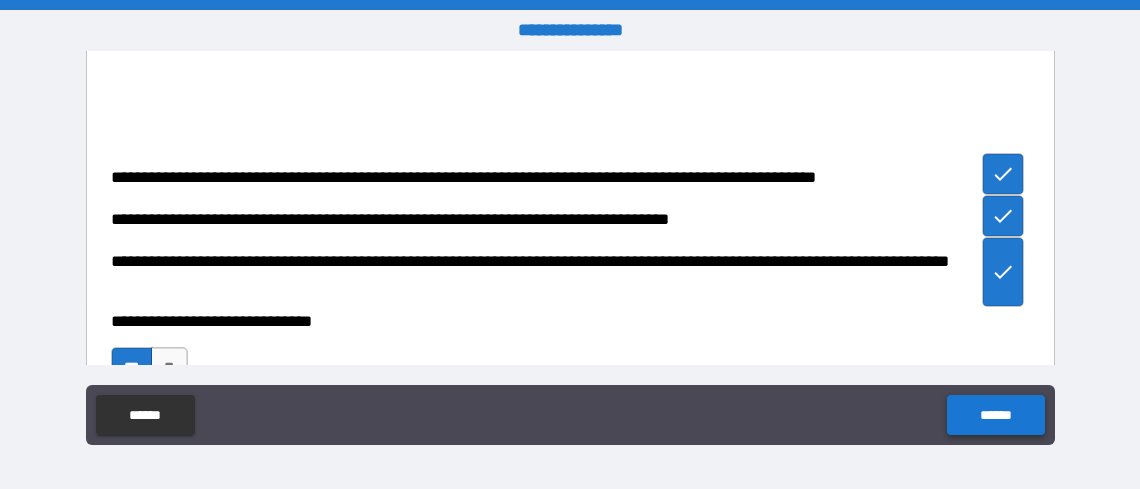 click on "******" at bounding box center (995, 415) 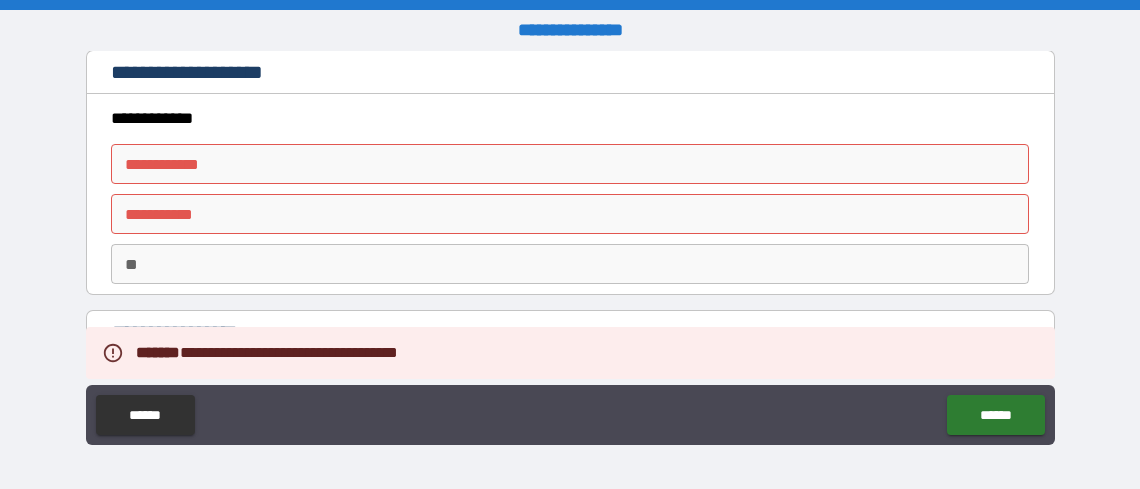 scroll, scrollTop: 0, scrollLeft: 0, axis: both 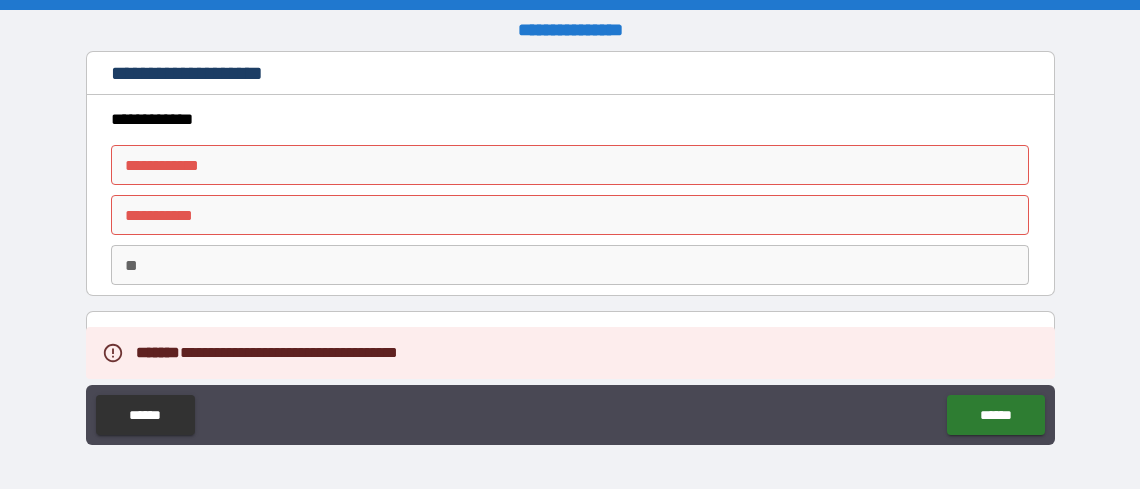click on "**********" at bounding box center [570, 165] 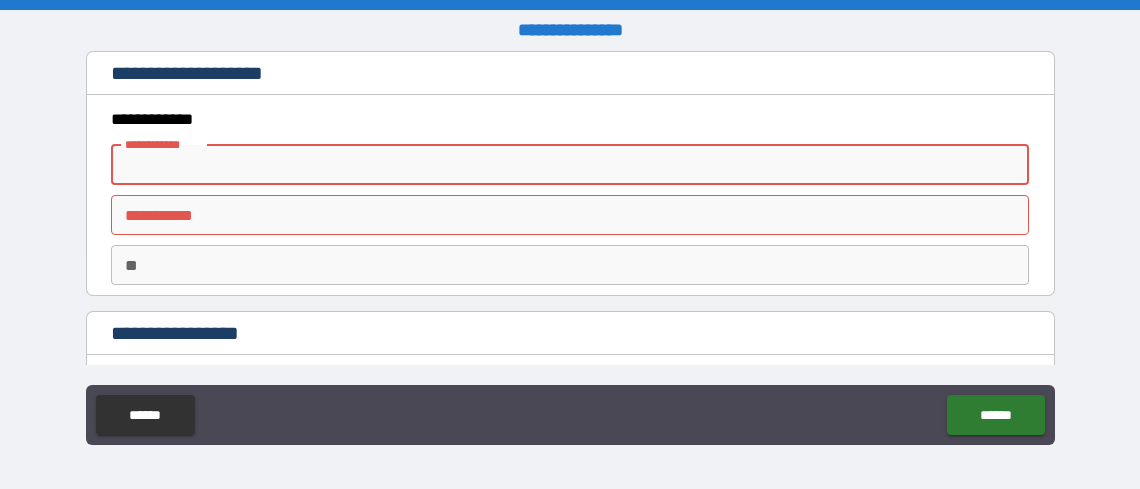 type on "****" 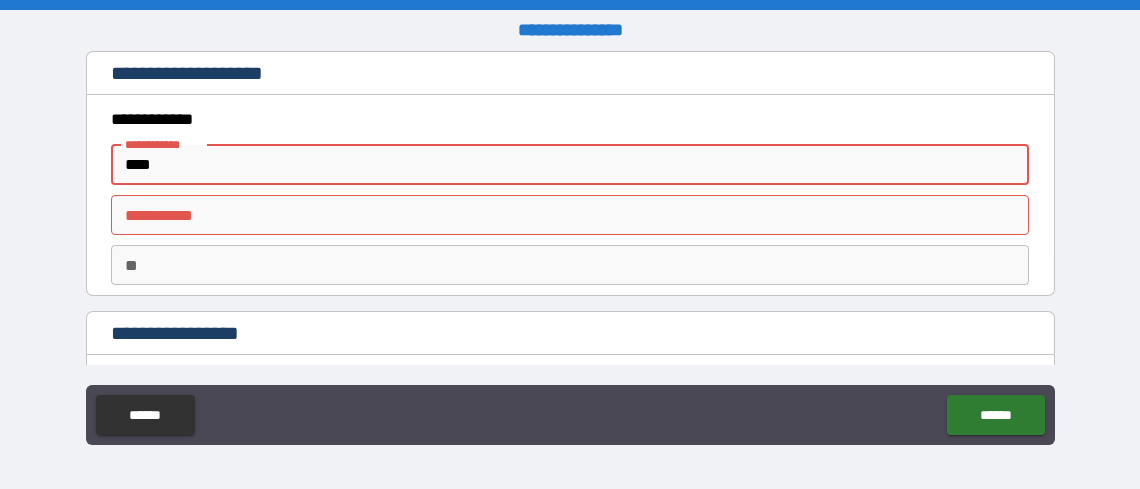 type on "******" 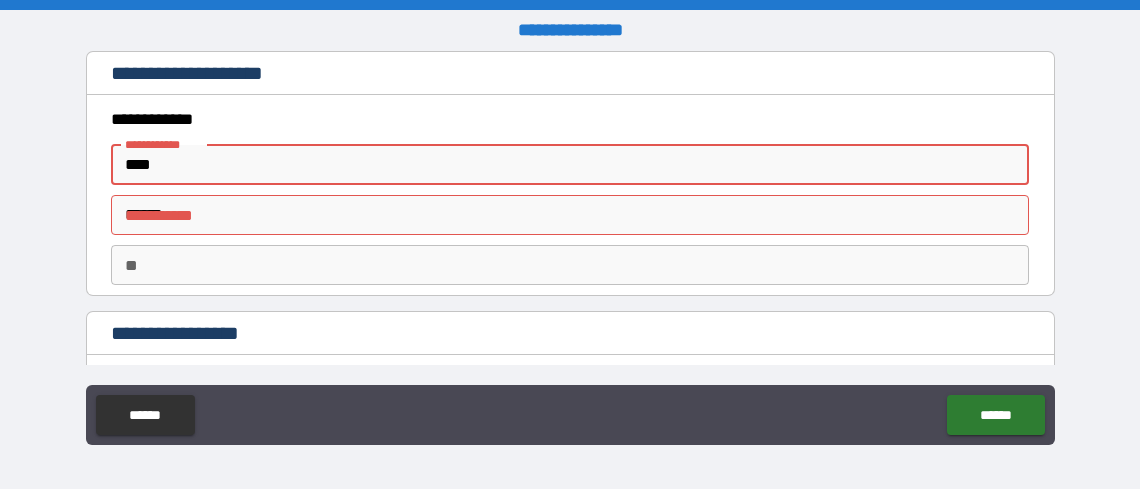 type on "*" 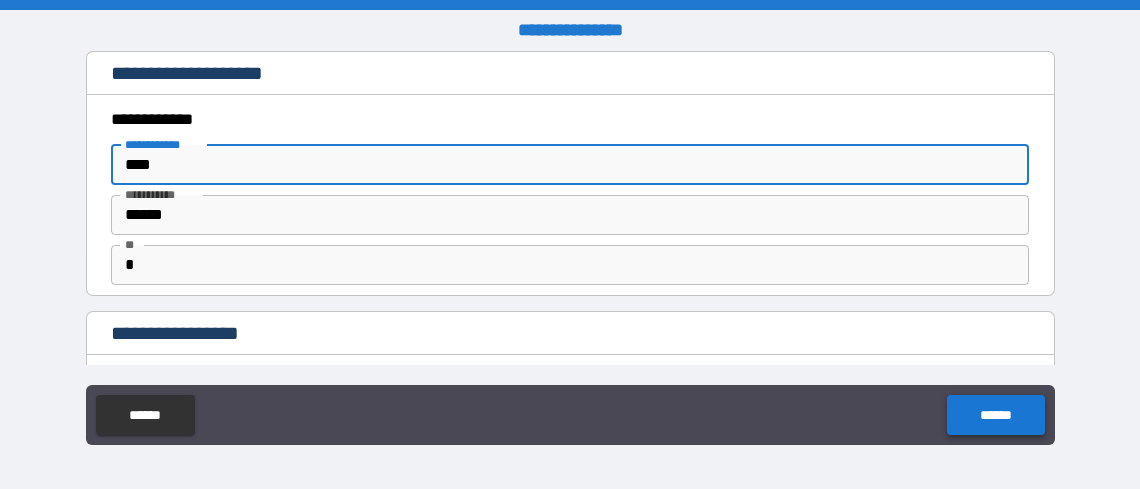 click on "******" at bounding box center [995, 415] 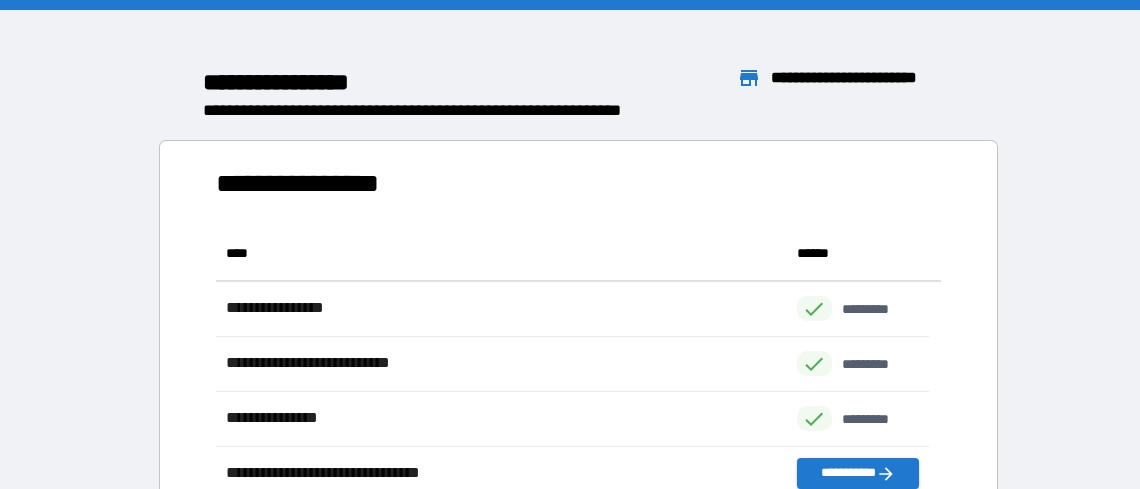 scroll, scrollTop: 16, scrollLeft: 16, axis: both 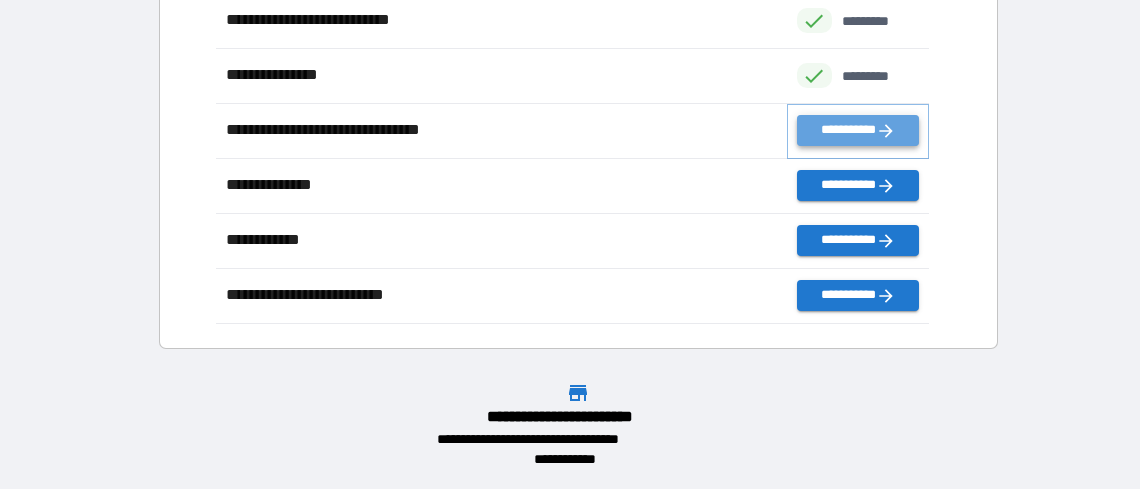 click on "**********" at bounding box center (858, 130) 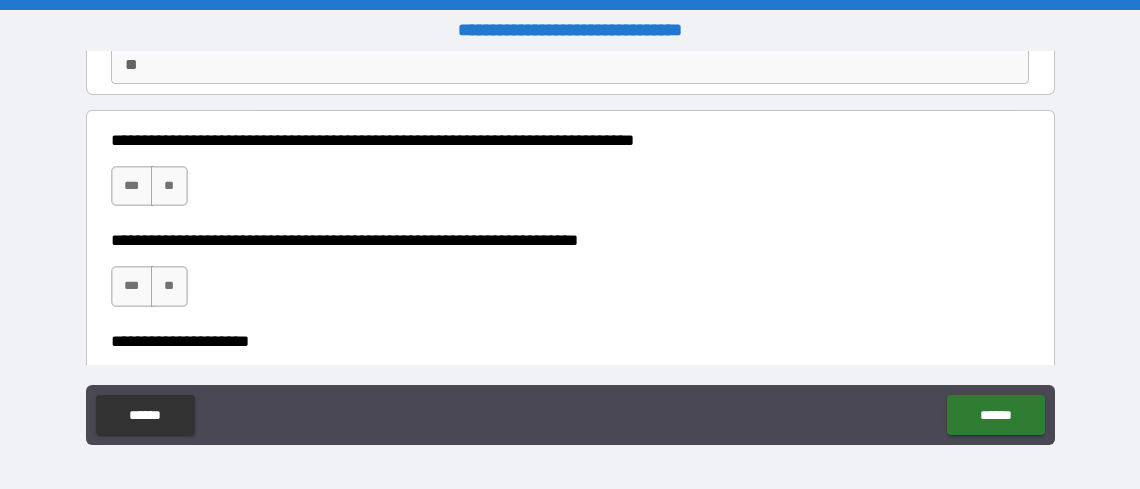 scroll, scrollTop: 200, scrollLeft: 0, axis: vertical 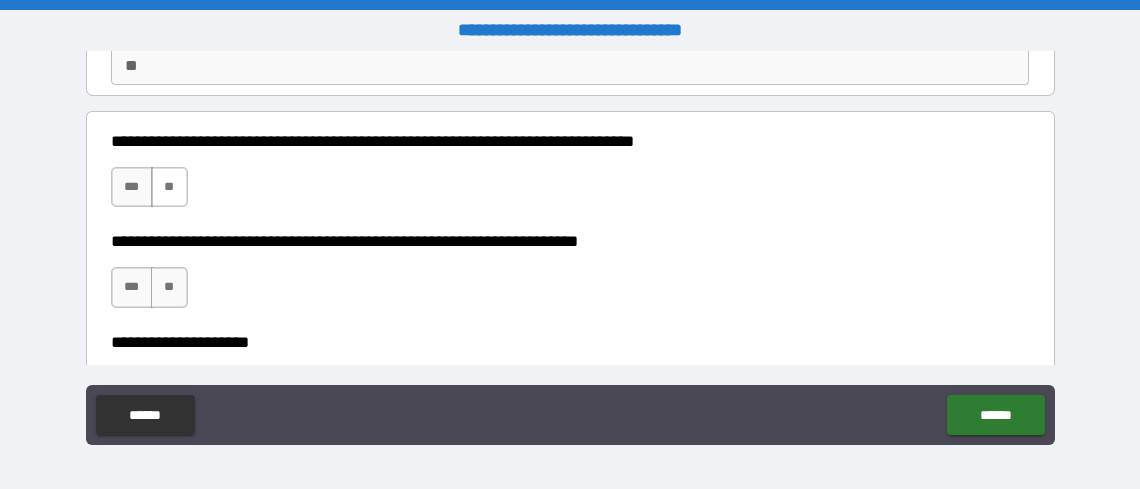 click on "**" at bounding box center (169, 187) 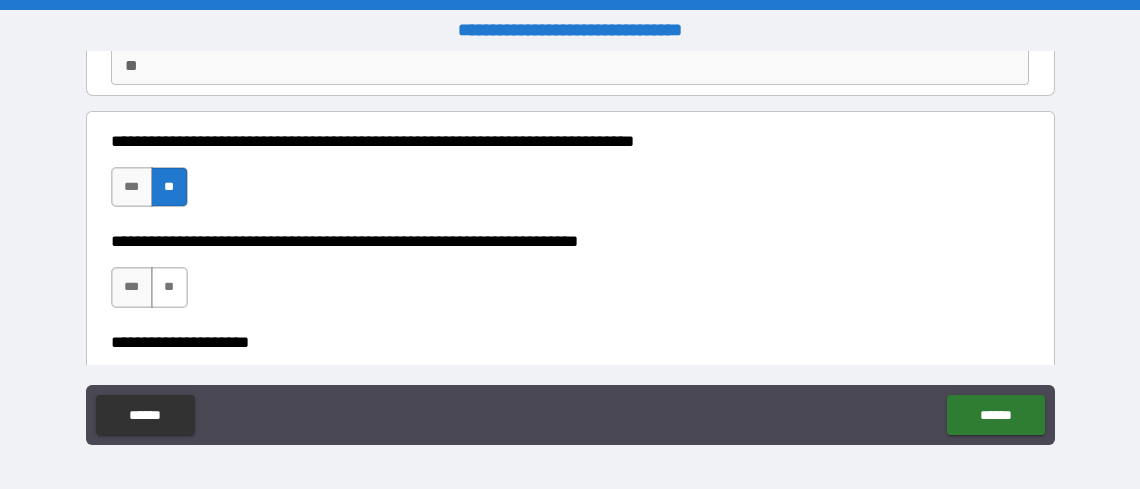 click on "**" at bounding box center (169, 287) 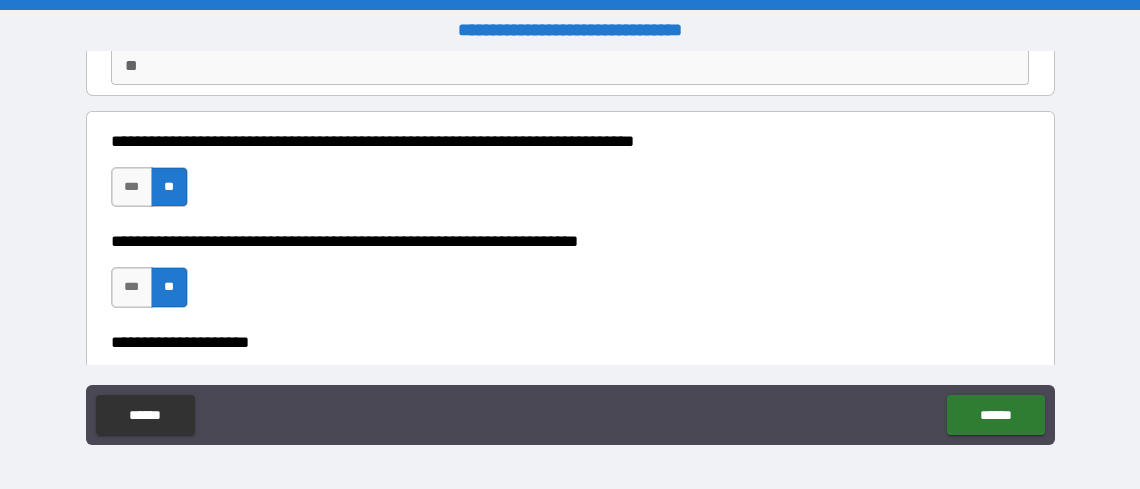 scroll, scrollTop: 300, scrollLeft: 0, axis: vertical 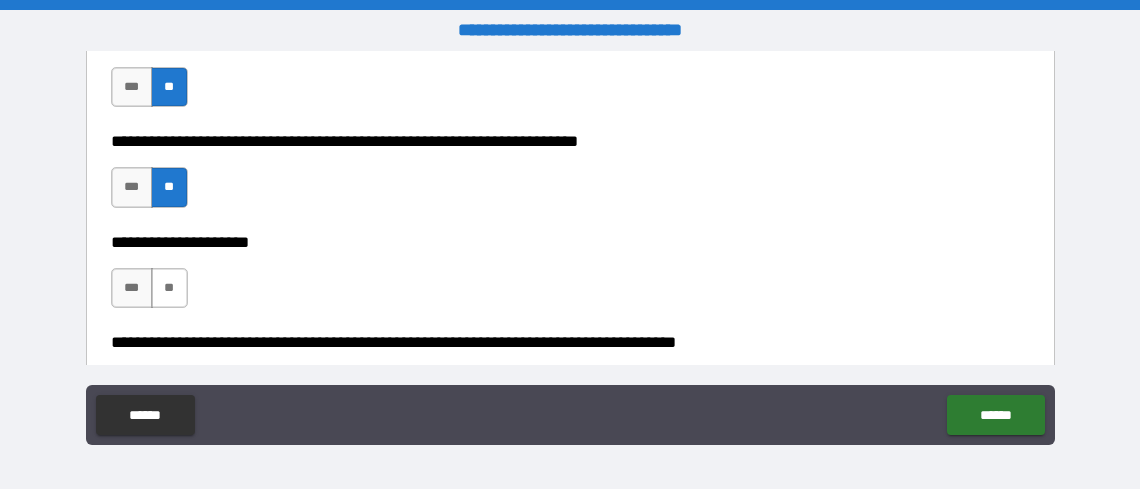 click on "**" at bounding box center (169, 288) 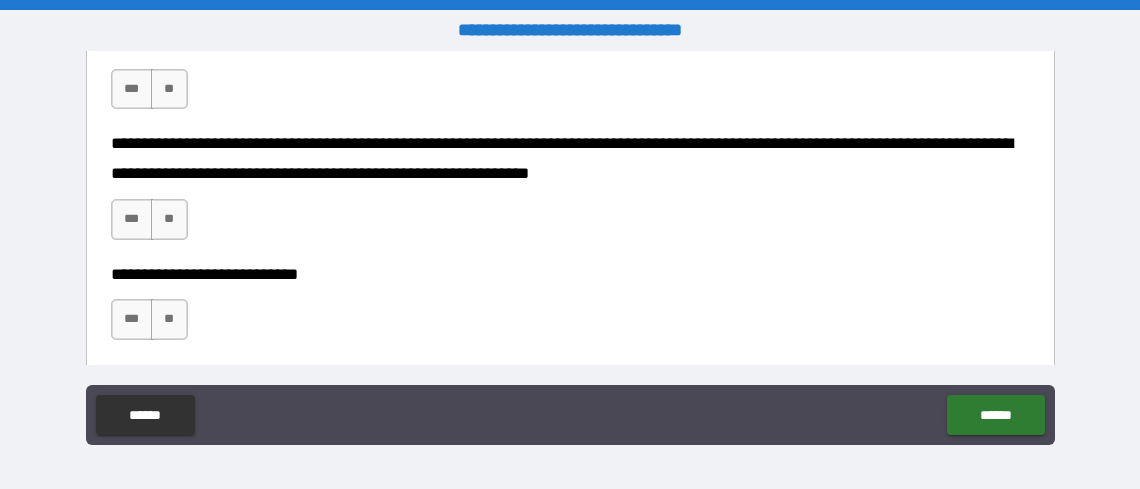 scroll, scrollTop: 600, scrollLeft: 0, axis: vertical 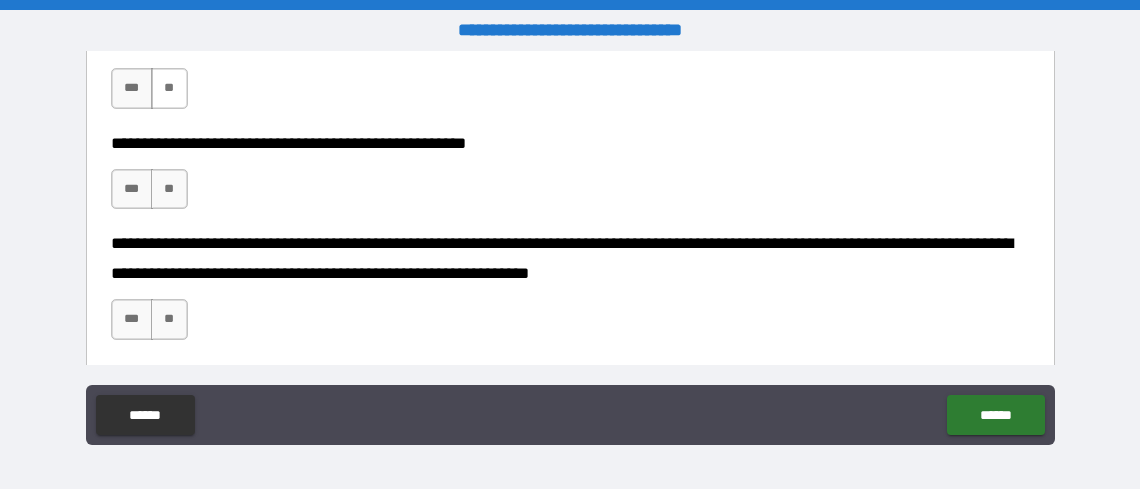 click on "**" at bounding box center [169, 88] 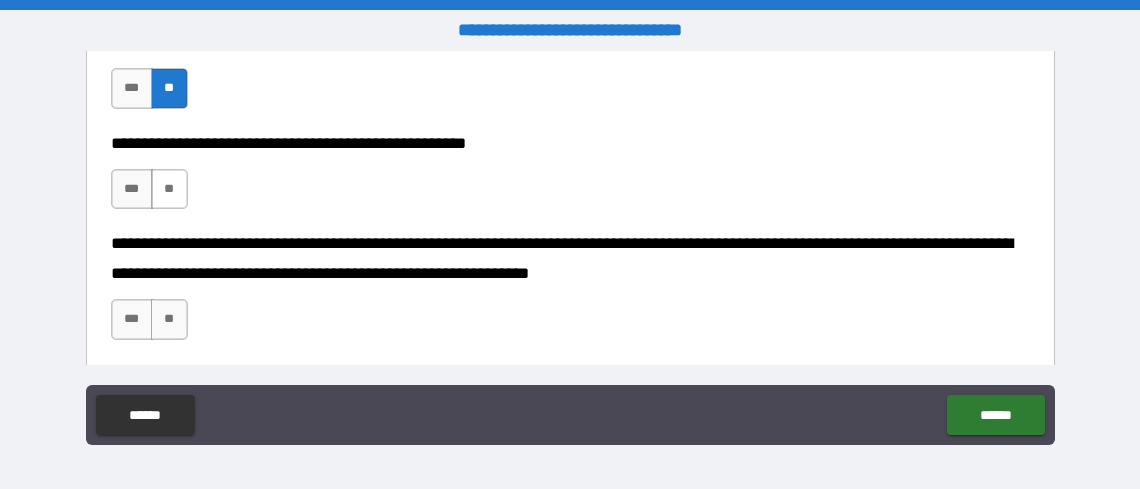 click on "**" at bounding box center [169, 189] 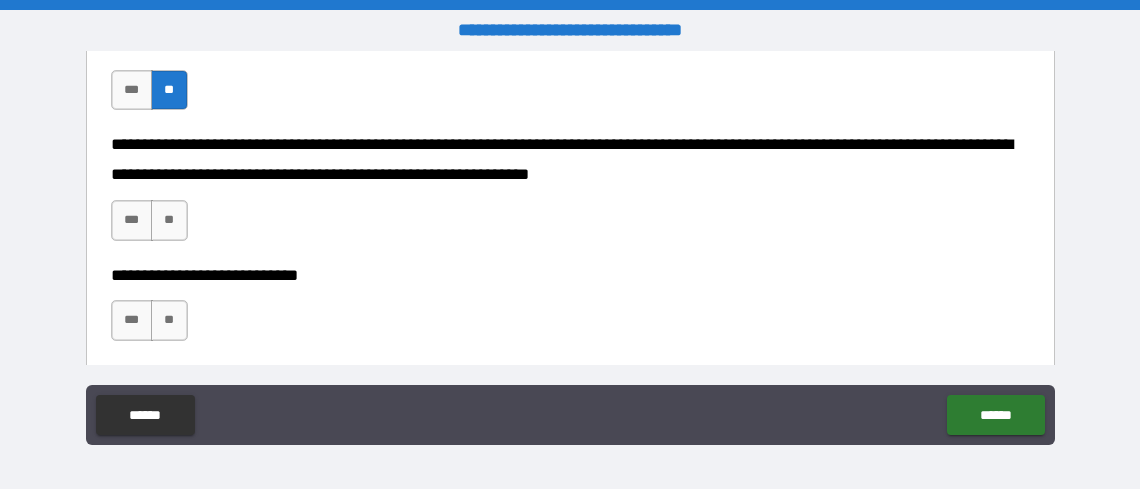 scroll, scrollTop: 700, scrollLeft: 0, axis: vertical 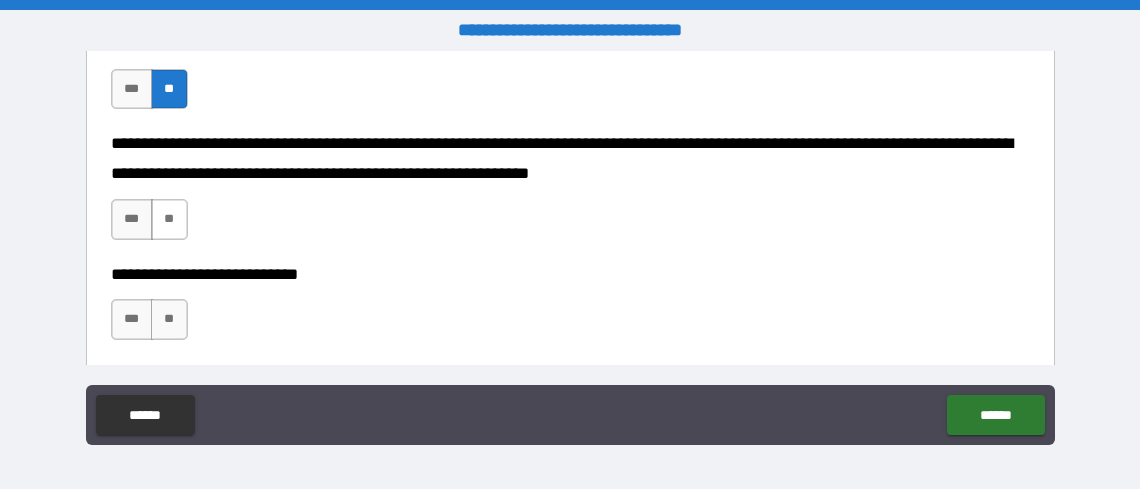 click on "**" at bounding box center (169, 219) 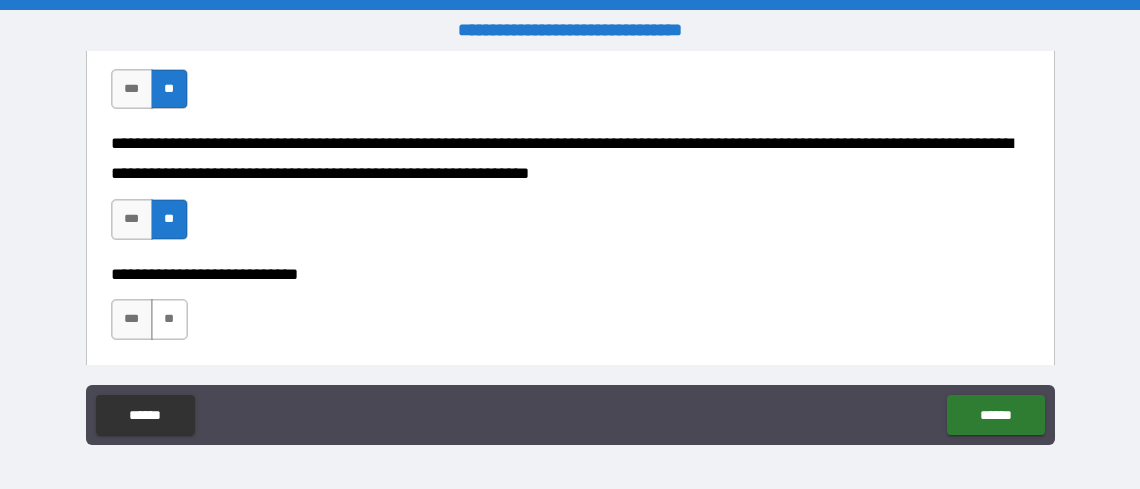 click on "**" at bounding box center [169, 319] 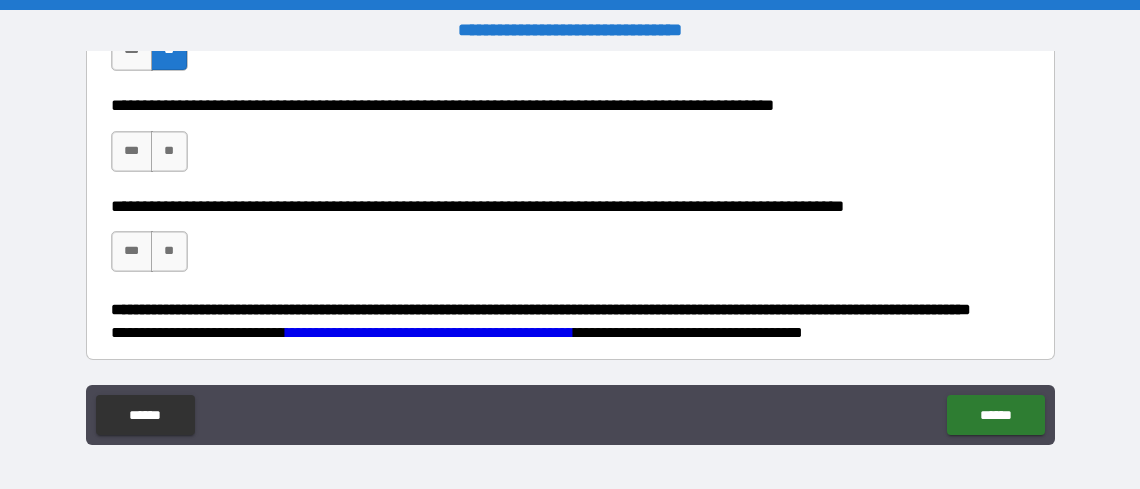 scroll, scrollTop: 992, scrollLeft: 0, axis: vertical 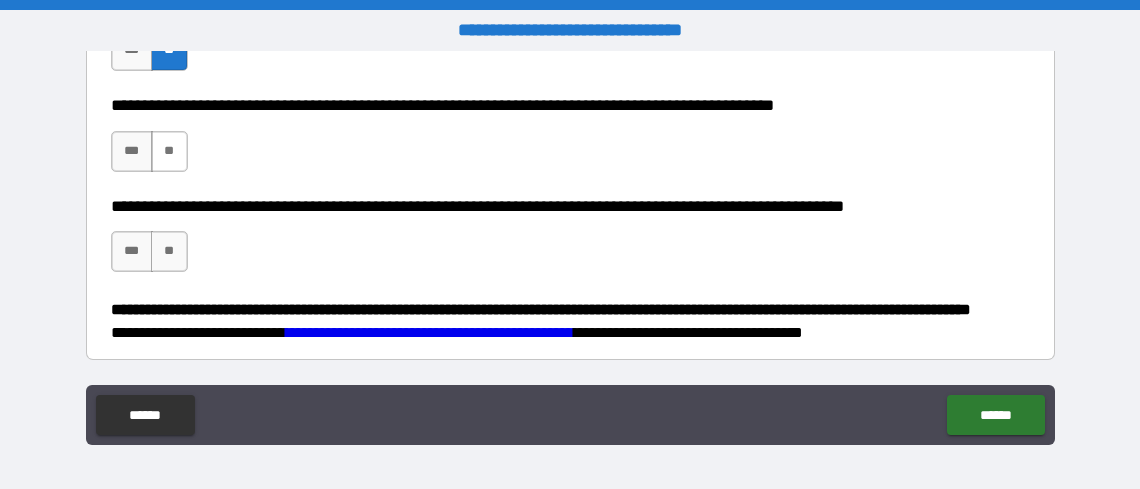 click on "**" at bounding box center [169, 151] 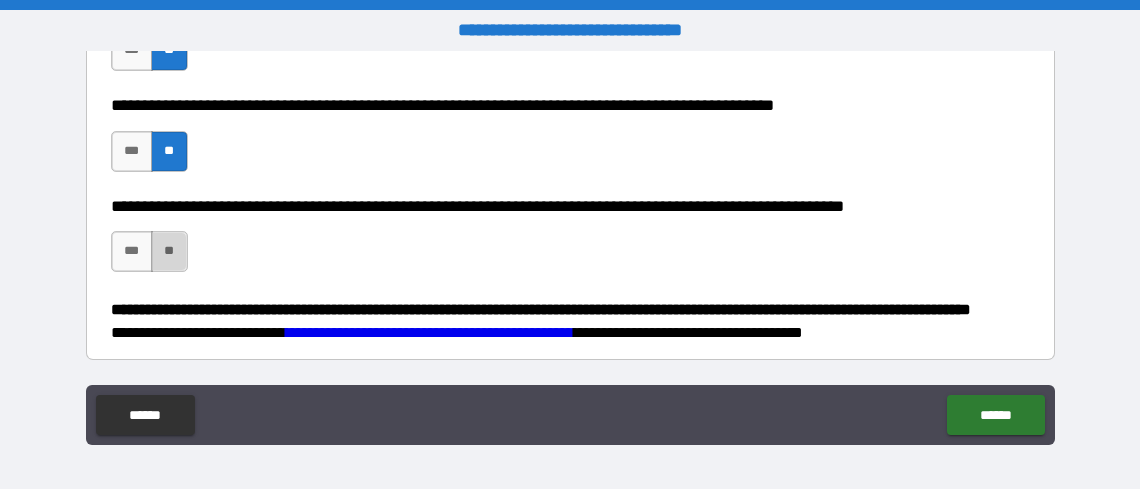 click on "**" at bounding box center [169, 251] 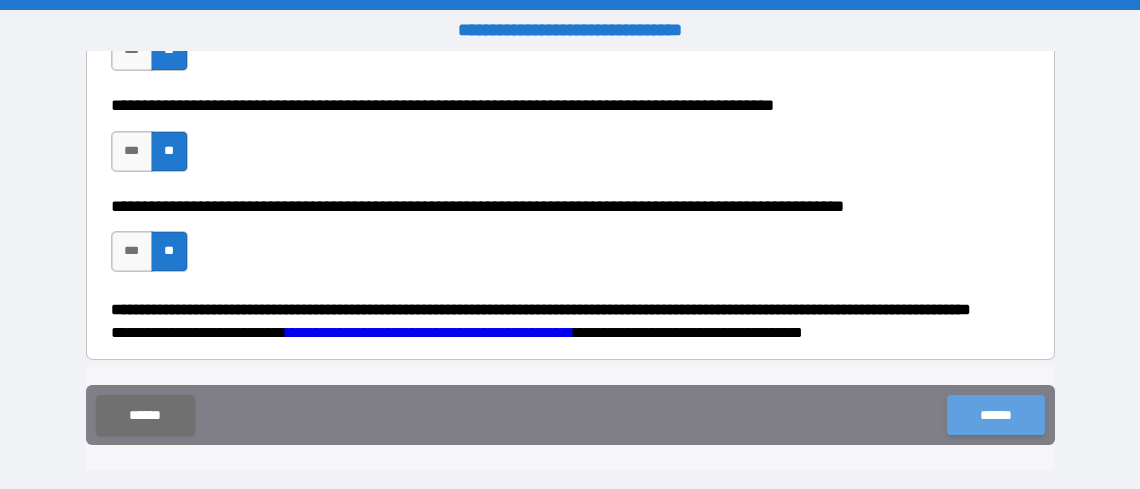 click on "******" at bounding box center [995, 415] 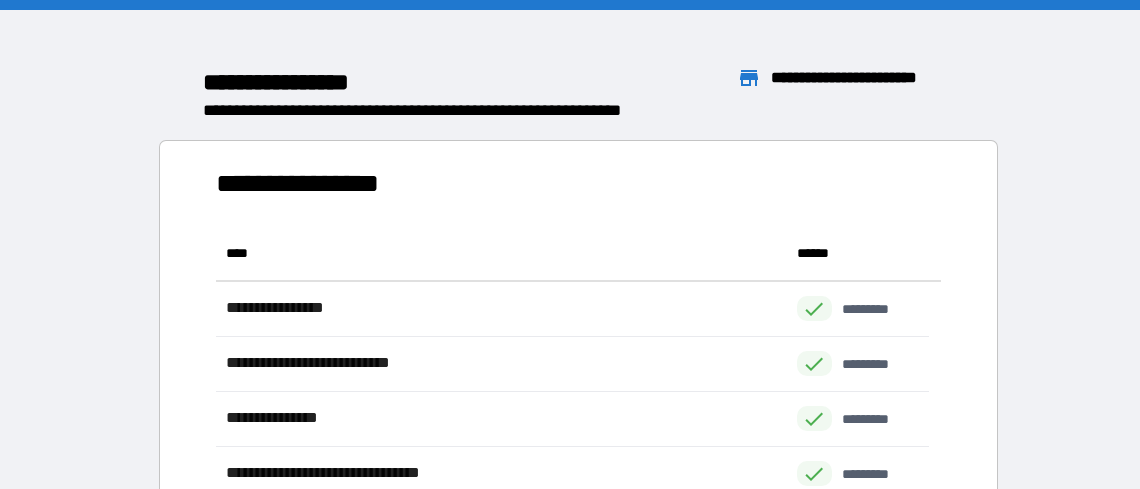 scroll, scrollTop: 16, scrollLeft: 16, axis: both 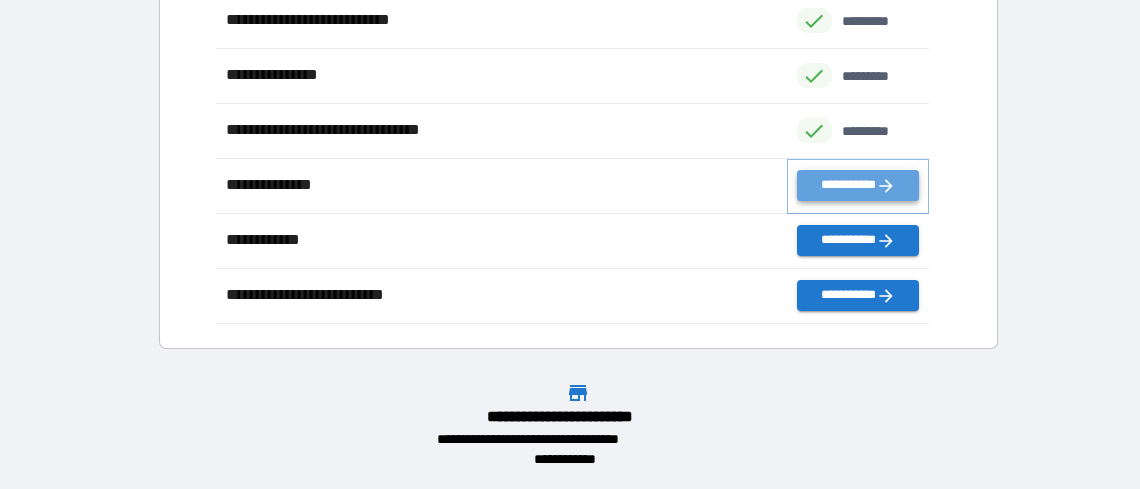 click on "**********" at bounding box center (858, 185) 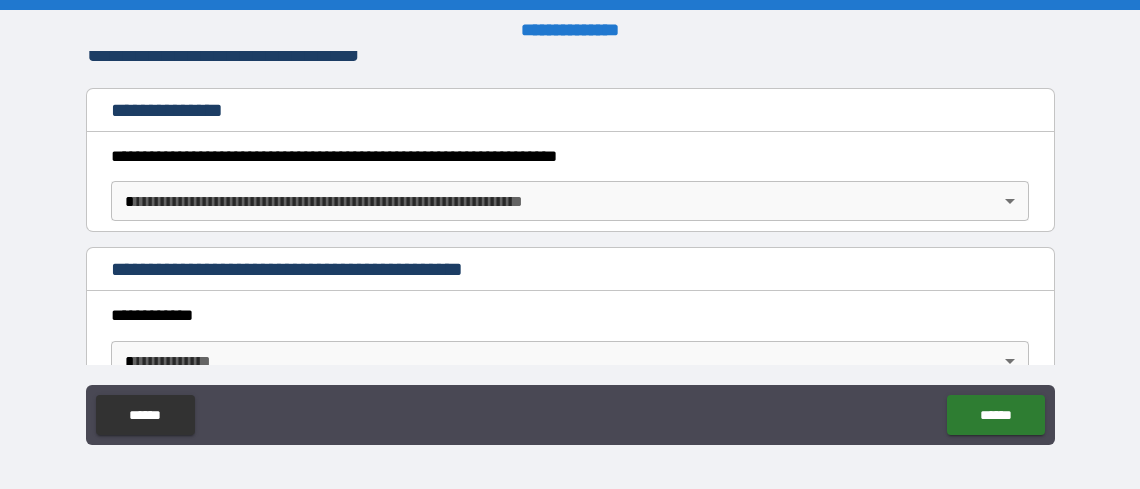 scroll, scrollTop: 500, scrollLeft: 0, axis: vertical 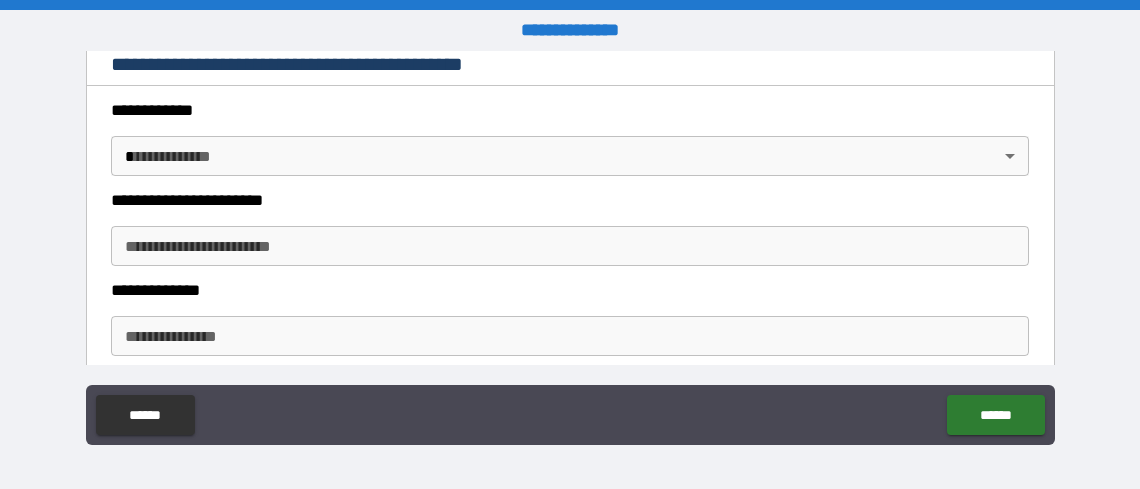 click on "**********" at bounding box center (570, 244) 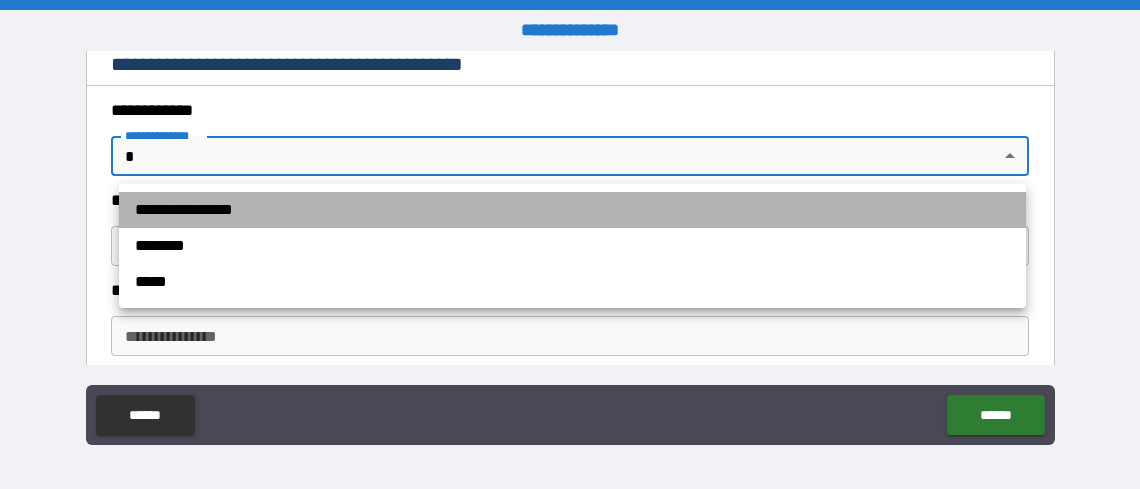 click on "**********" at bounding box center (572, 210) 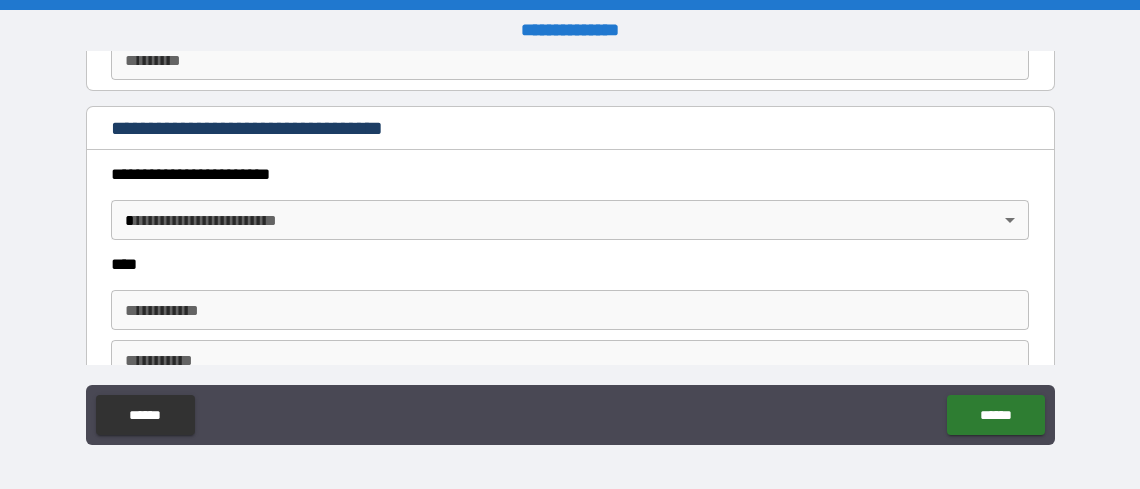 scroll, scrollTop: 900, scrollLeft: 0, axis: vertical 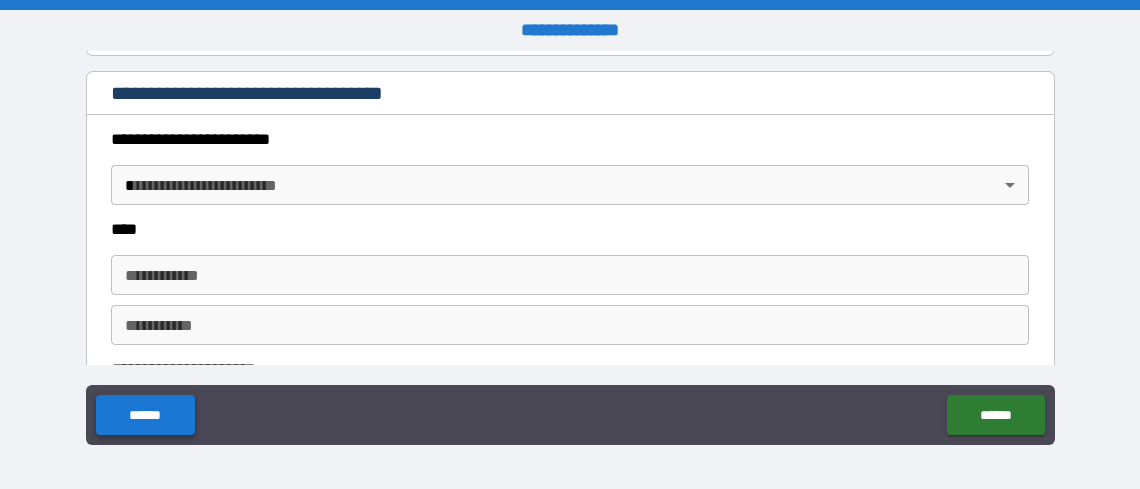 click on "******" at bounding box center (145, 415) 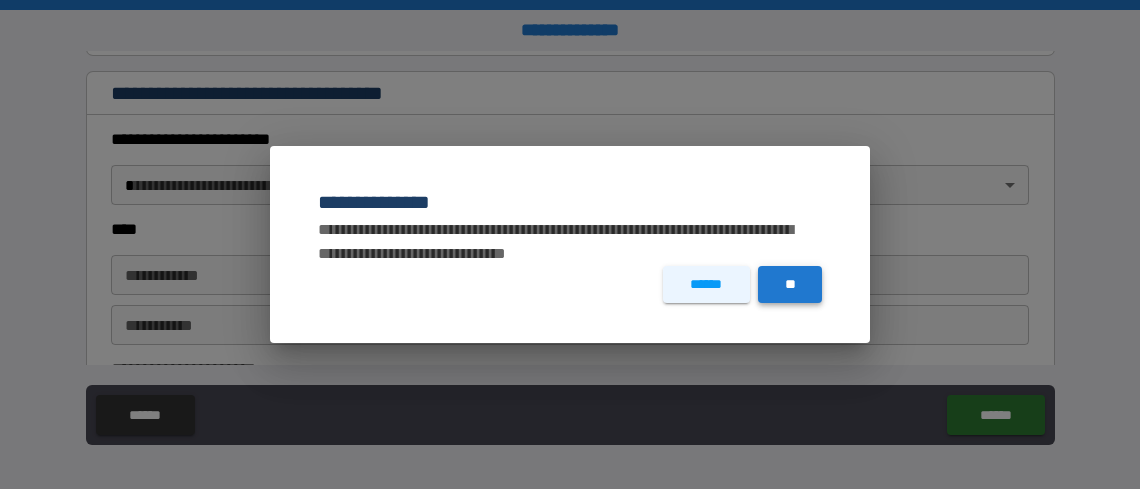 click on "**" at bounding box center [790, 284] 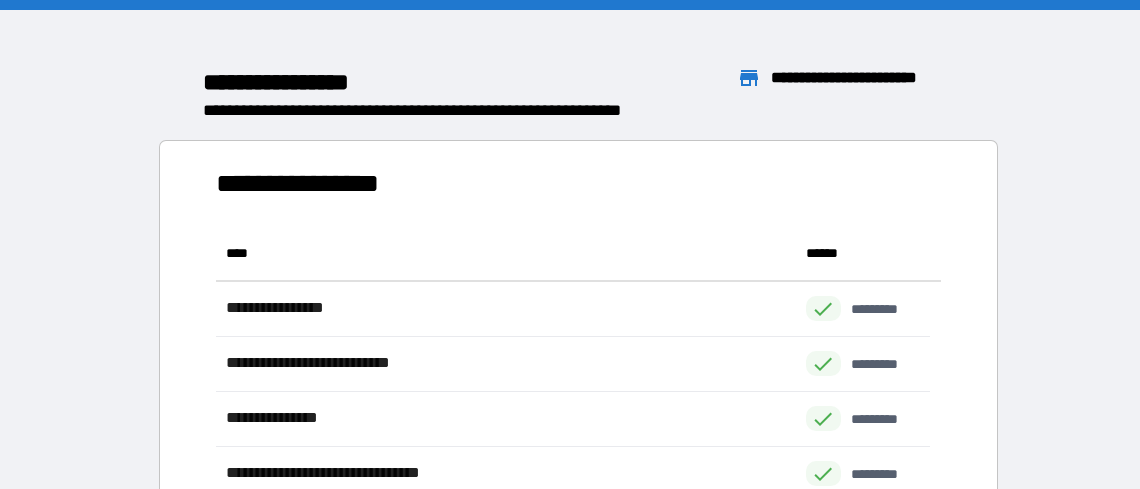 scroll, scrollTop: 426, scrollLeft: 699, axis: both 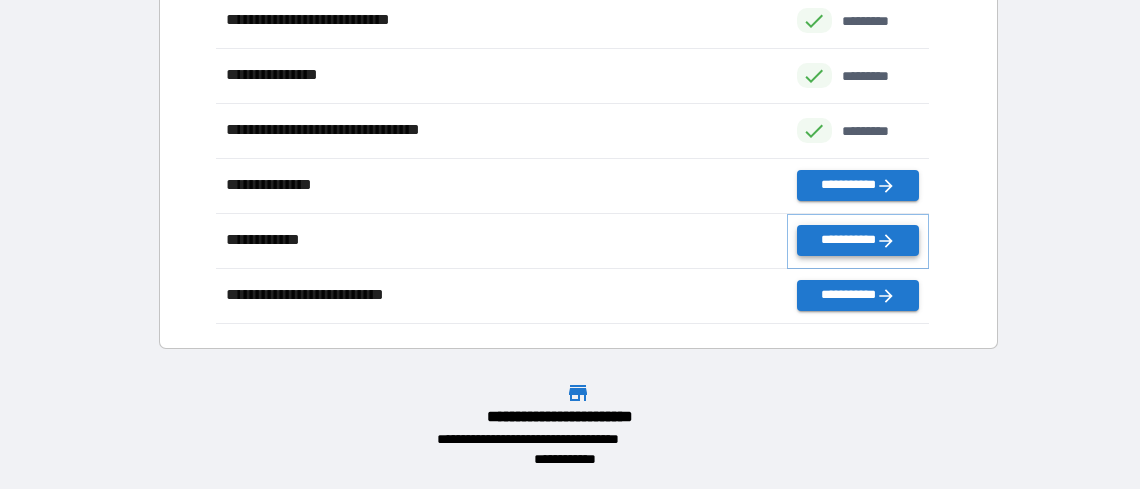 click 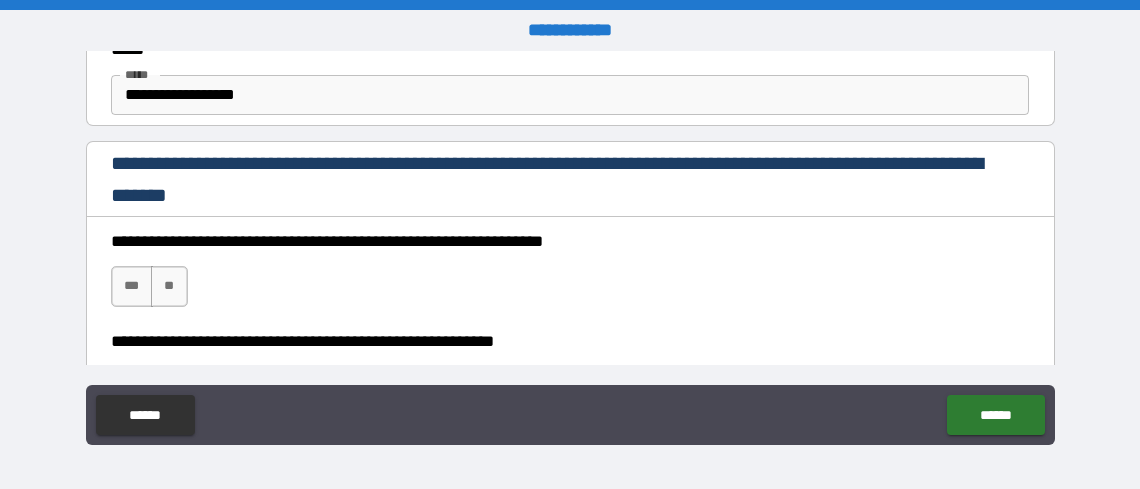 scroll, scrollTop: 1100, scrollLeft: 0, axis: vertical 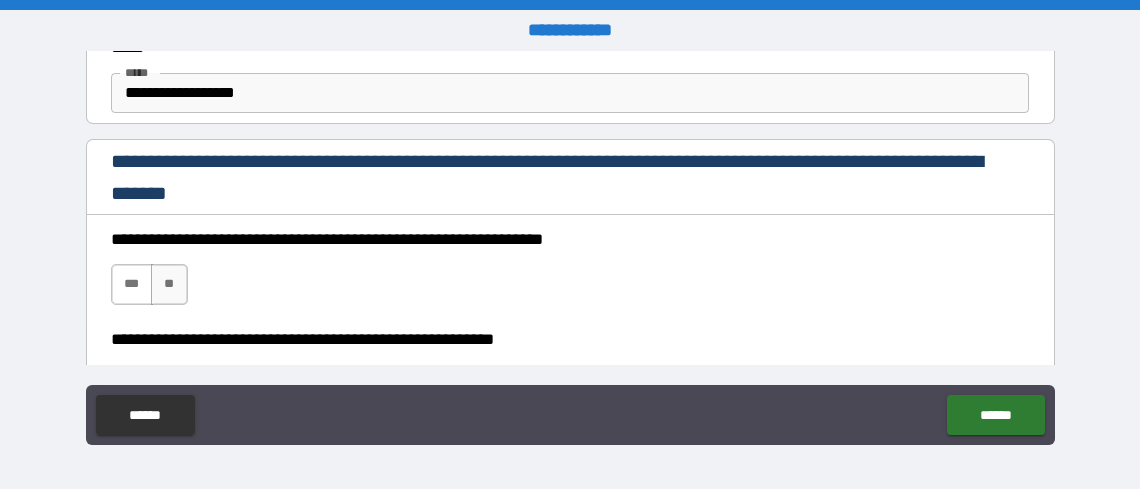 click on "***" at bounding box center (132, 284) 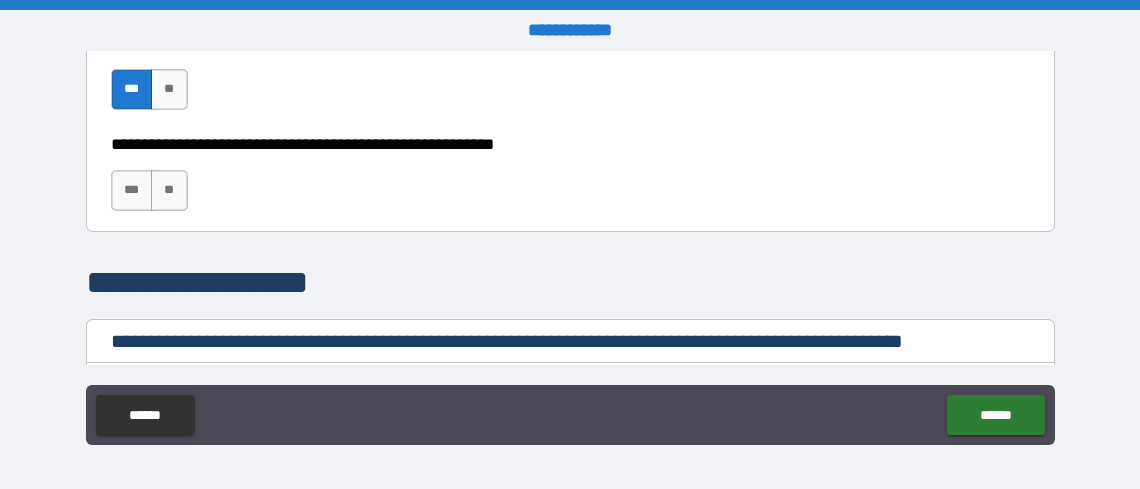 scroll, scrollTop: 1300, scrollLeft: 0, axis: vertical 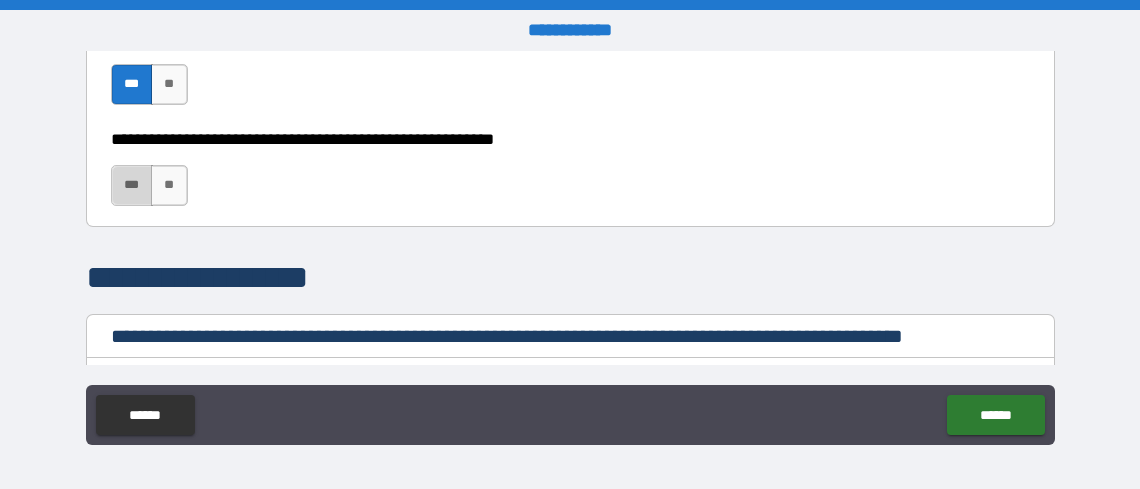 click on "***" at bounding box center [132, 185] 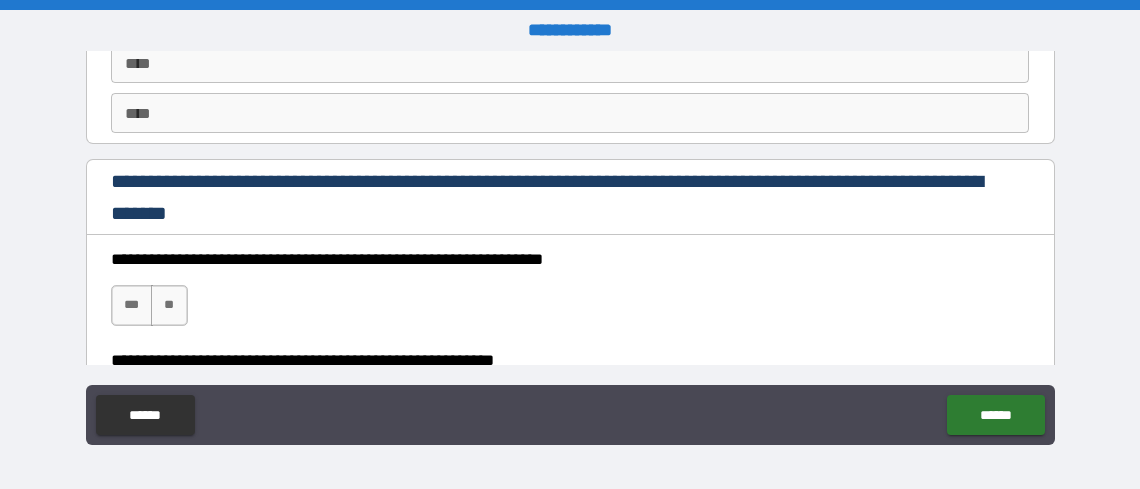 scroll, scrollTop: 2700, scrollLeft: 0, axis: vertical 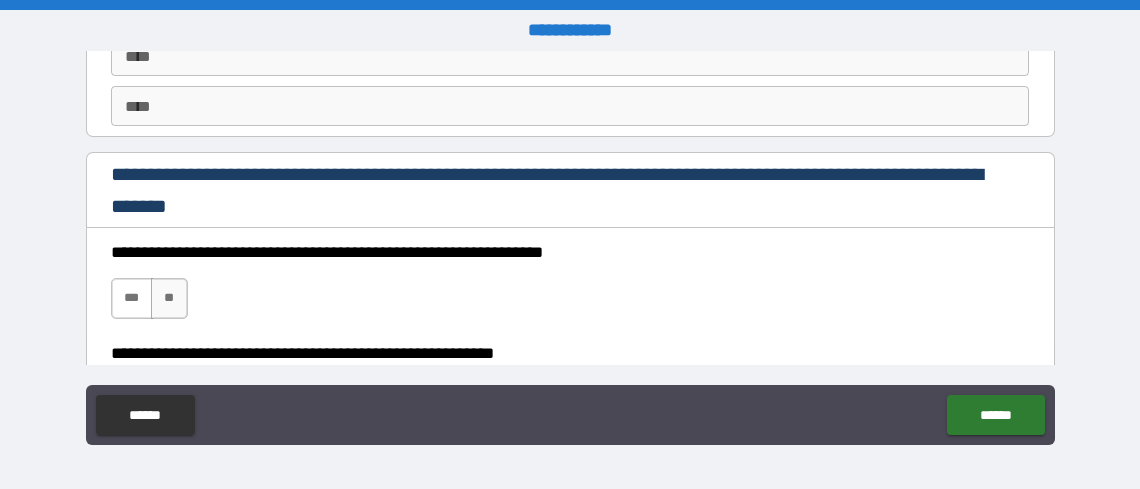 click on "***" at bounding box center [132, 298] 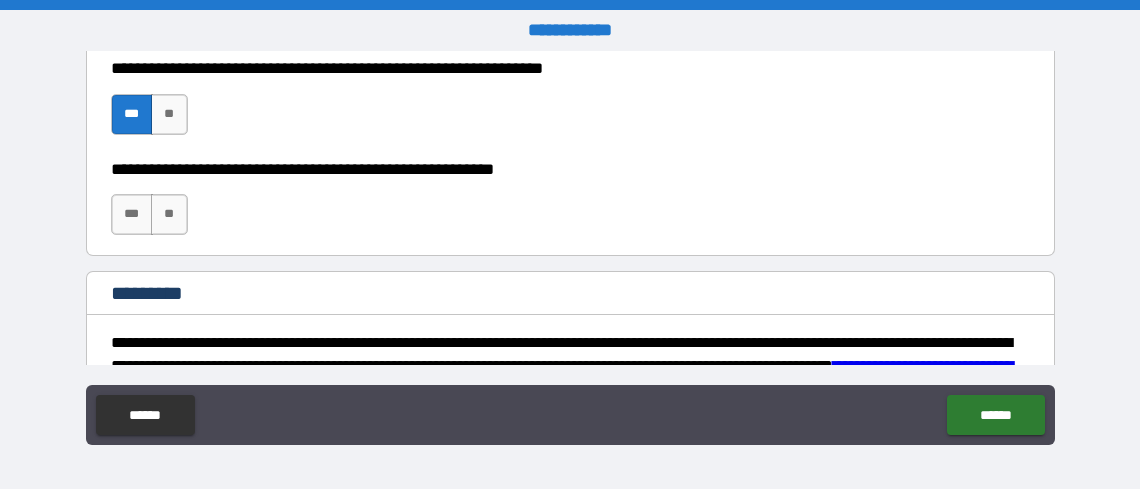 scroll, scrollTop: 2900, scrollLeft: 0, axis: vertical 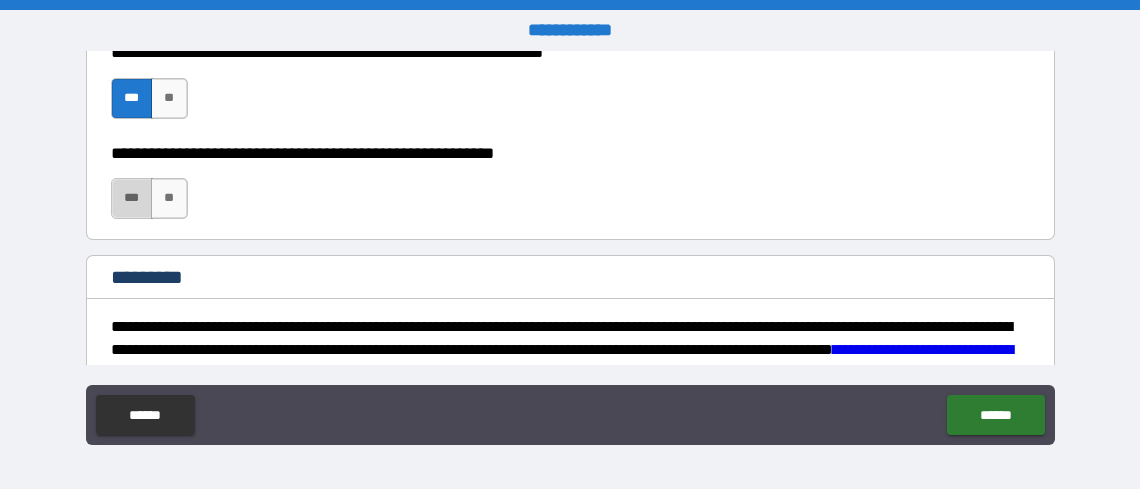 click on "***" at bounding box center [132, 198] 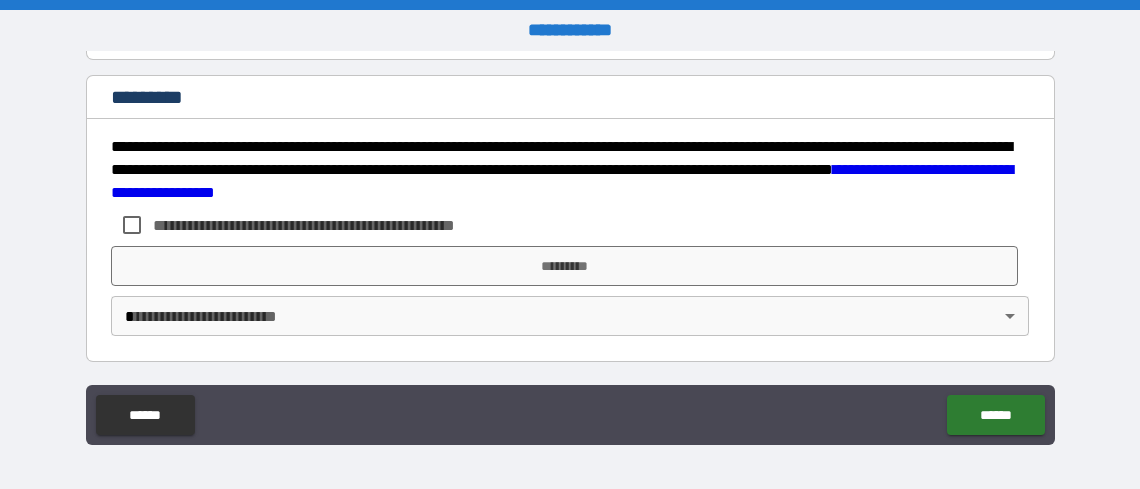 scroll, scrollTop: 3082, scrollLeft: 0, axis: vertical 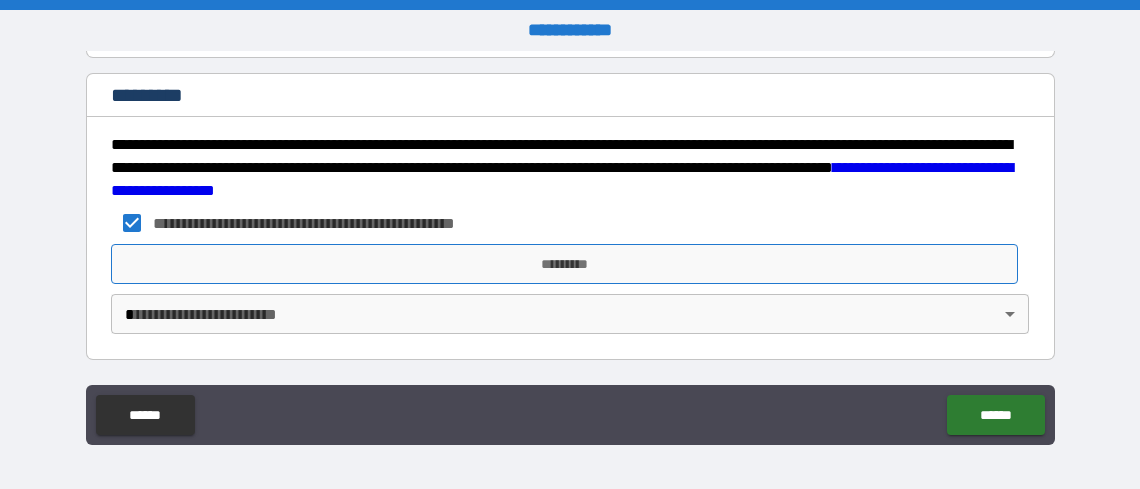 click on "*********" at bounding box center (564, 264) 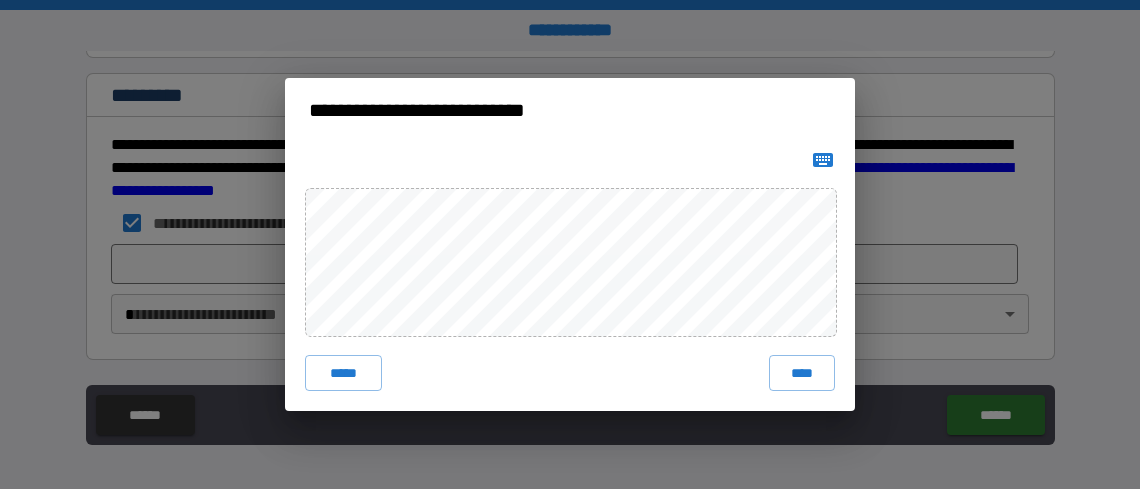 click on "**********" at bounding box center [570, 244] 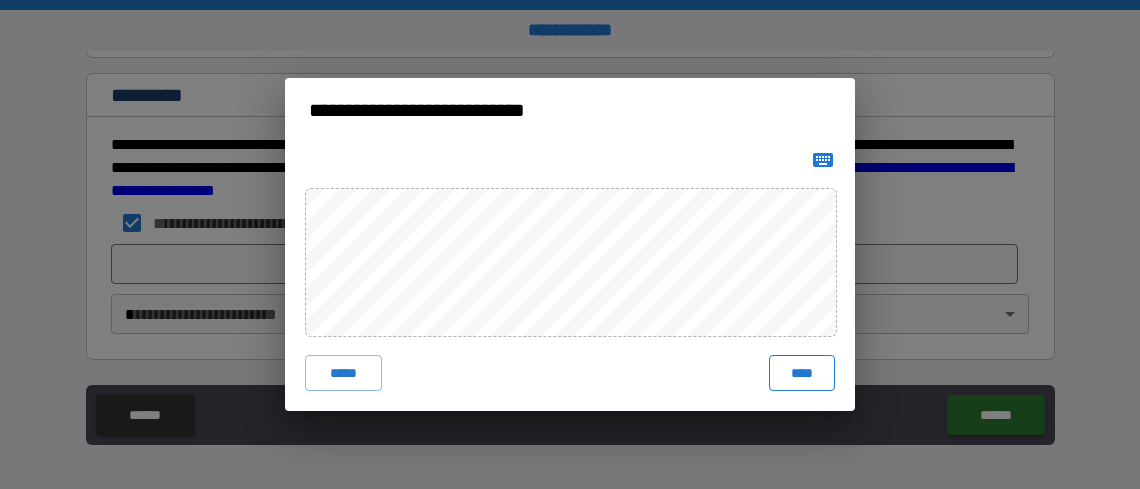 click on "****" at bounding box center [802, 373] 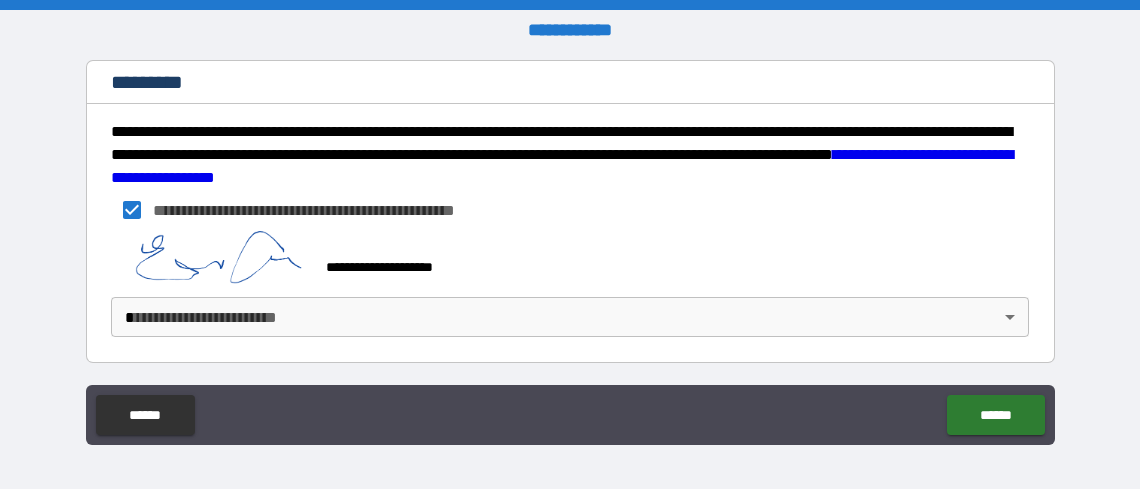 scroll, scrollTop: 3098, scrollLeft: 0, axis: vertical 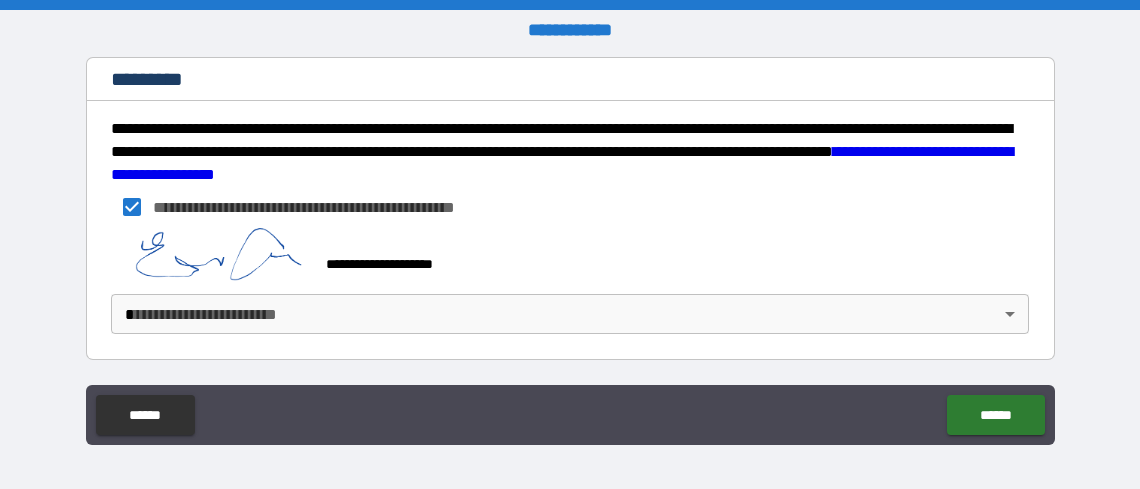 click on "**********" at bounding box center [570, 244] 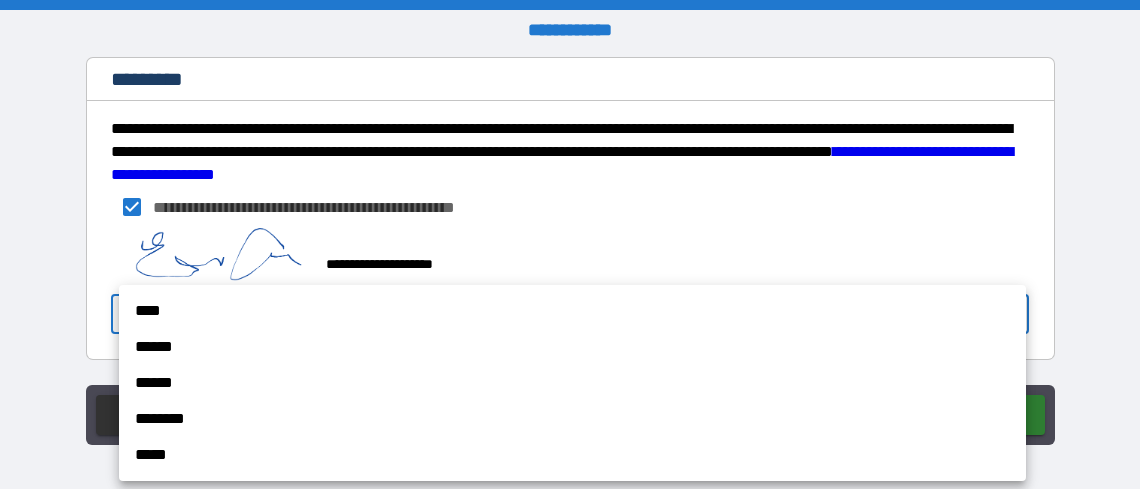 click on "****" at bounding box center [572, 311] 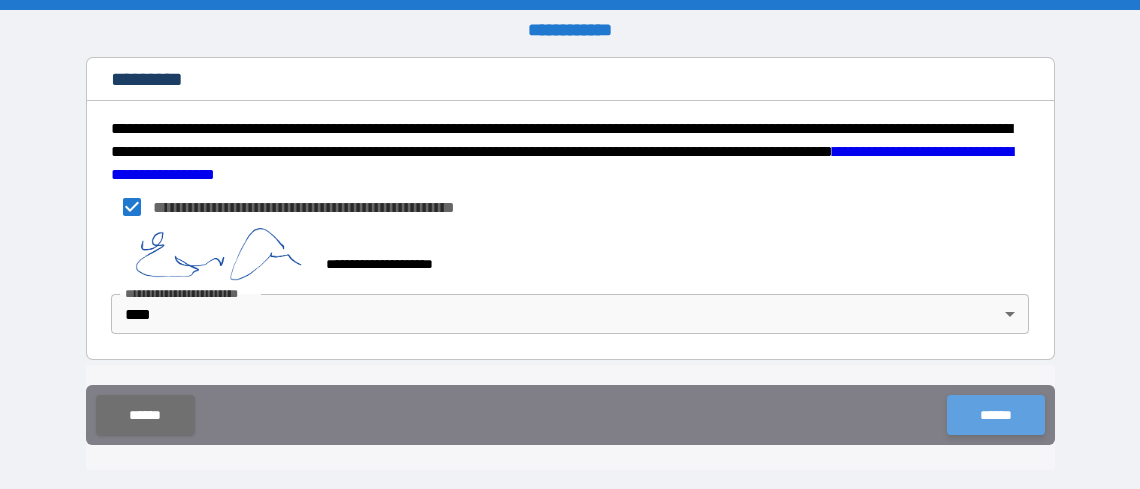 click on "******" at bounding box center (995, 415) 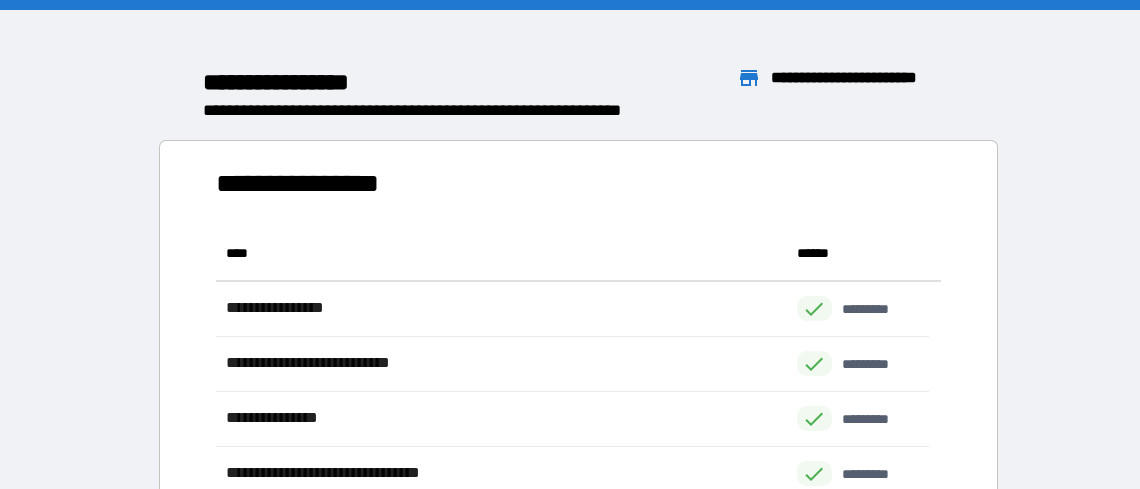 scroll, scrollTop: 16, scrollLeft: 16, axis: both 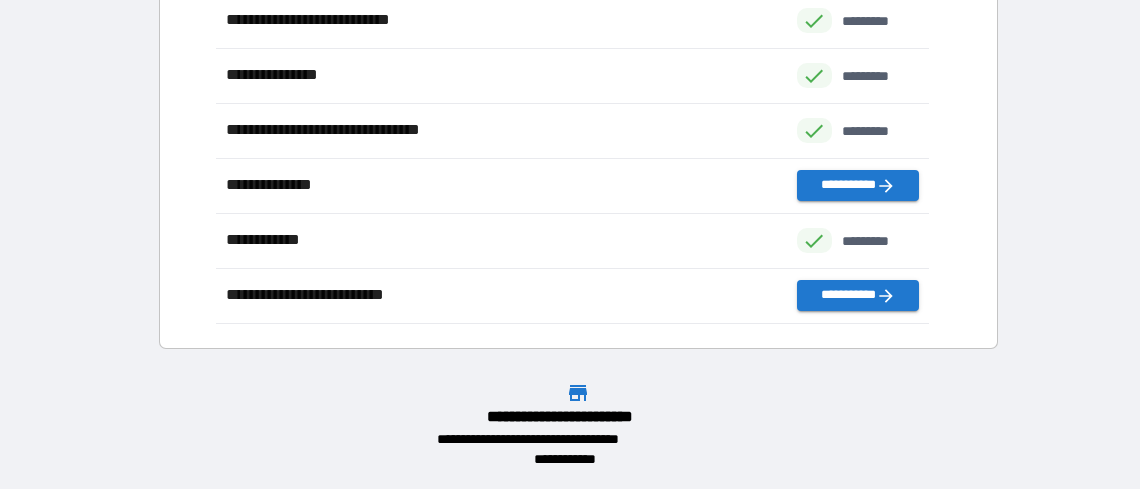 click on "**********" at bounding box center (570, 68) 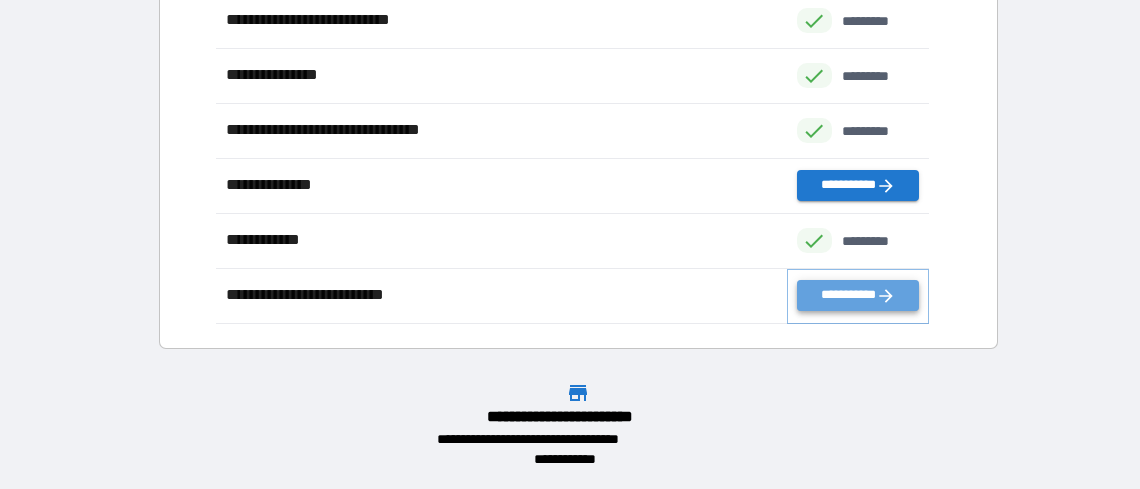 click 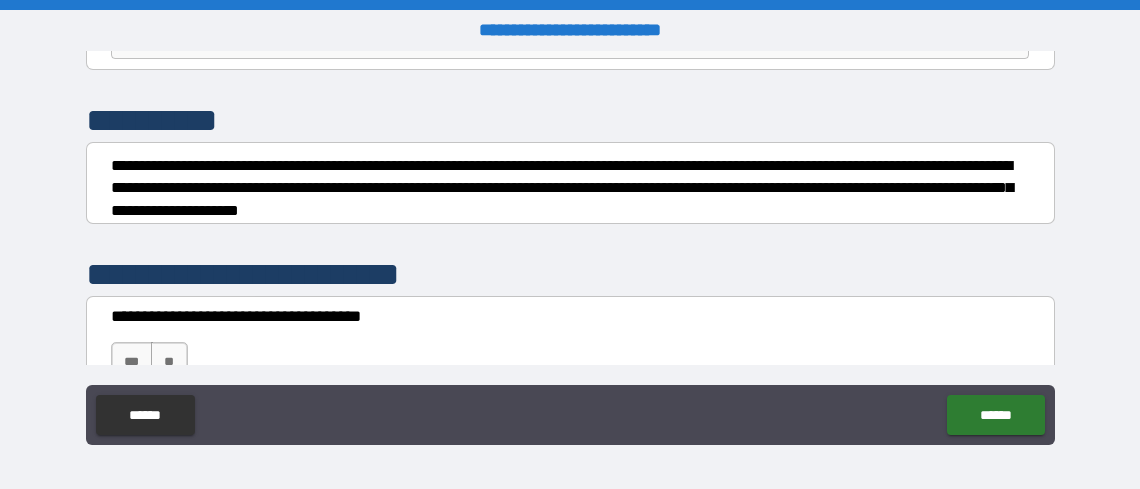 scroll, scrollTop: 300, scrollLeft: 0, axis: vertical 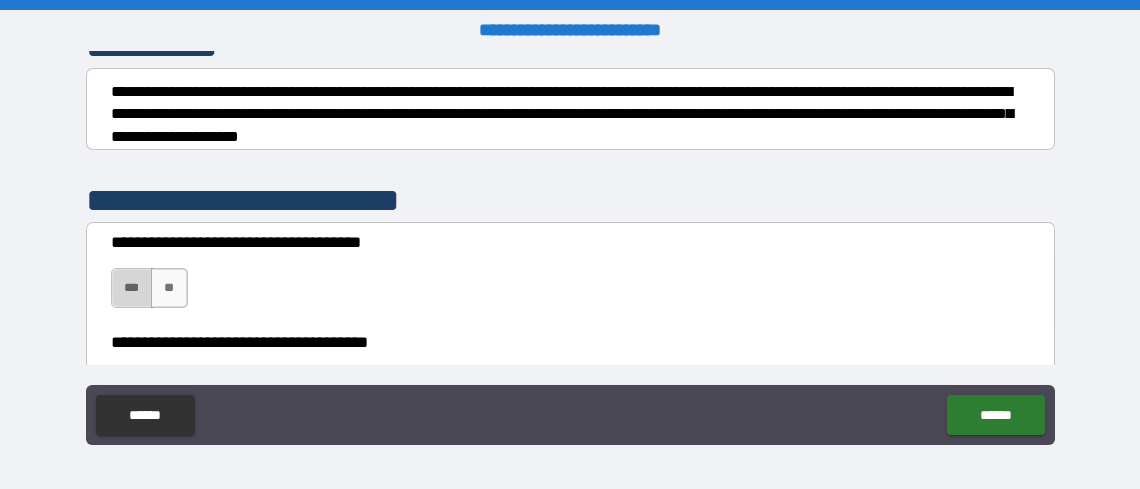 click on "***" at bounding box center [132, 288] 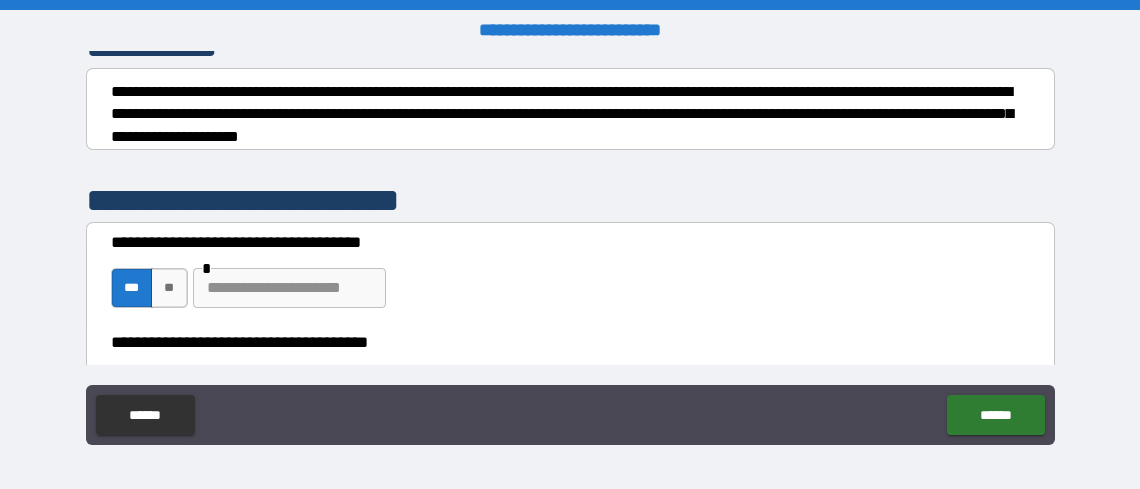 click at bounding box center [289, 288] 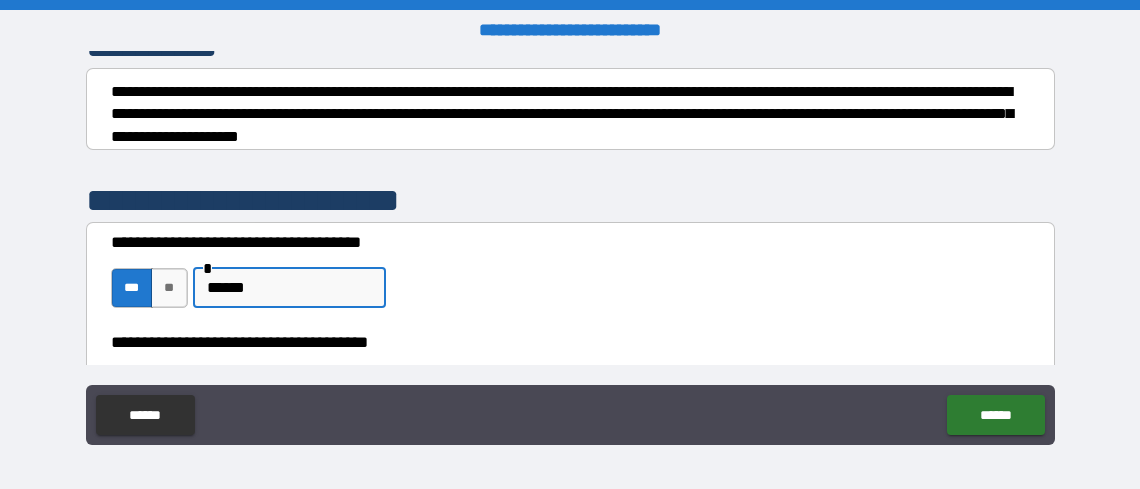 type on "******" 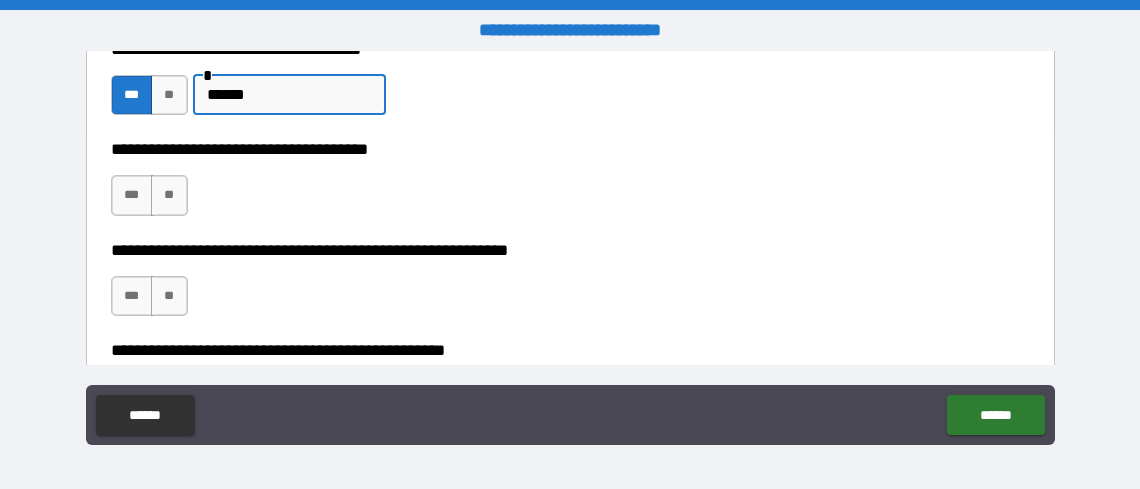 scroll, scrollTop: 500, scrollLeft: 0, axis: vertical 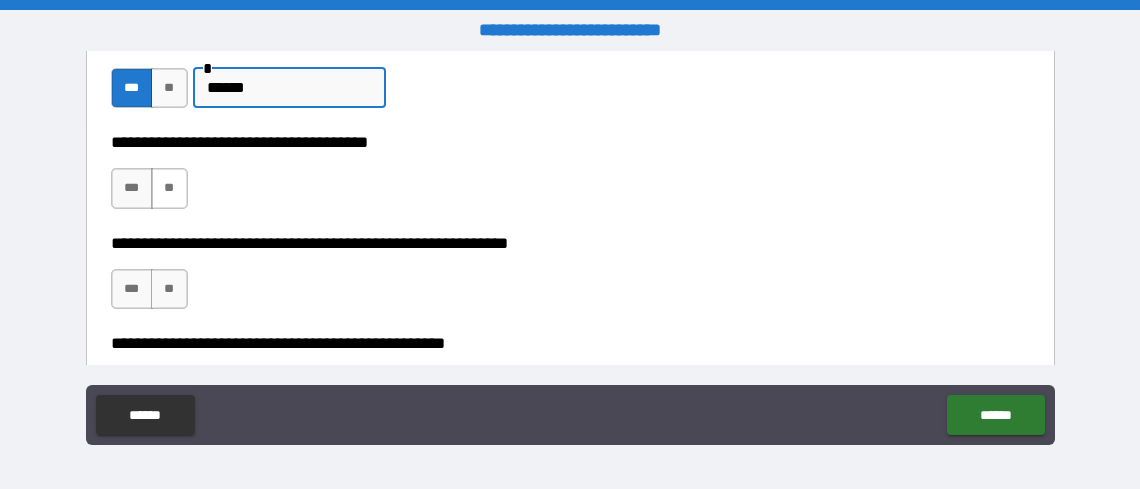 click on "**" at bounding box center (169, 188) 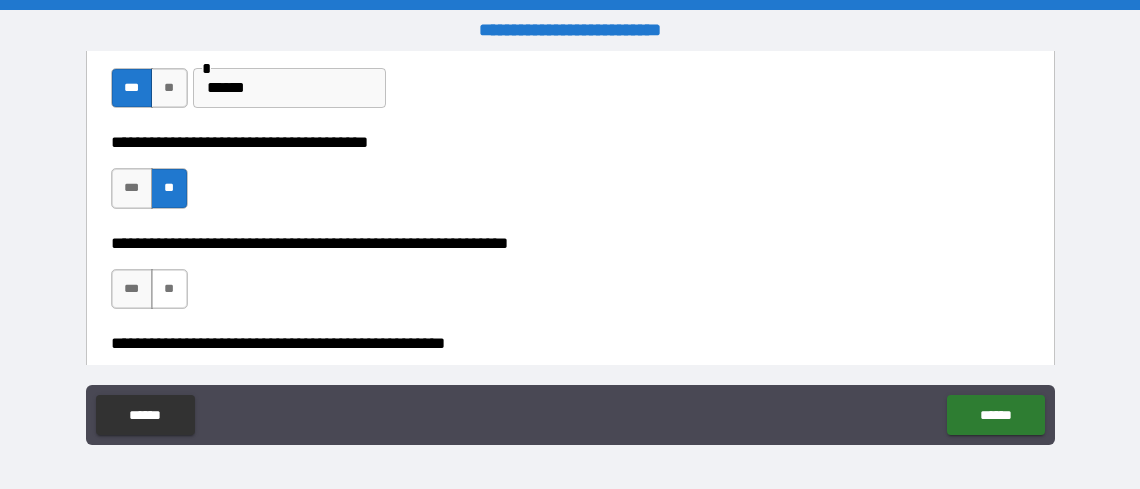 click on "**" at bounding box center [169, 289] 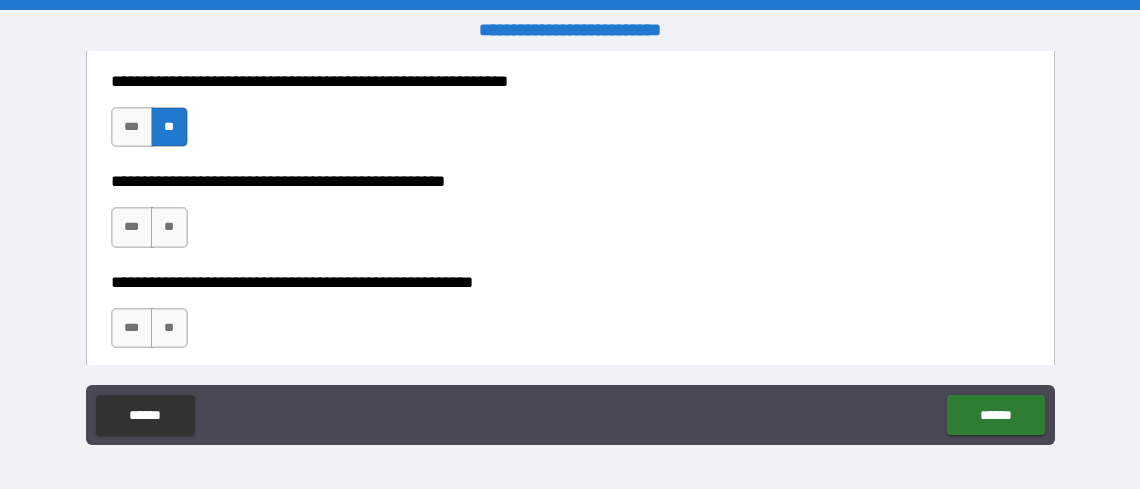 scroll, scrollTop: 700, scrollLeft: 0, axis: vertical 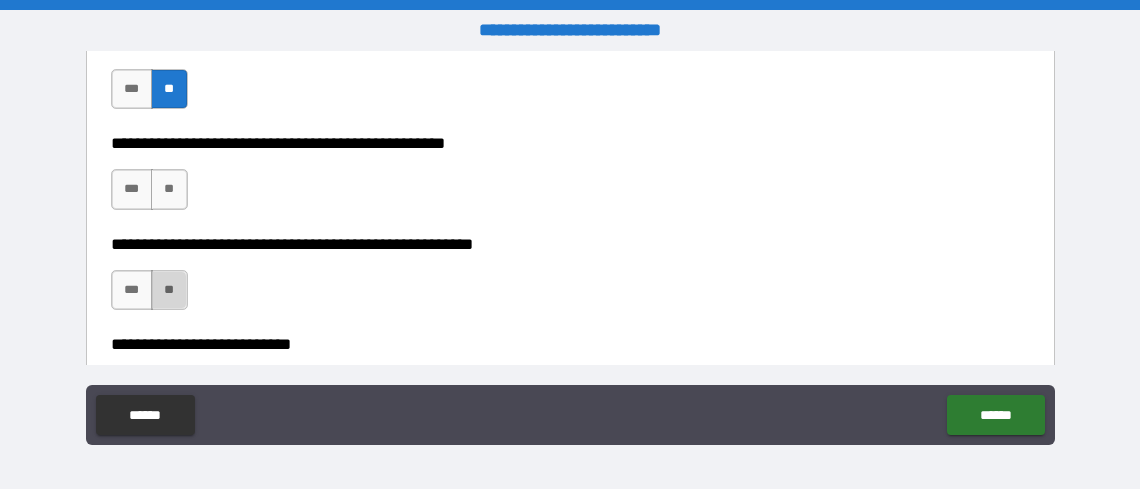 click on "**" at bounding box center [169, 290] 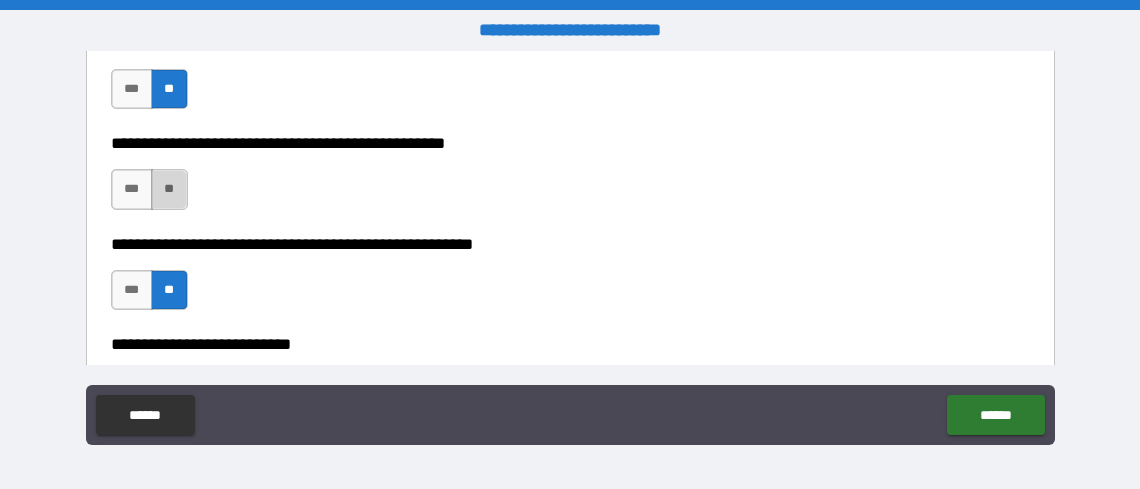click on "**" at bounding box center [169, 189] 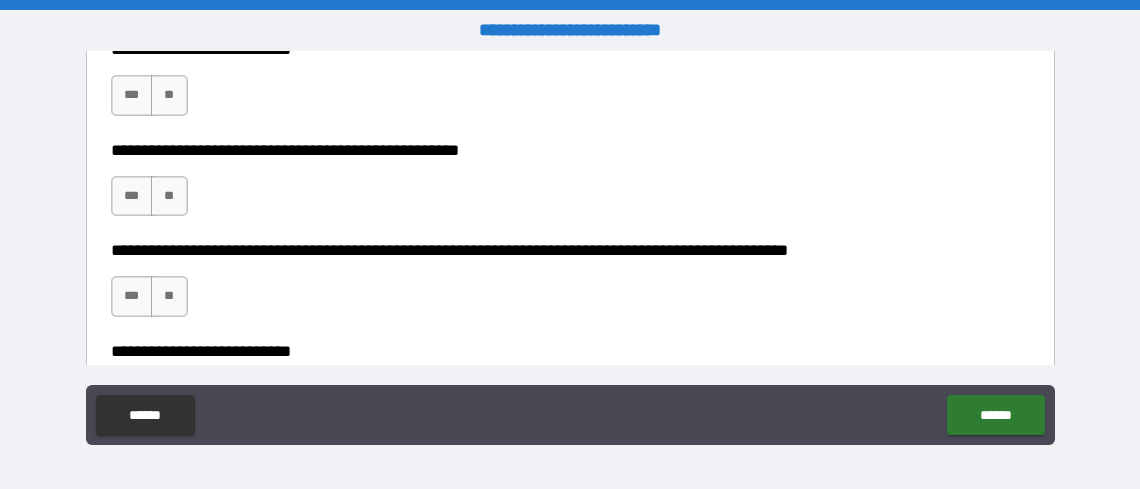 scroll, scrollTop: 1000, scrollLeft: 0, axis: vertical 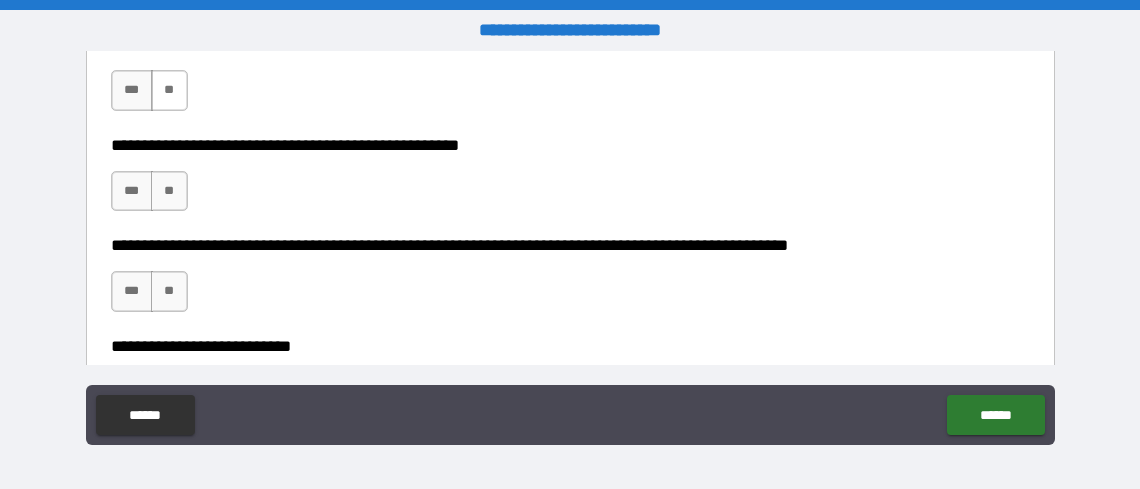 click on "**" at bounding box center (169, 90) 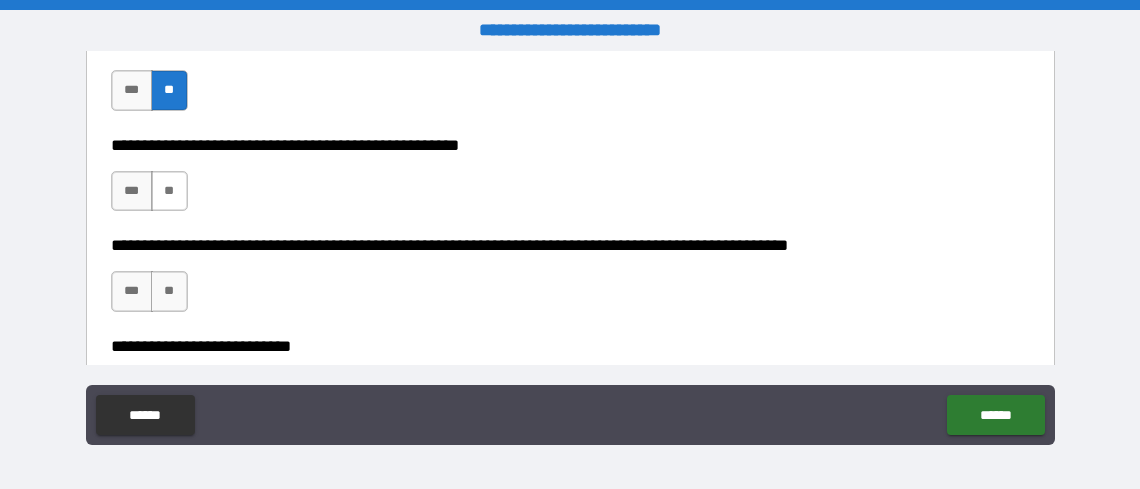 click on "**" at bounding box center [169, 191] 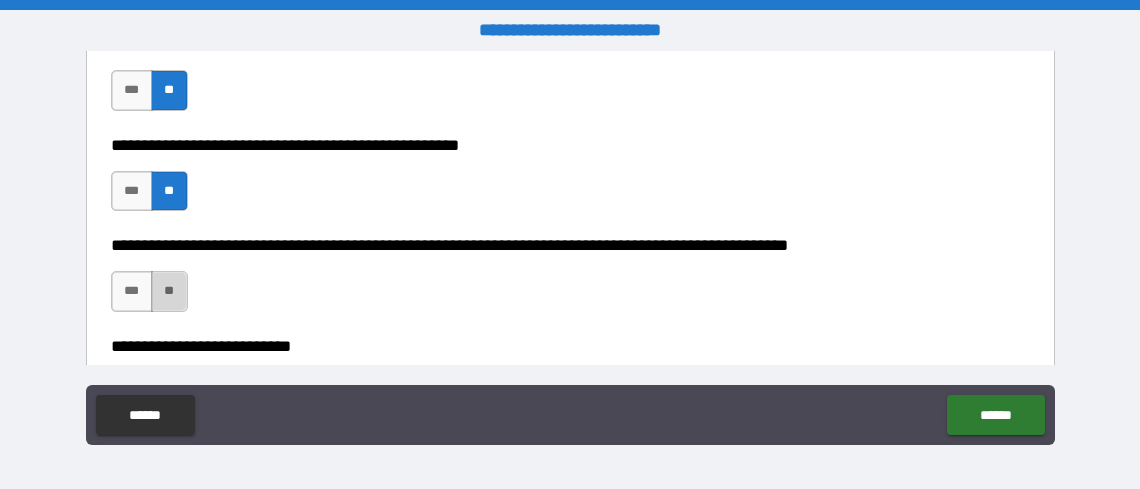 click on "**" at bounding box center (169, 291) 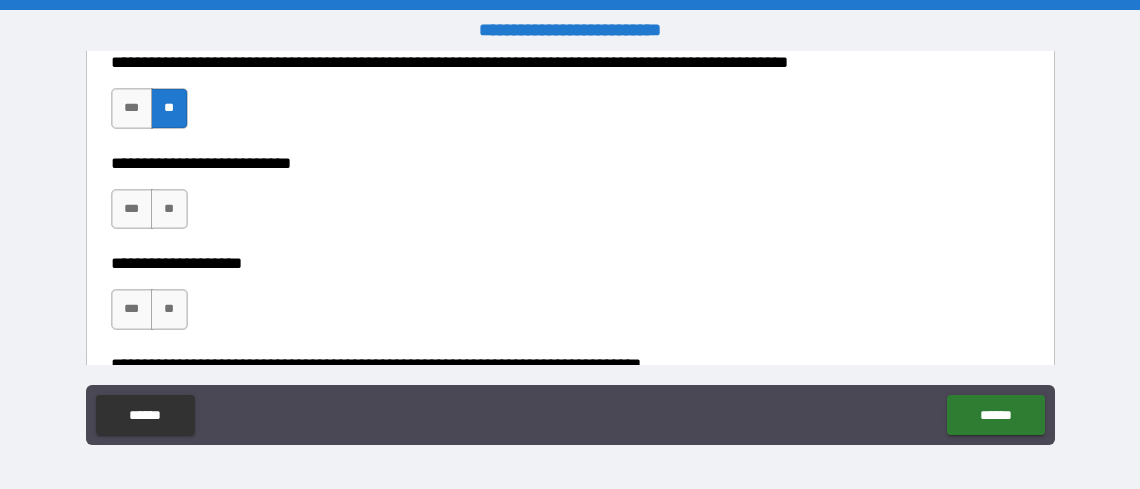 scroll, scrollTop: 1200, scrollLeft: 0, axis: vertical 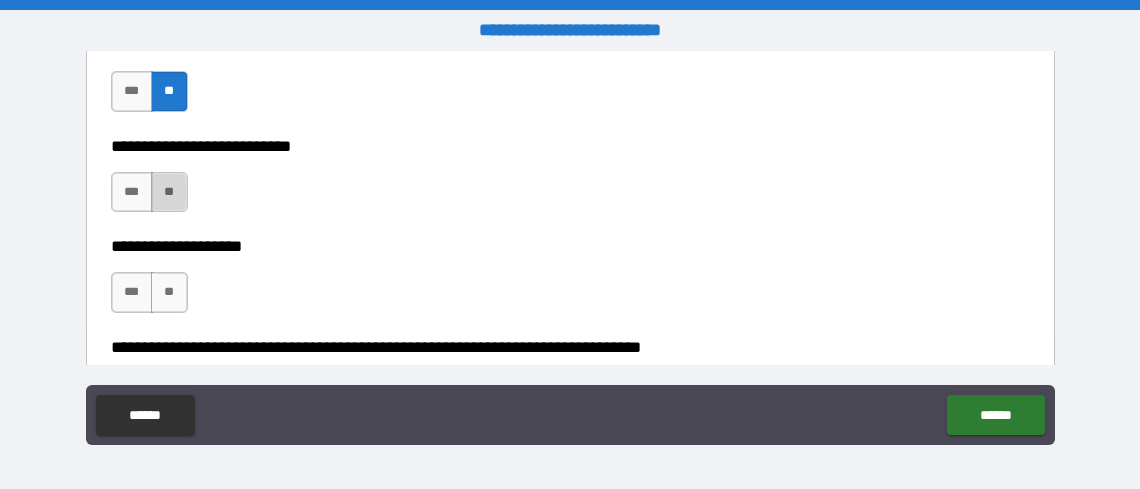 click on "**" at bounding box center (169, 192) 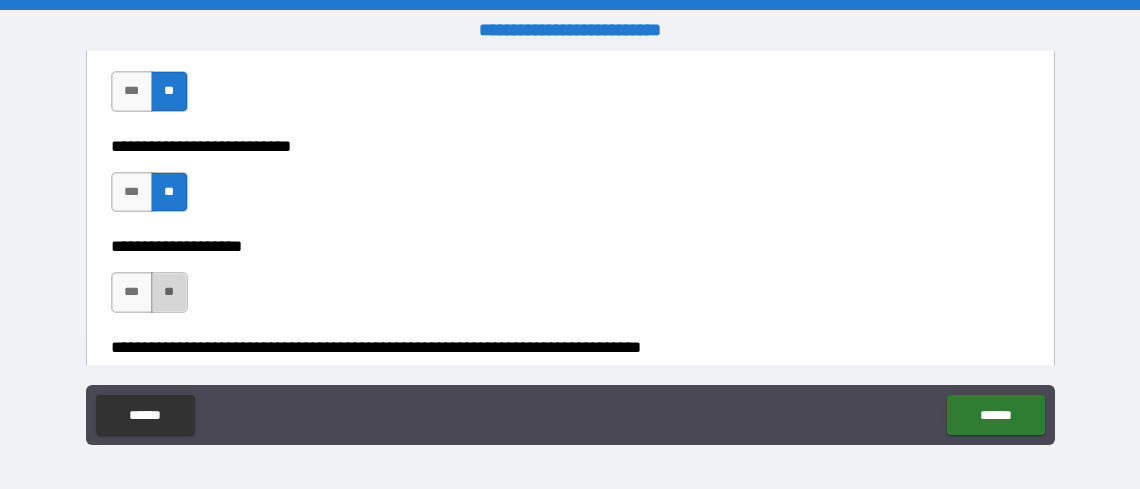 click on "**" at bounding box center (169, 292) 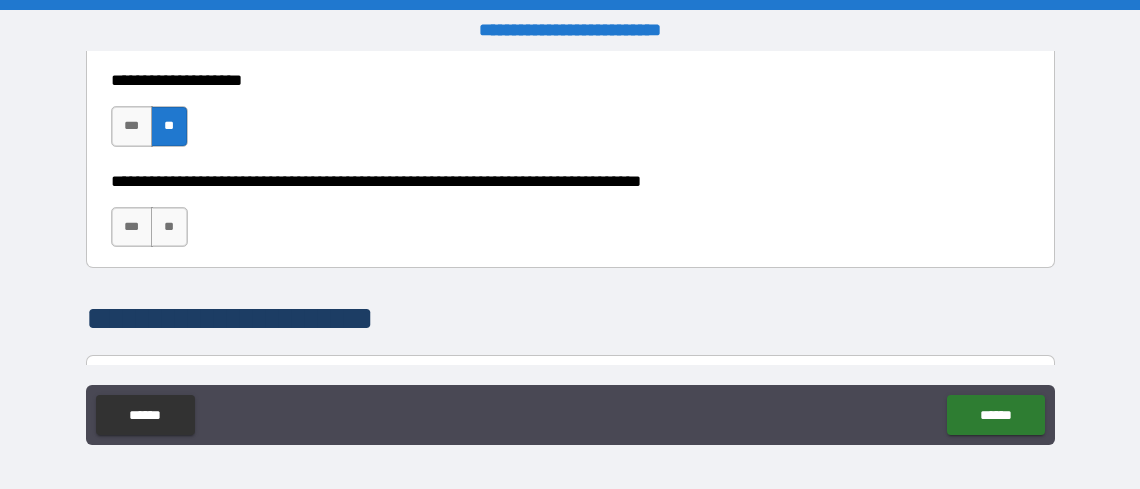 scroll, scrollTop: 1400, scrollLeft: 0, axis: vertical 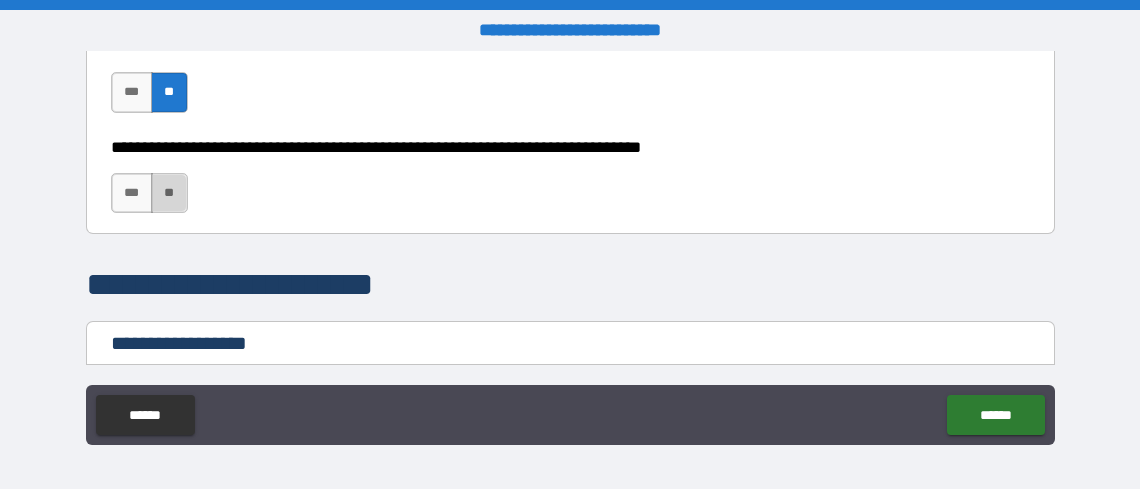 click on "**" at bounding box center (169, 193) 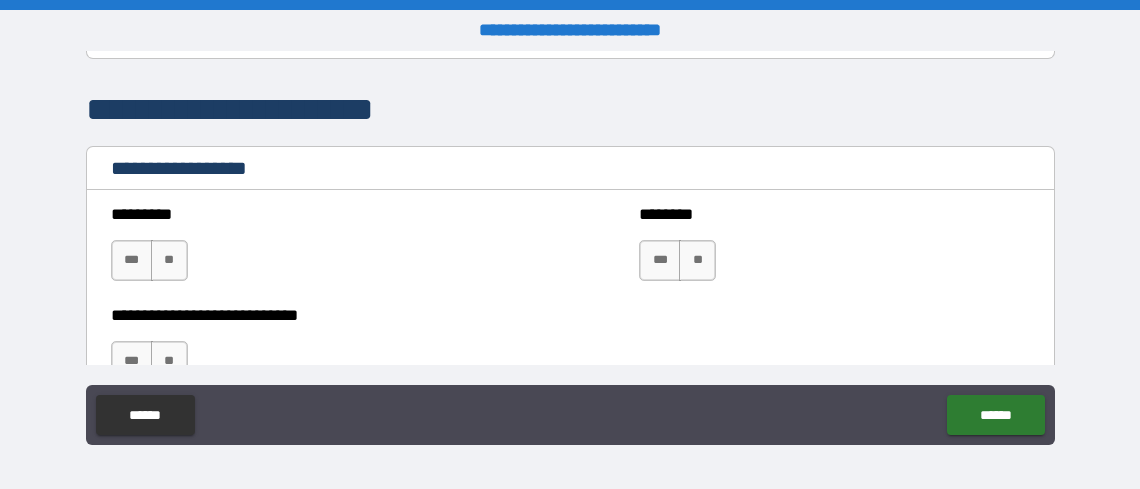 scroll, scrollTop: 1600, scrollLeft: 0, axis: vertical 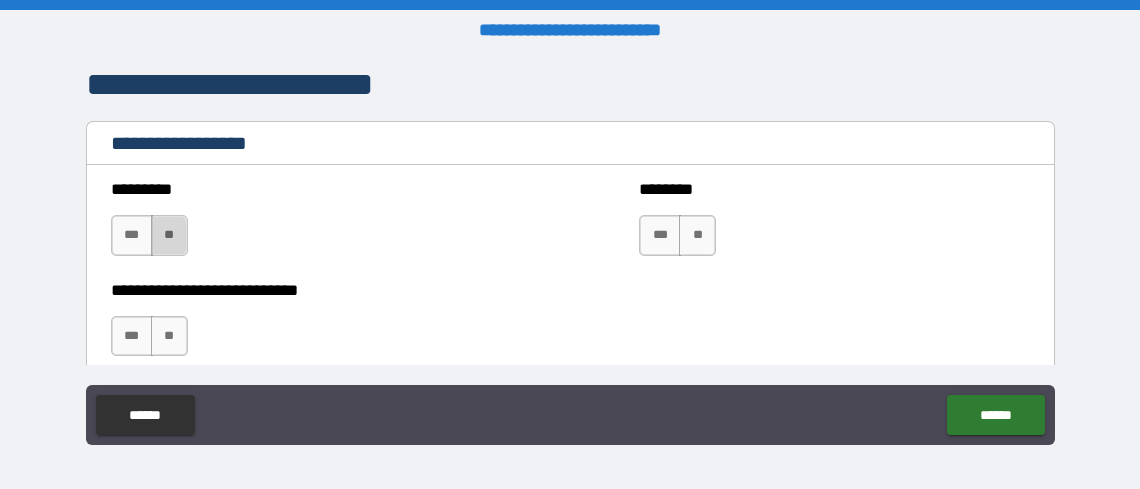 click on "**" at bounding box center (169, 235) 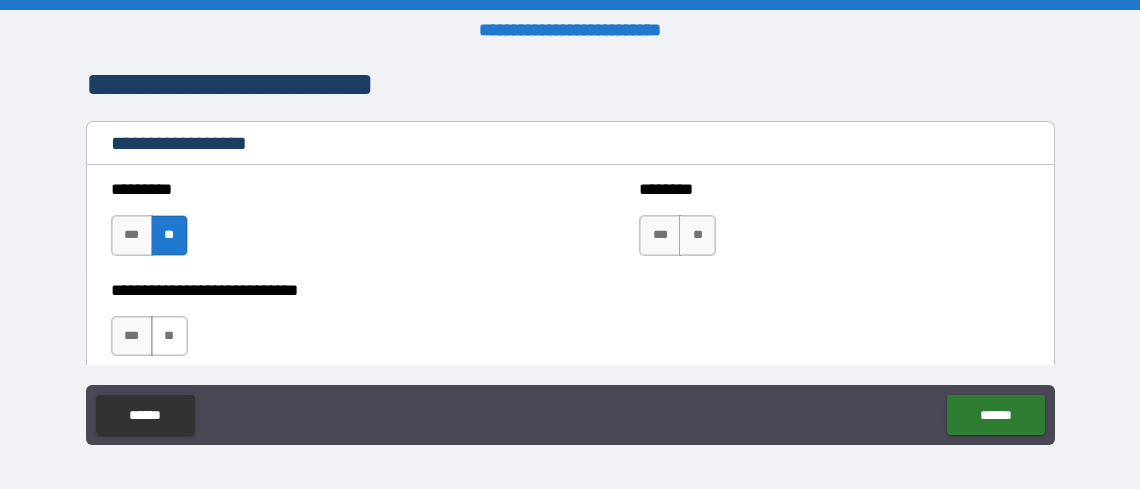 click on "**" at bounding box center (169, 336) 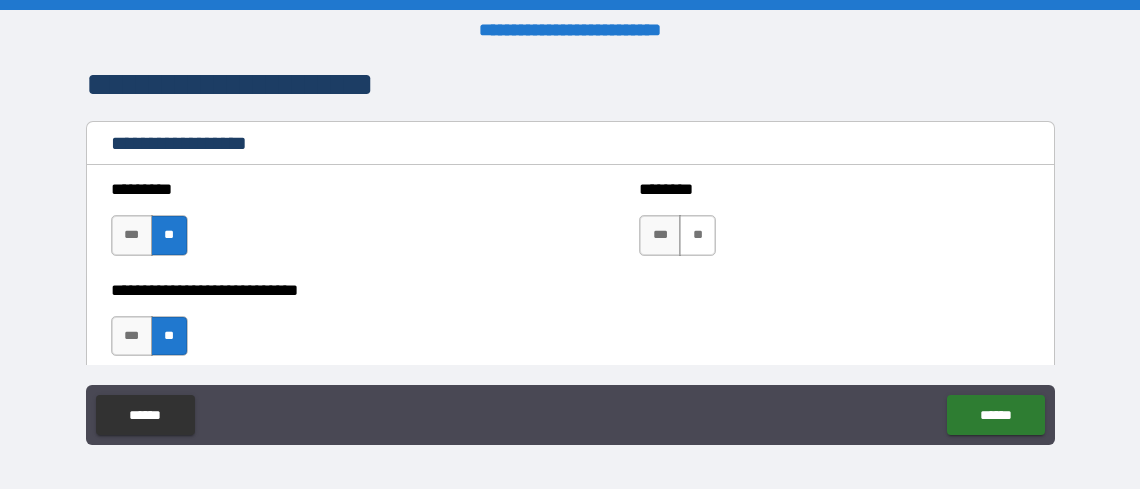 click on "**" at bounding box center [697, 235] 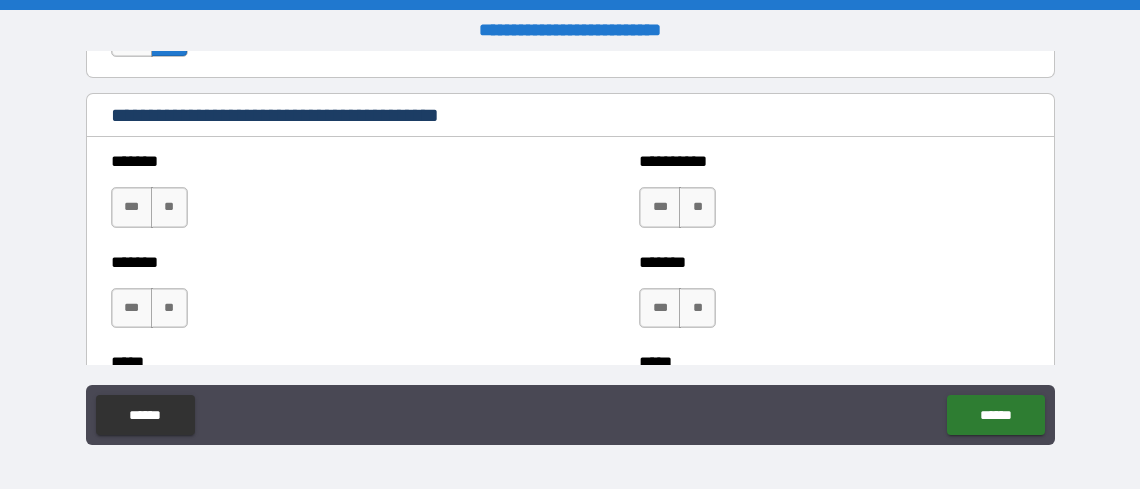 scroll, scrollTop: 1900, scrollLeft: 0, axis: vertical 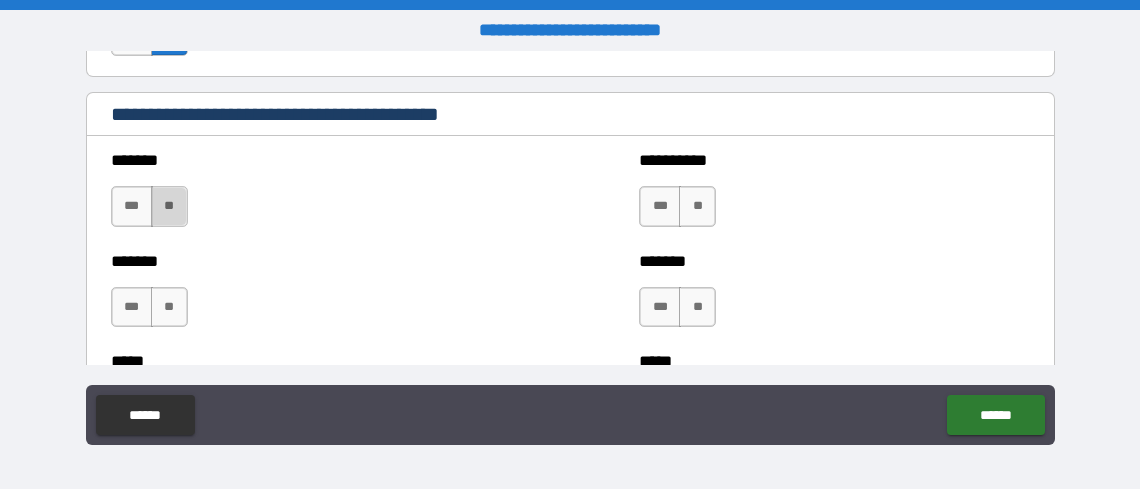 click on "**" at bounding box center [169, 206] 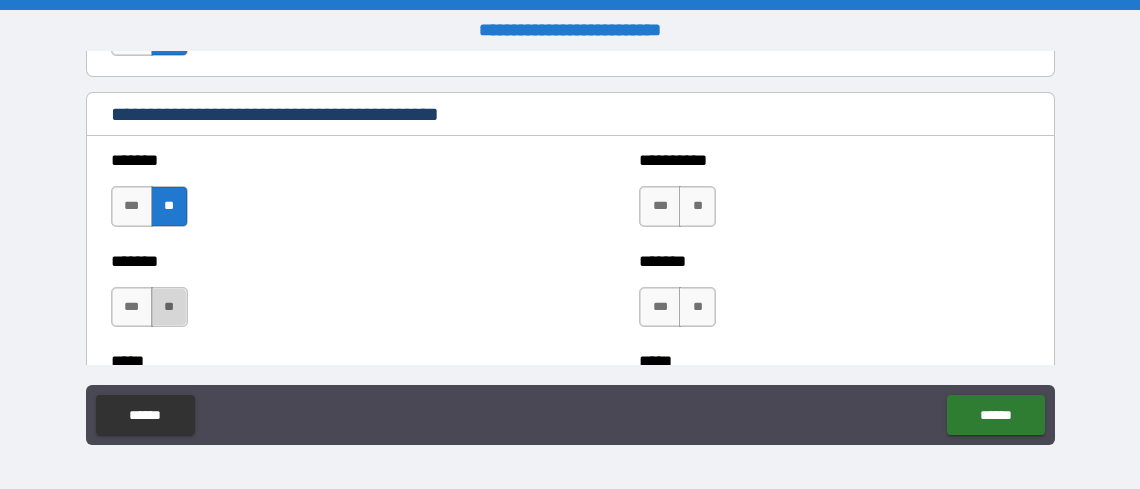 click on "**" at bounding box center (169, 307) 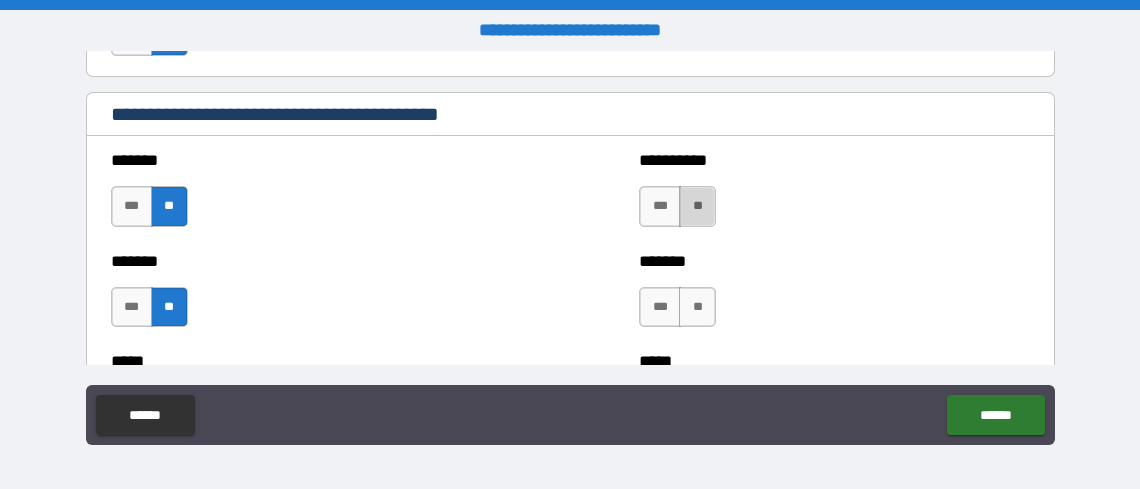drag, startPoint x: 692, startPoint y: 201, endPoint x: 697, endPoint y: 301, distance: 100.12492 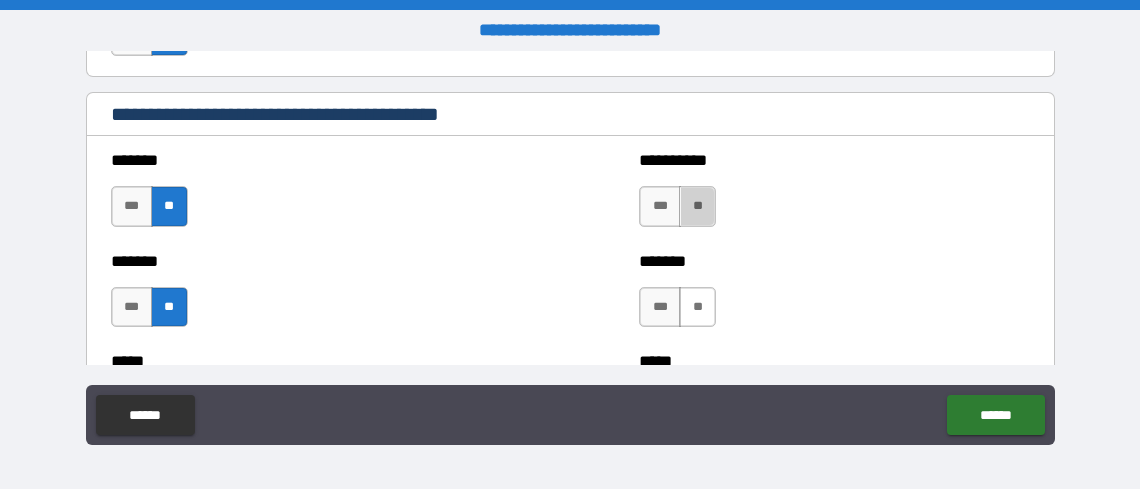 click on "**" at bounding box center (697, 206) 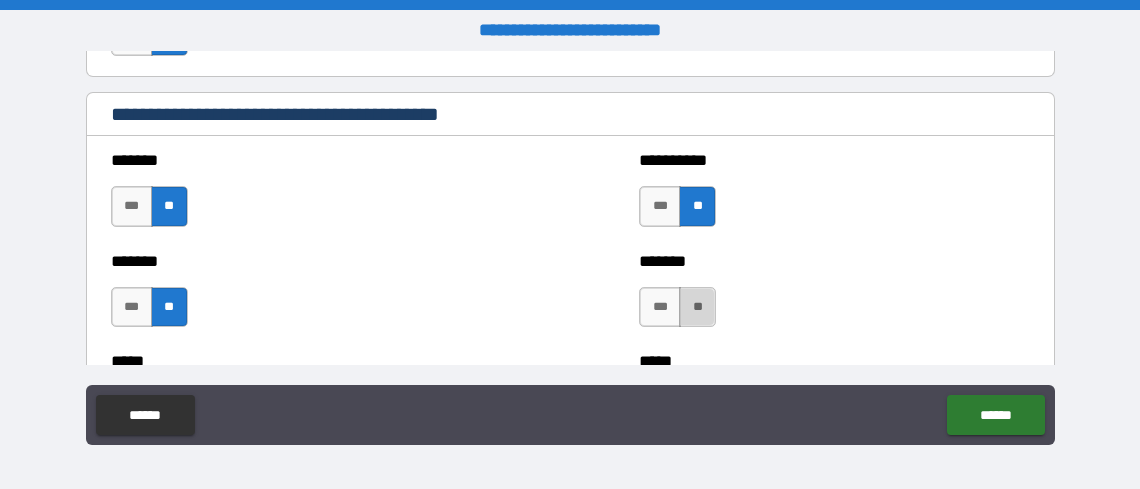 click on "**" at bounding box center [697, 307] 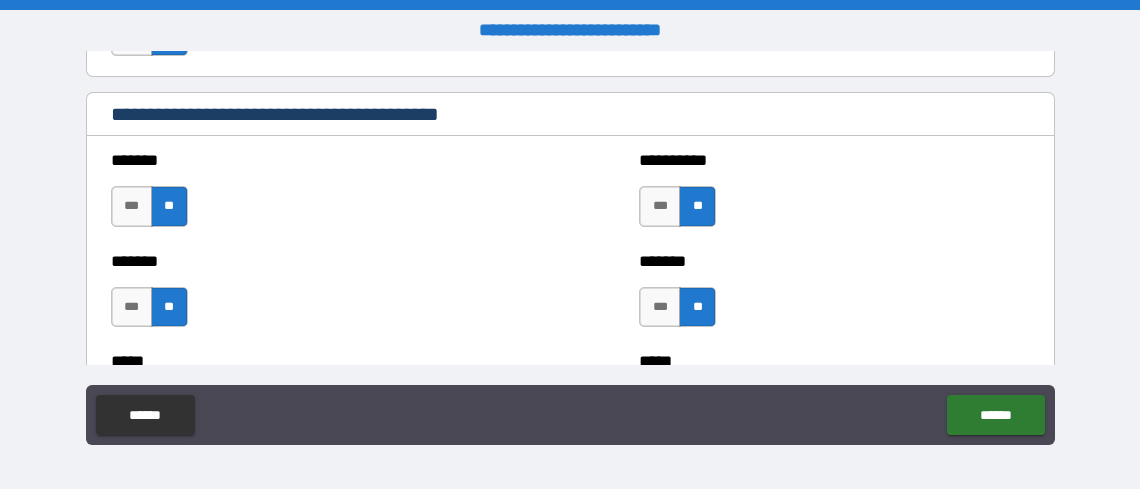 scroll, scrollTop: 2000, scrollLeft: 0, axis: vertical 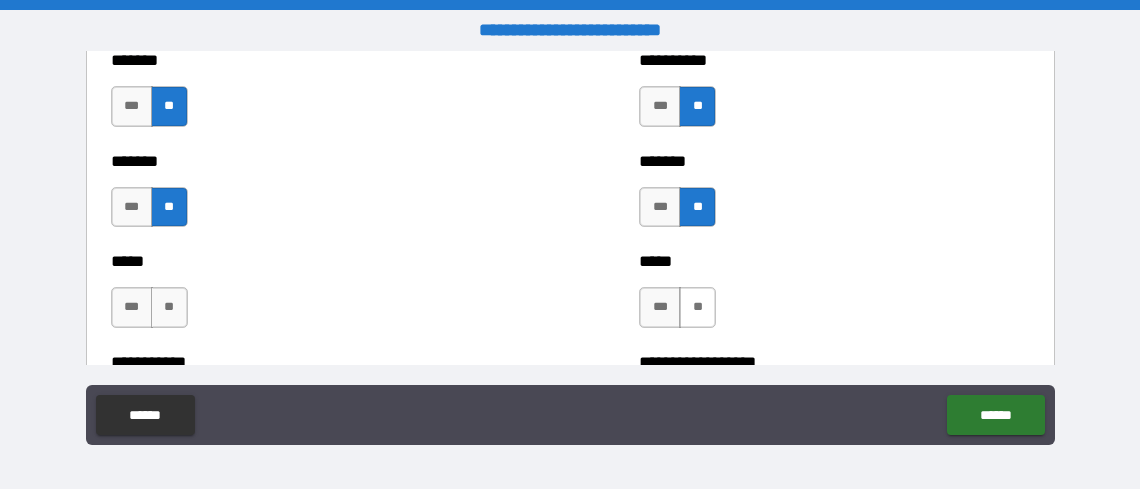 click on "**" at bounding box center [697, 307] 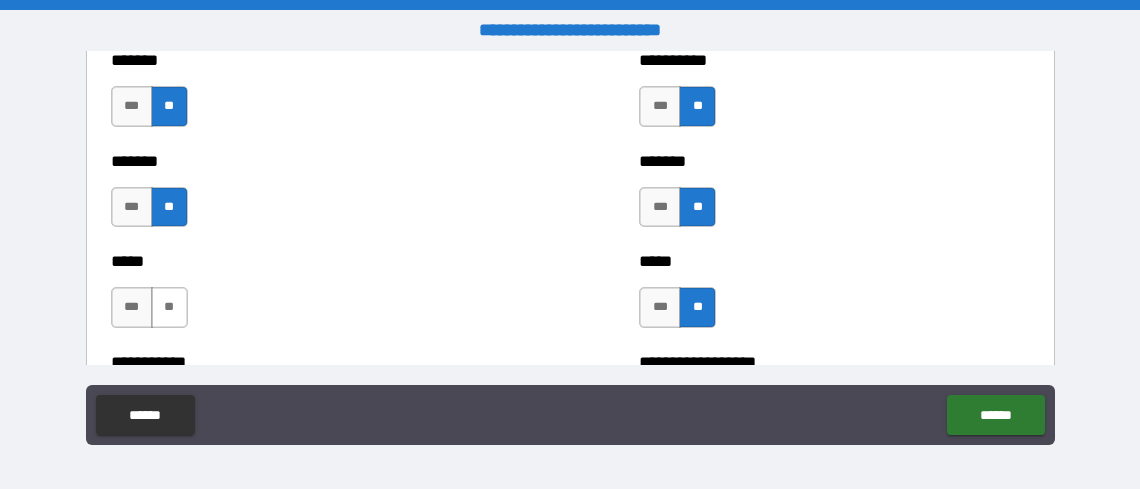 click on "**" at bounding box center (169, 307) 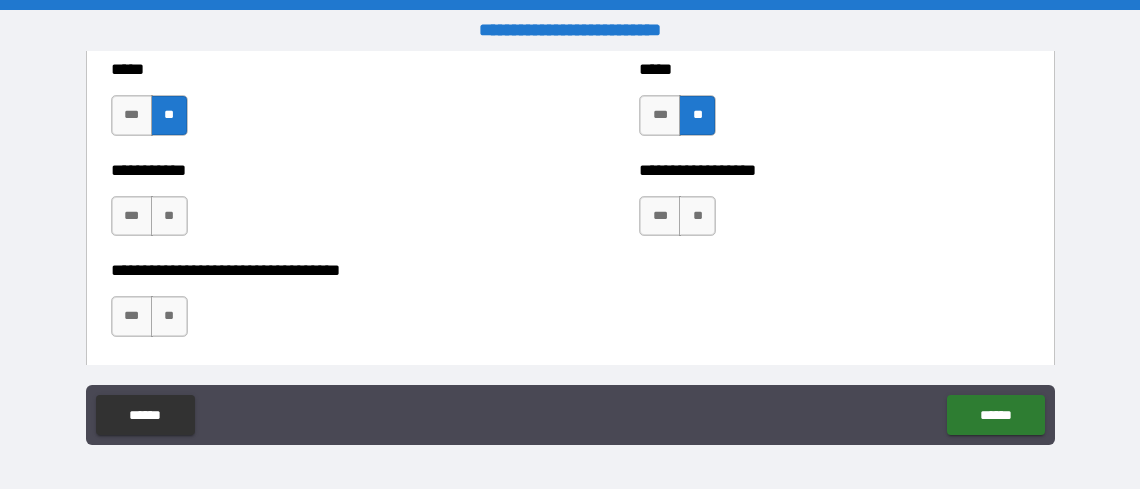 scroll, scrollTop: 2200, scrollLeft: 0, axis: vertical 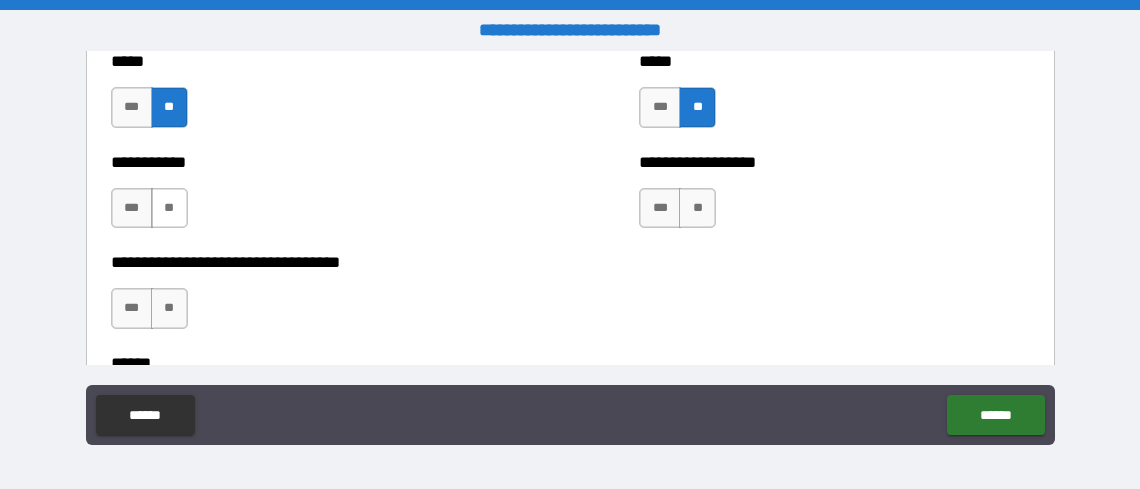 click on "**" at bounding box center [169, 208] 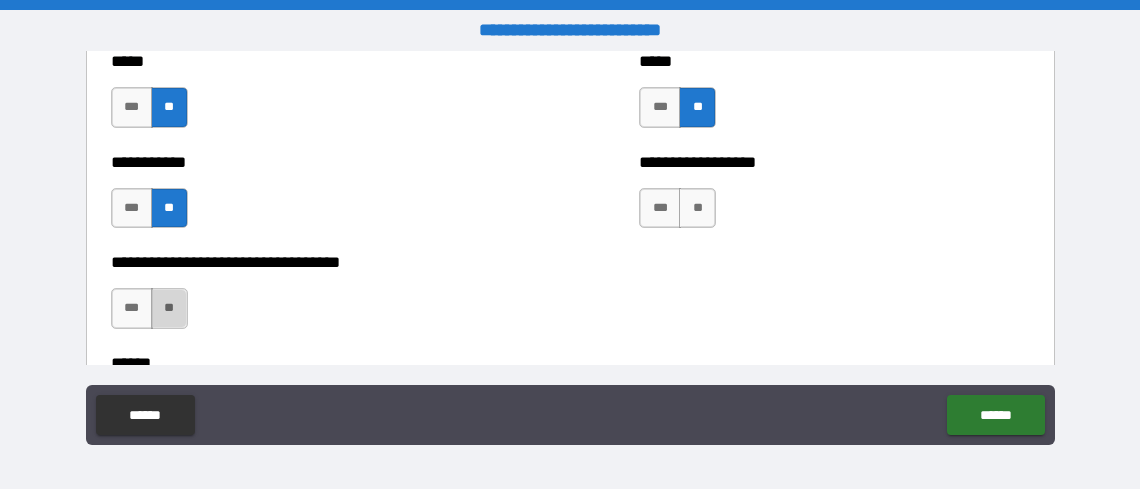 click on "**" at bounding box center [169, 308] 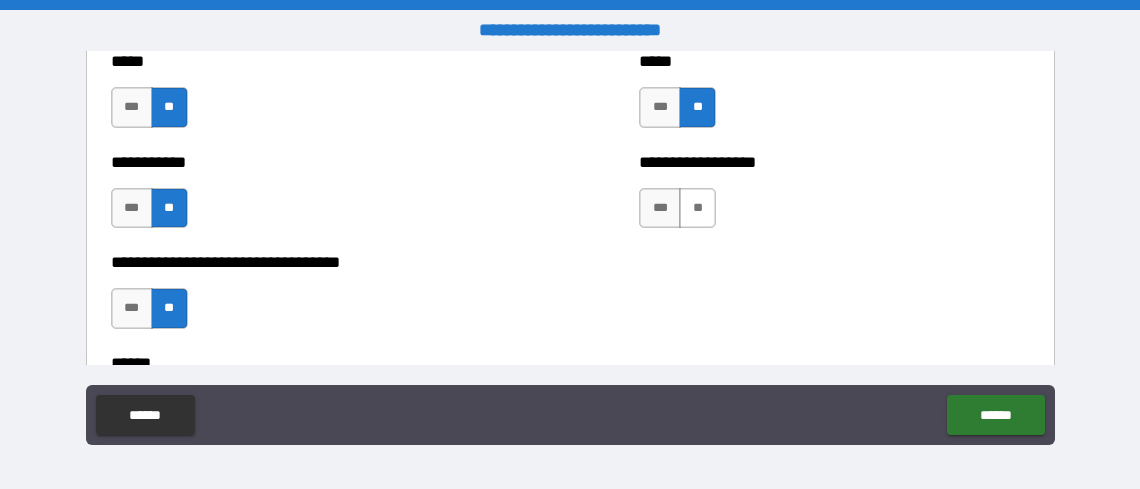 click on "**" at bounding box center [697, 208] 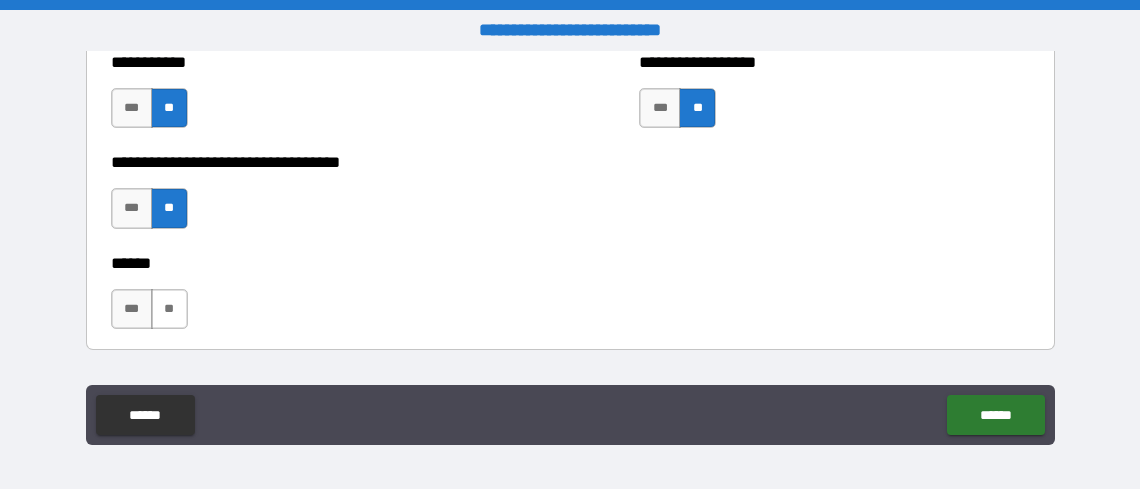 click on "**" at bounding box center (169, 309) 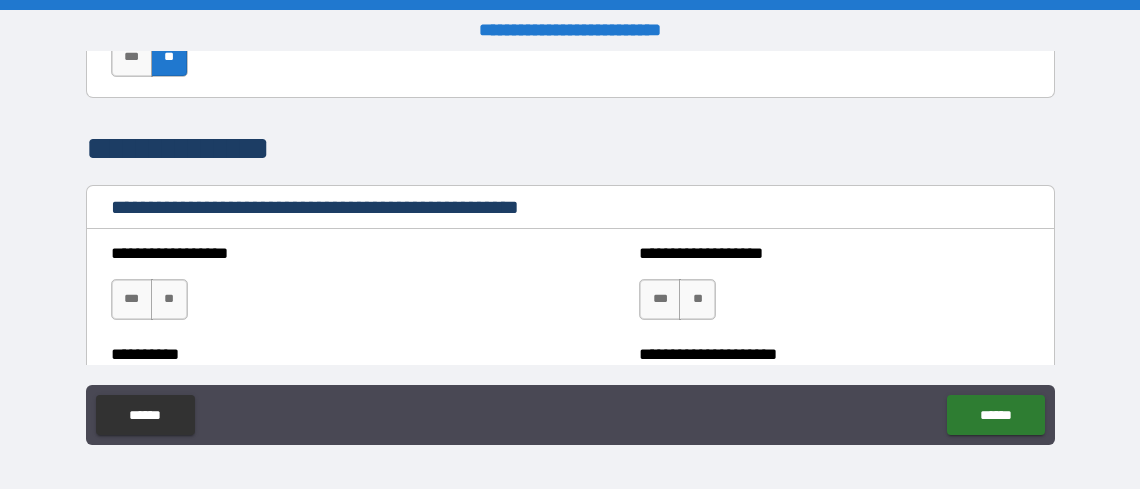 scroll, scrollTop: 2600, scrollLeft: 0, axis: vertical 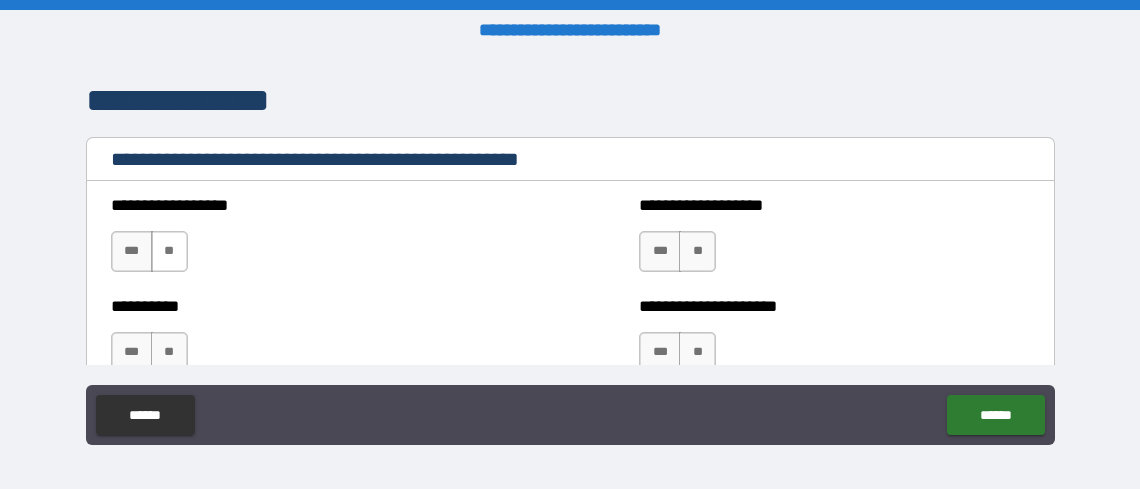 click on "**" at bounding box center [169, 251] 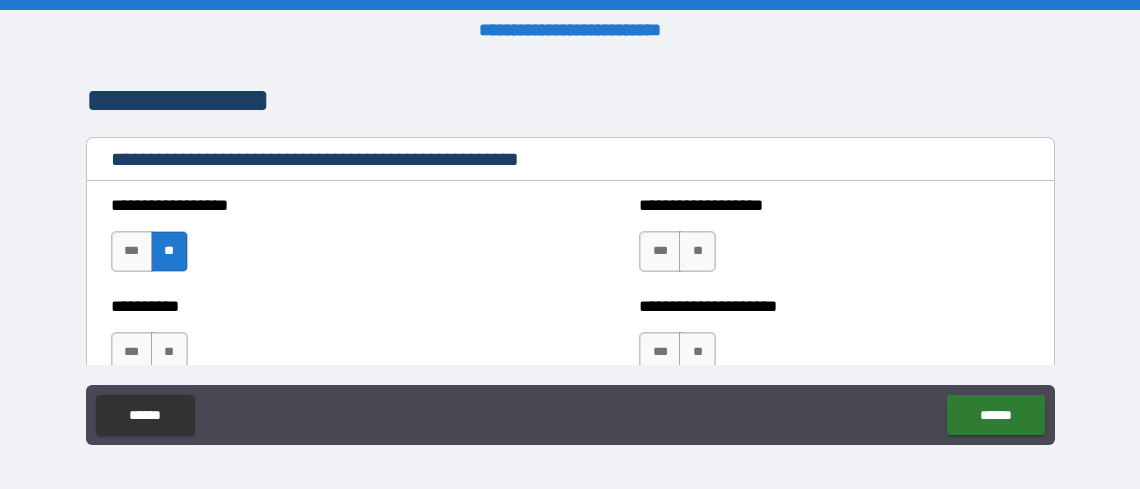 click on "**" at bounding box center [169, 352] 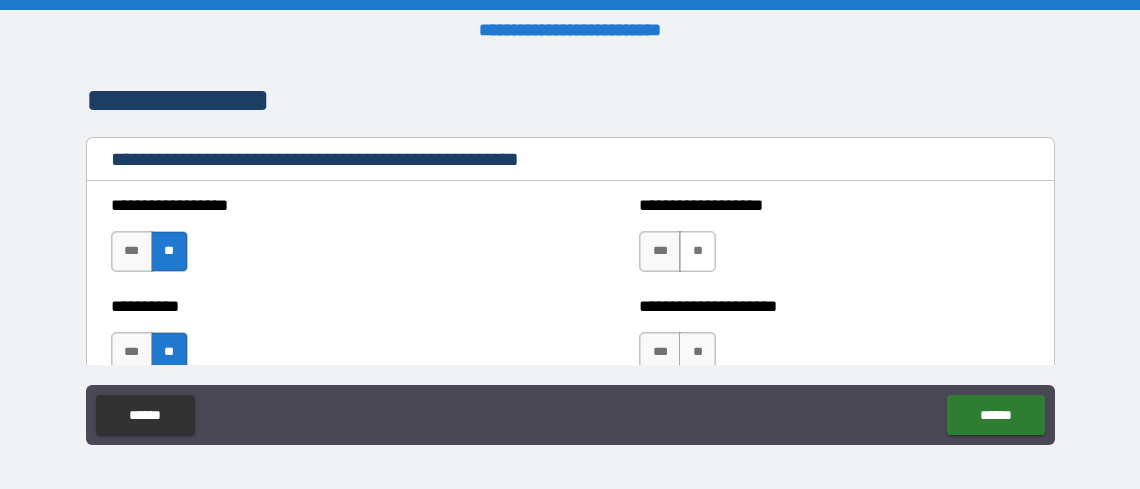 click on "**" at bounding box center [697, 251] 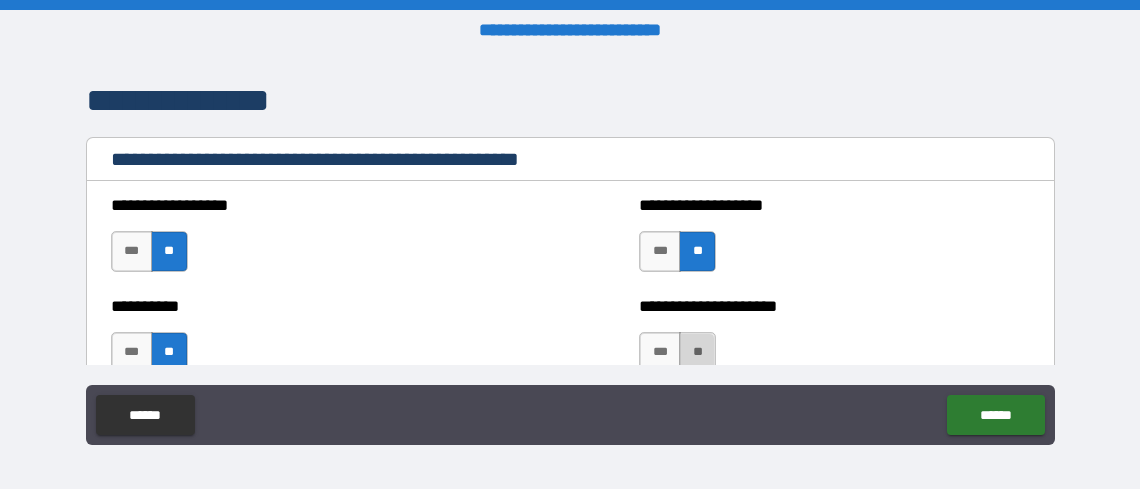 click on "**" at bounding box center [697, 352] 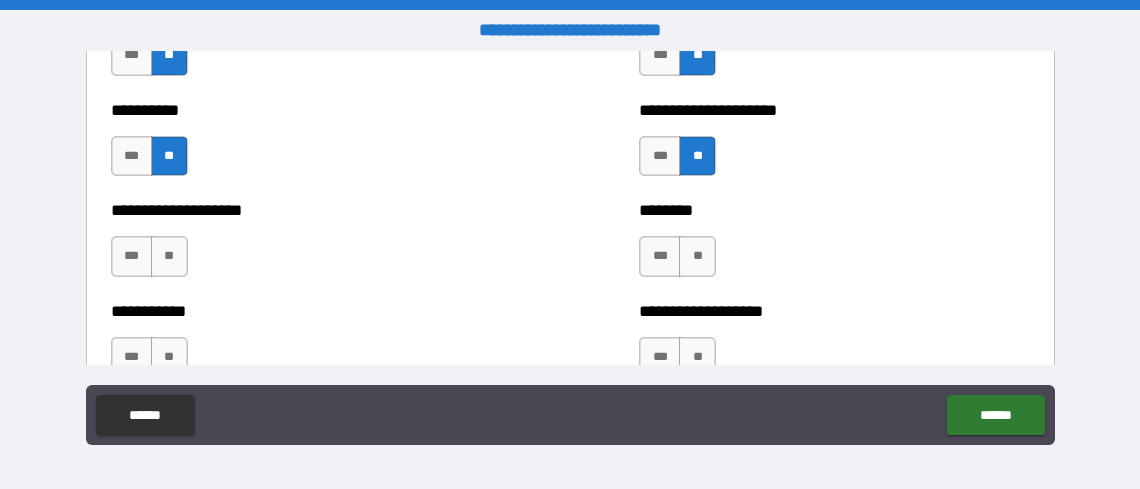 scroll, scrollTop: 2800, scrollLeft: 0, axis: vertical 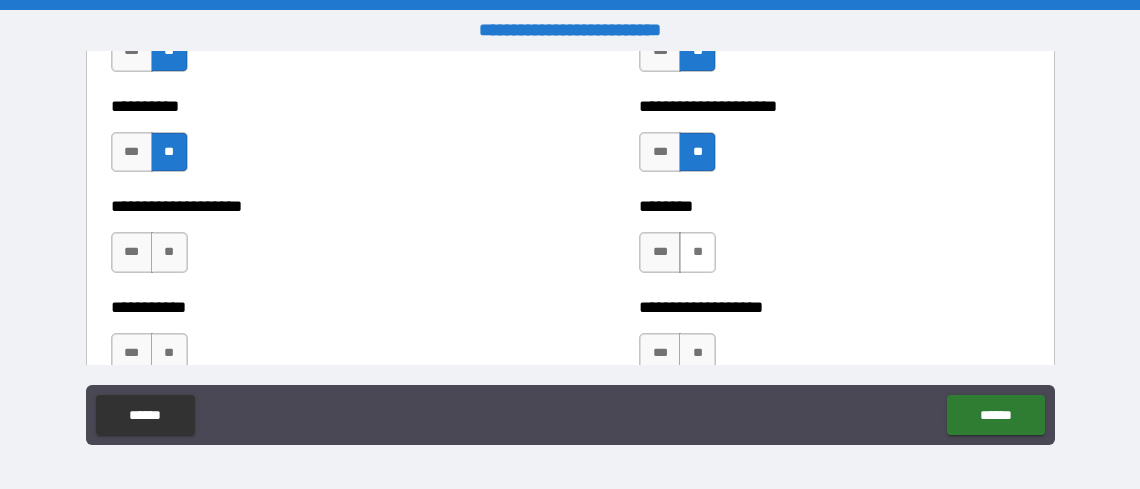 click on "**" at bounding box center [697, 252] 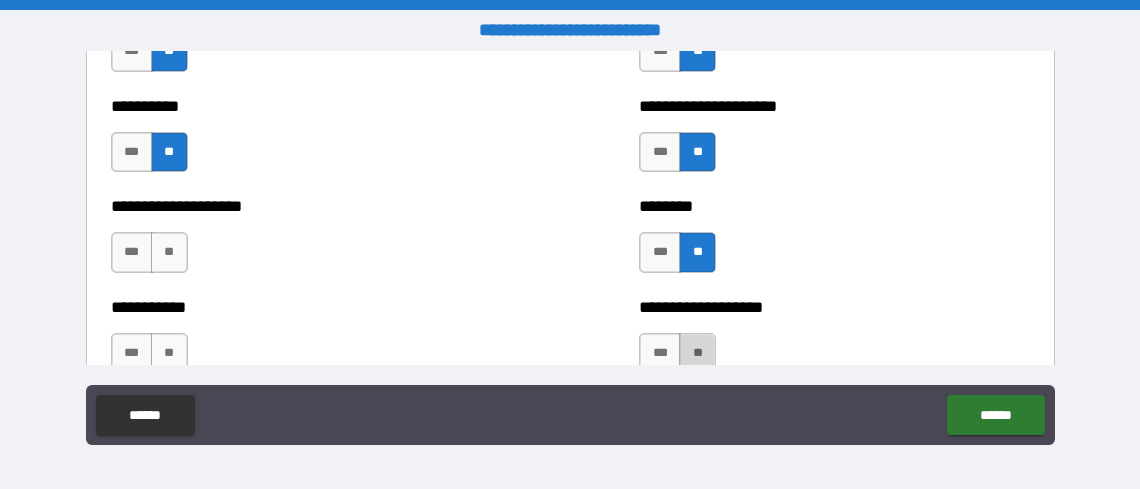 click on "**" at bounding box center (697, 353) 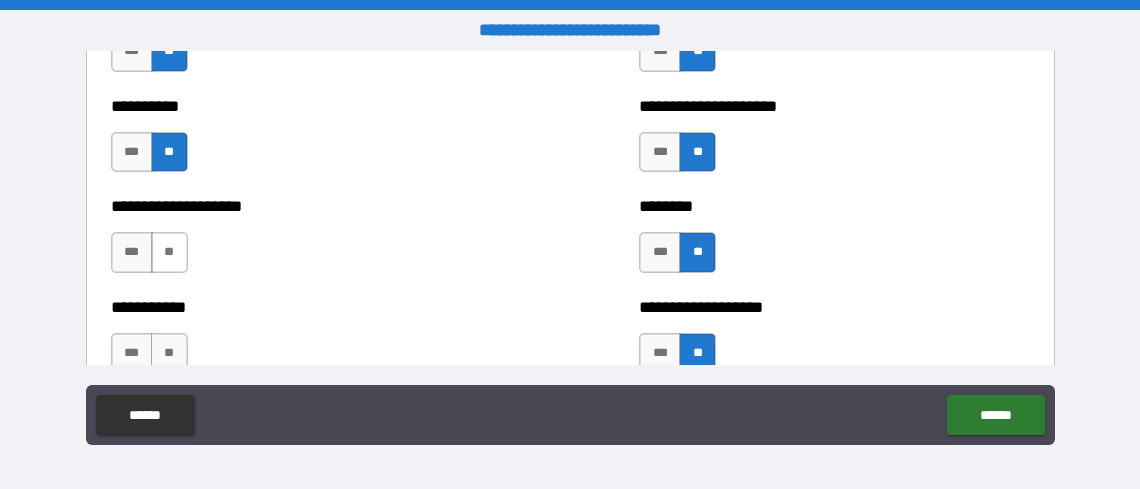 click on "**" at bounding box center [169, 252] 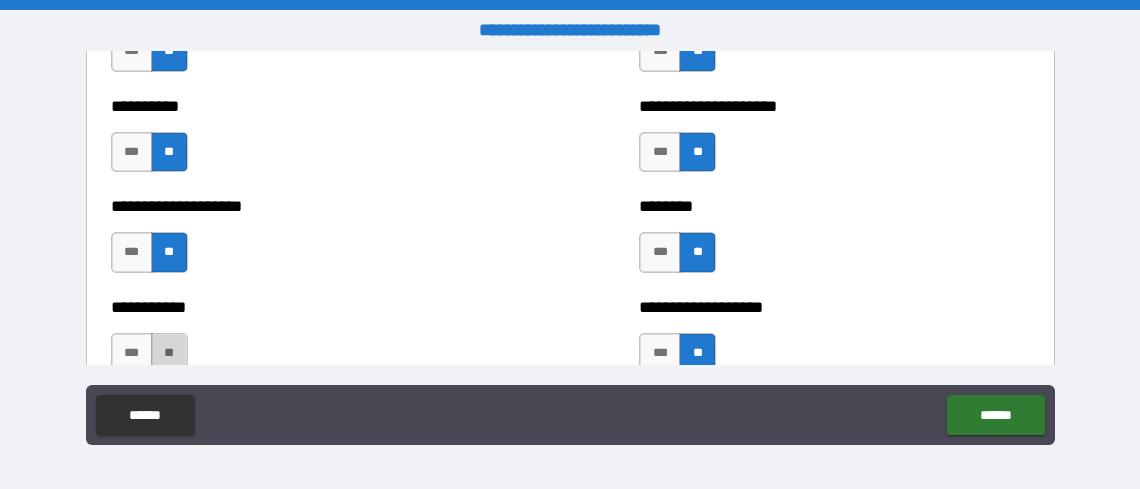 click on "**" at bounding box center (169, 353) 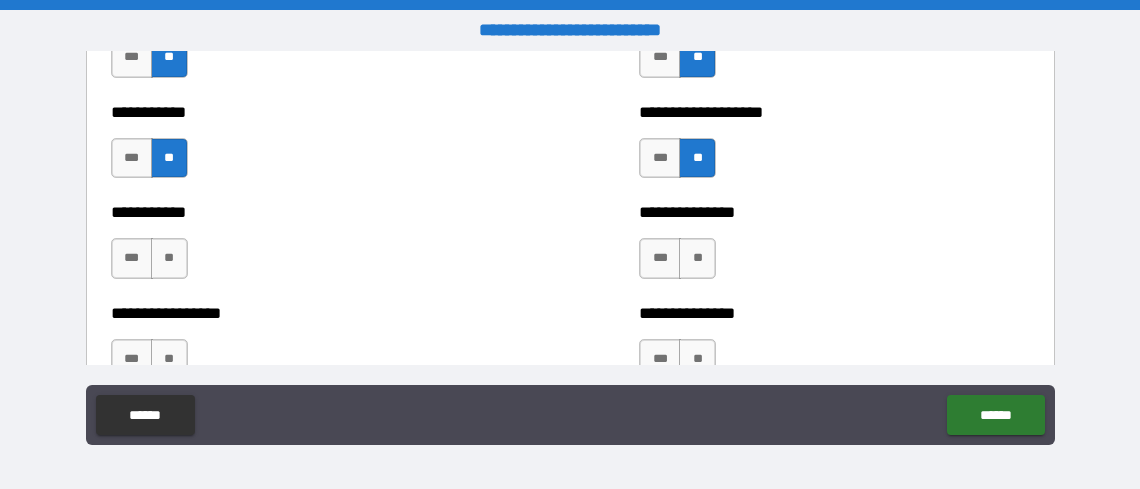 scroll, scrollTop: 3000, scrollLeft: 0, axis: vertical 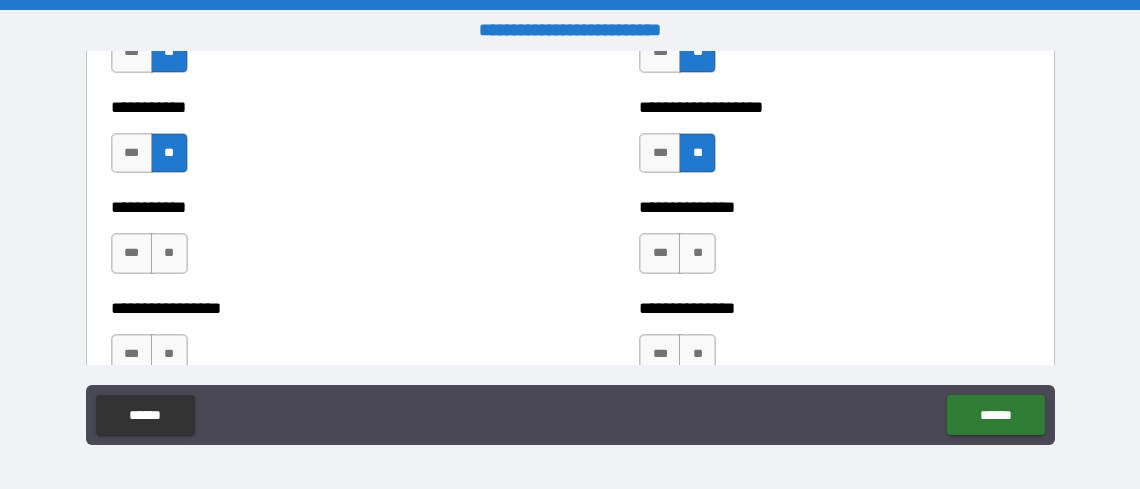 drag, startPoint x: 169, startPoint y: 249, endPoint x: 173, endPoint y: 300, distance: 51.156624 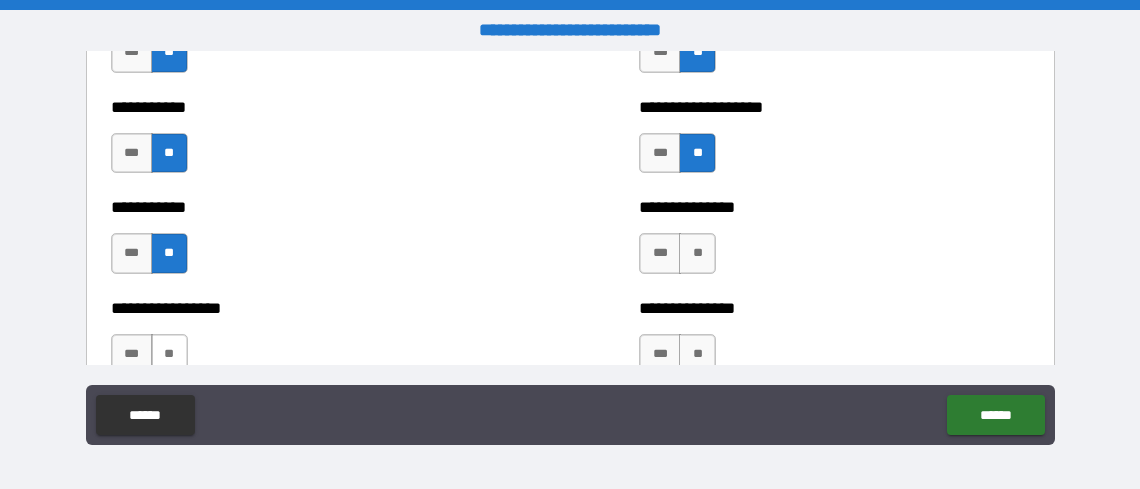 click on "**" at bounding box center (169, 354) 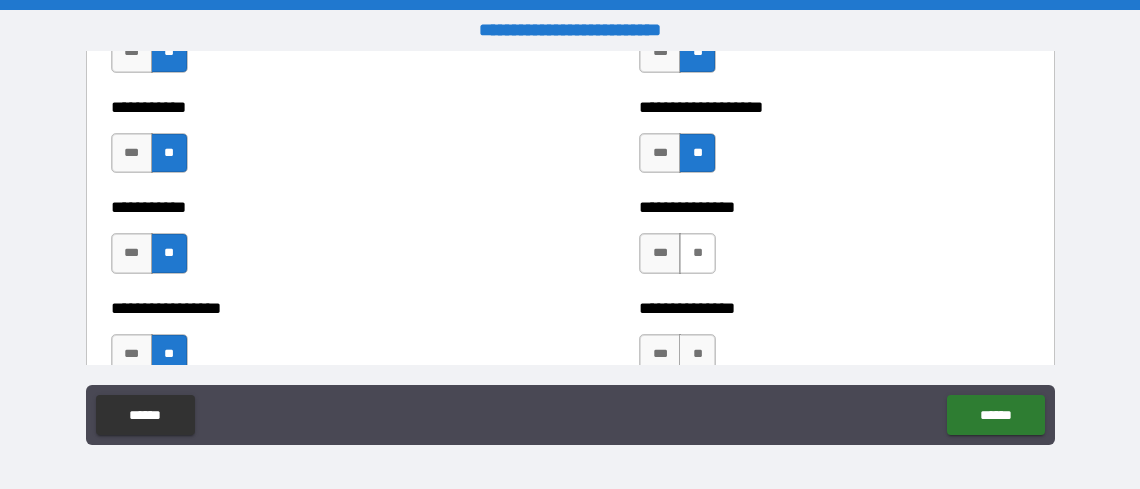 click on "**" at bounding box center [697, 253] 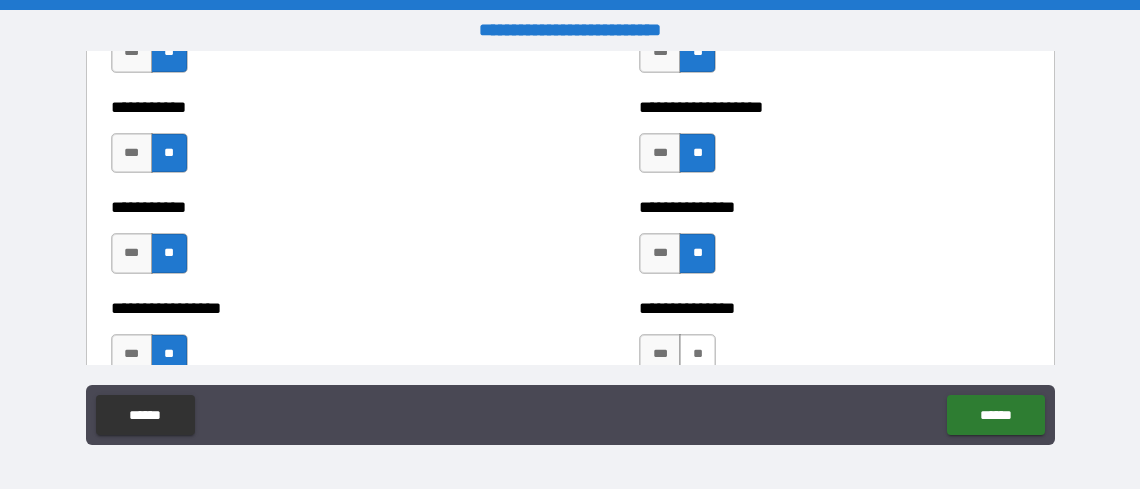 click on "**" at bounding box center (697, 354) 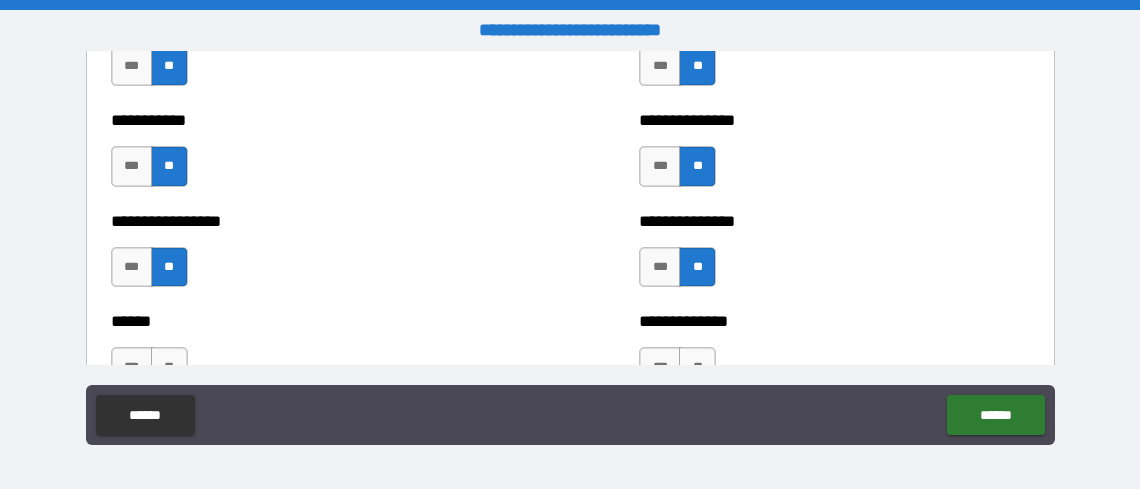 scroll, scrollTop: 3200, scrollLeft: 0, axis: vertical 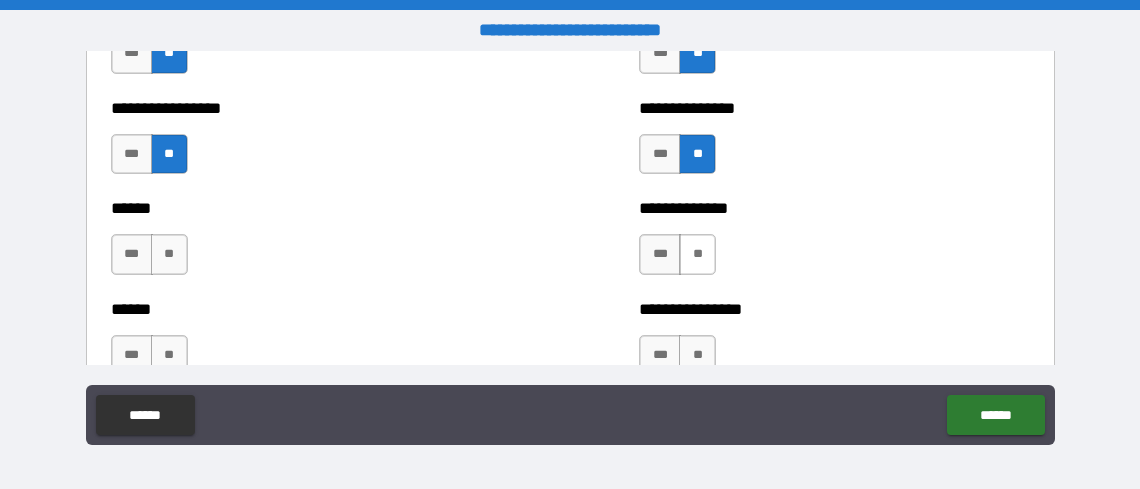 click on "**" at bounding box center (697, 254) 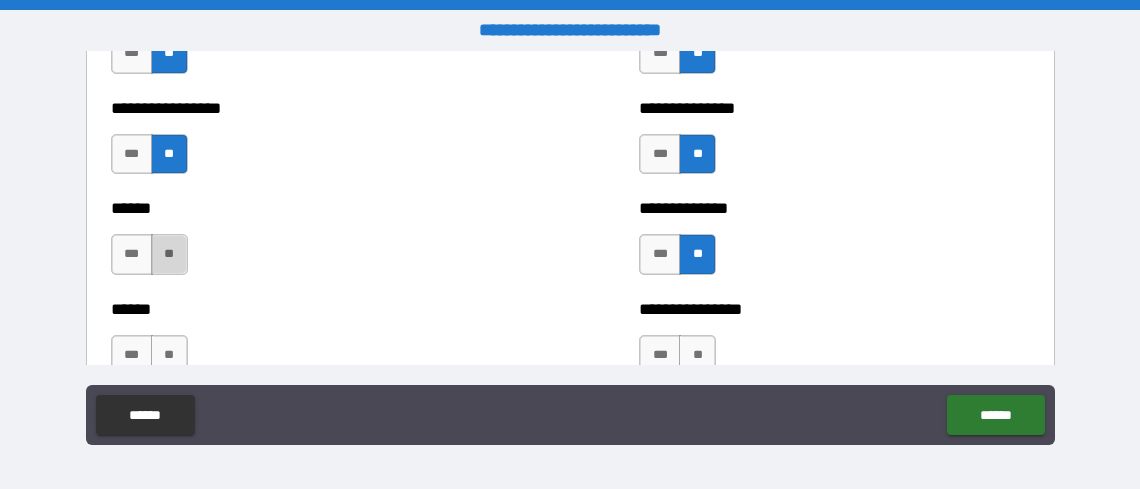 click on "**" at bounding box center [169, 254] 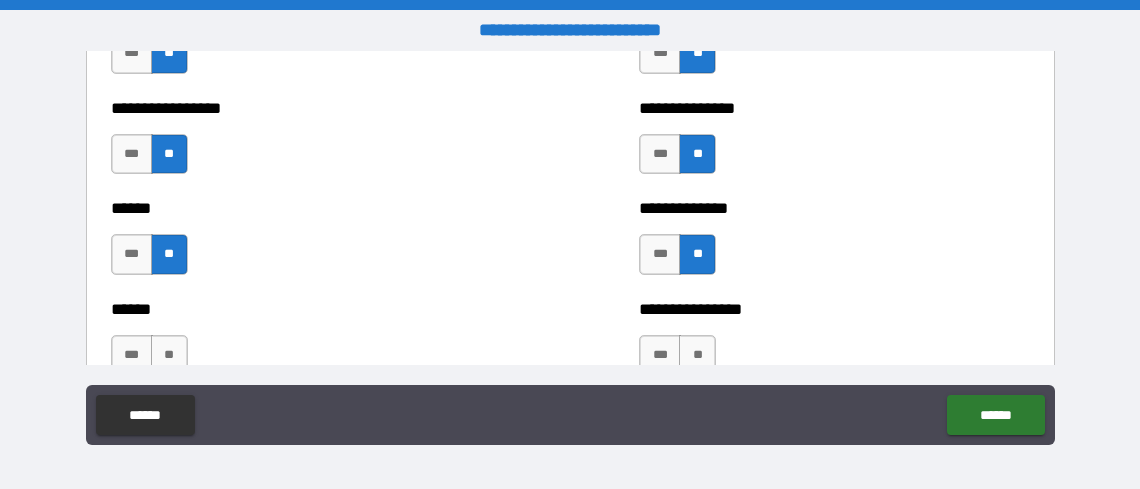 drag, startPoint x: 180, startPoint y: 343, endPoint x: 364, endPoint y: 374, distance: 186.59314 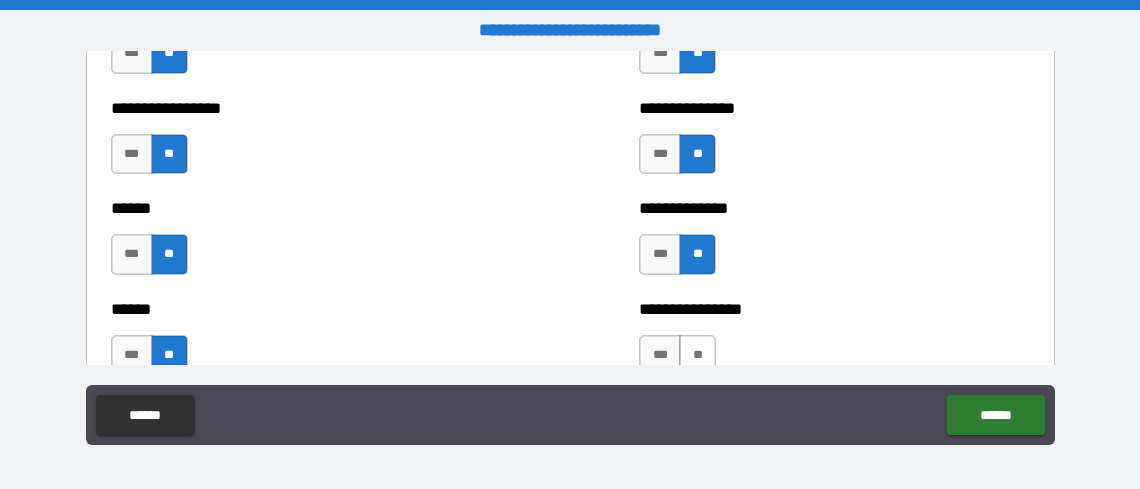 click on "**" at bounding box center (697, 355) 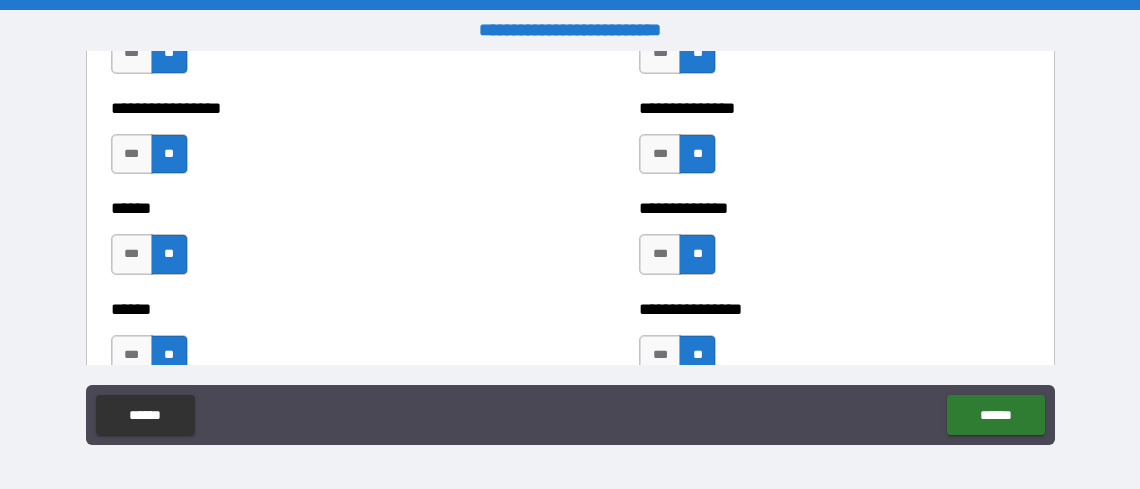 scroll, scrollTop: 3400, scrollLeft: 0, axis: vertical 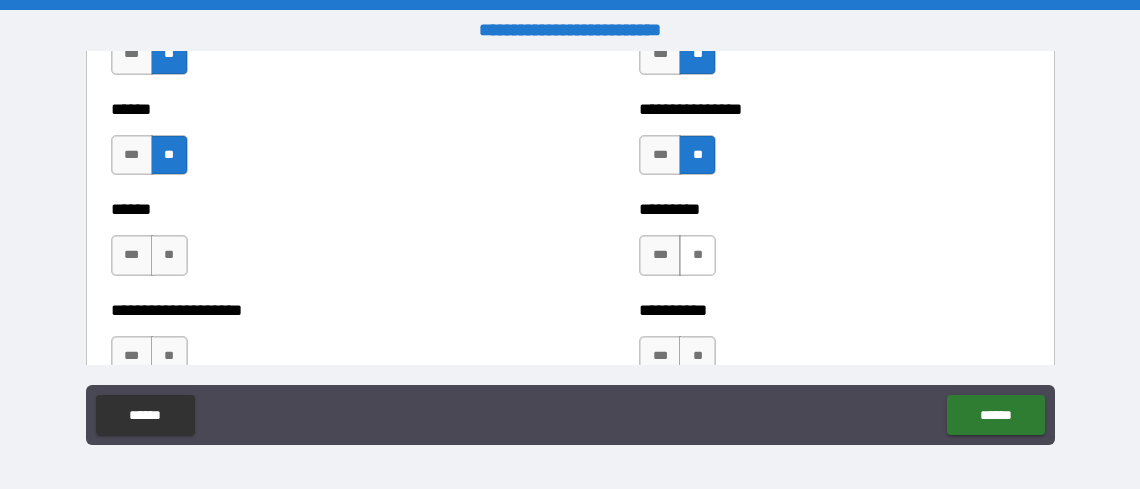 click on "**" at bounding box center (697, 255) 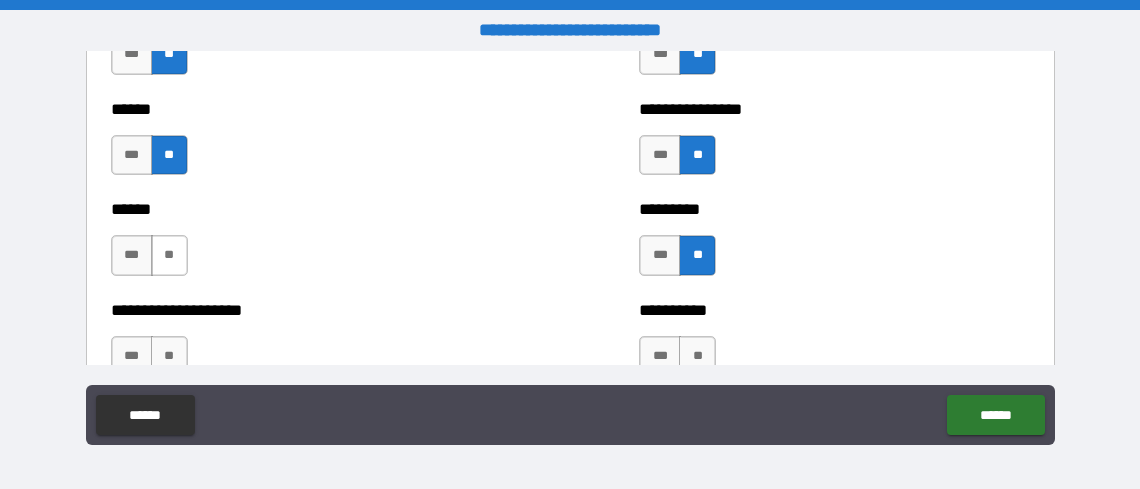 click on "**" at bounding box center (169, 255) 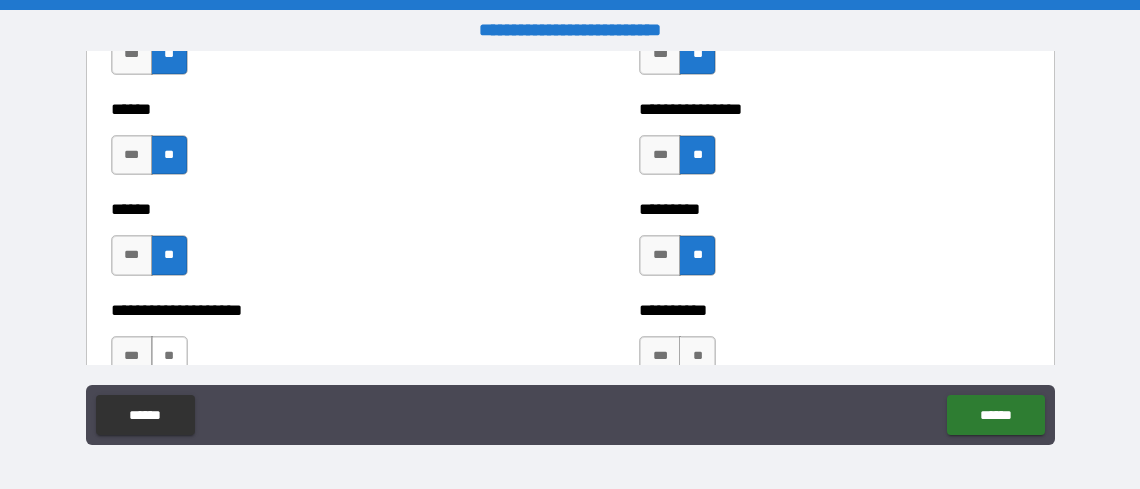 click on "**" at bounding box center (169, 356) 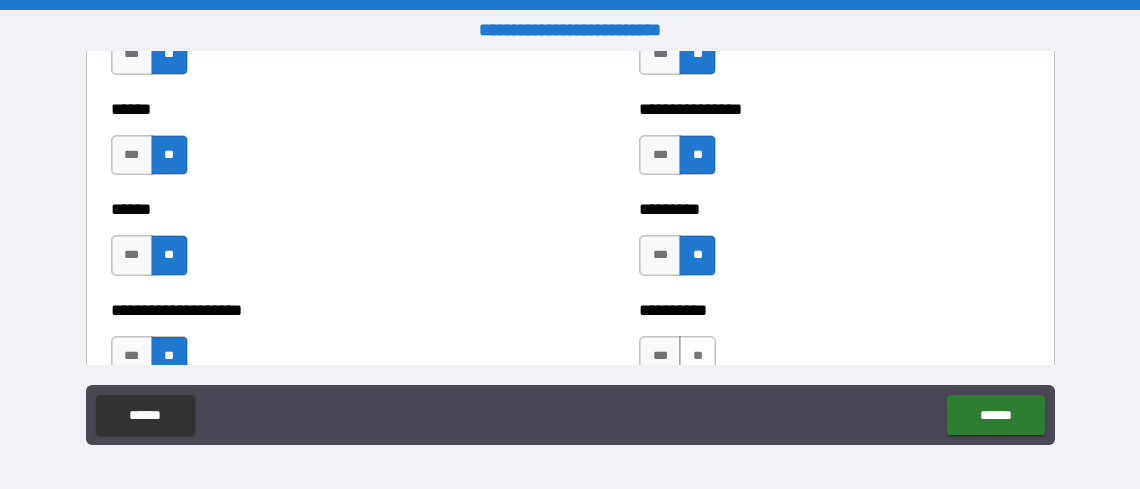 click on "**" at bounding box center (697, 356) 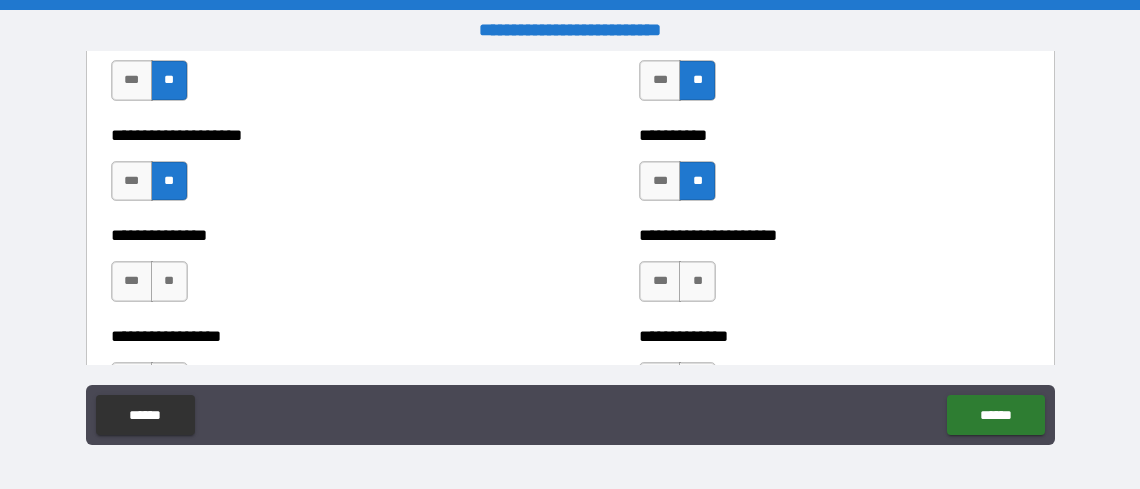 scroll, scrollTop: 3600, scrollLeft: 0, axis: vertical 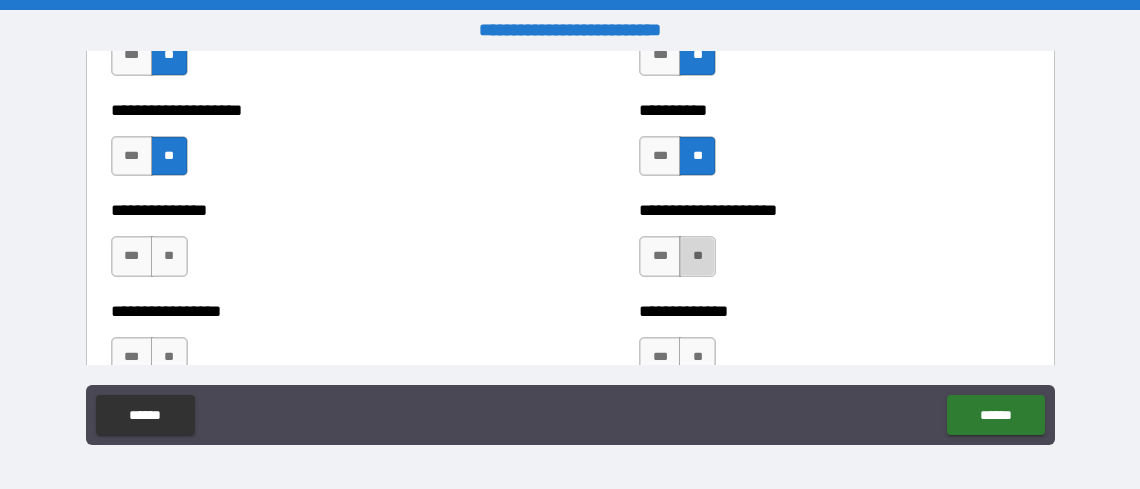 click on "**" at bounding box center (697, 256) 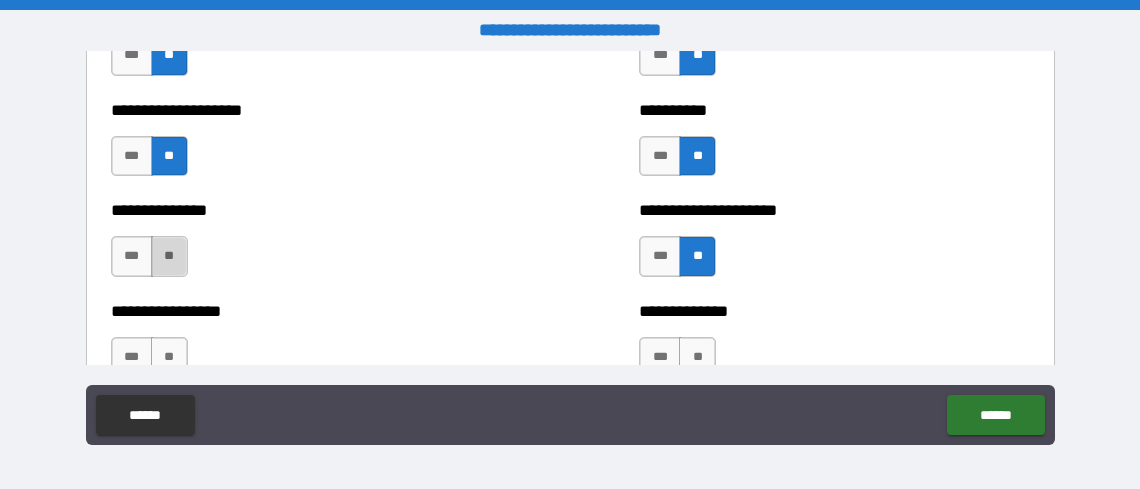 click on "**" at bounding box center (169, 256) 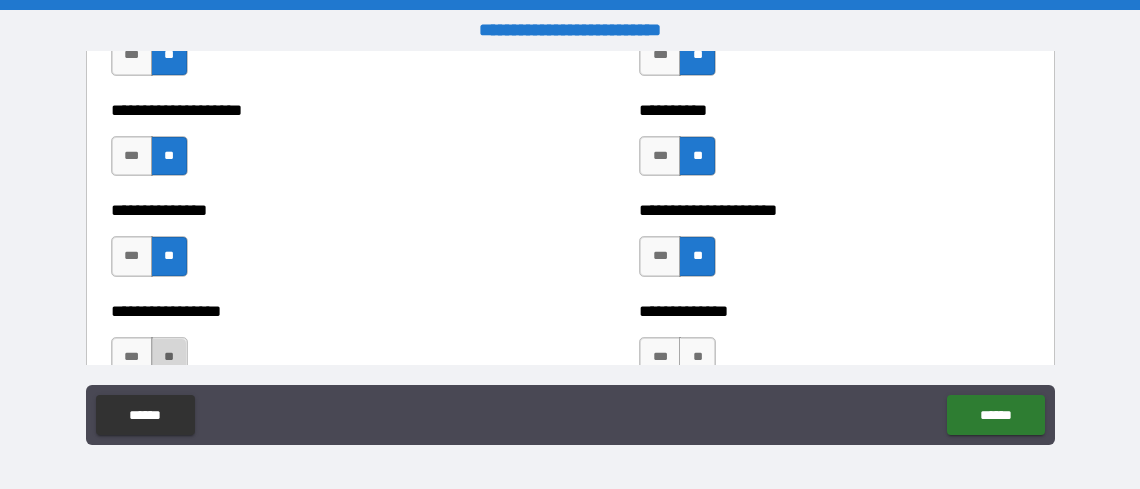 click on "**" at bounding box center [169, 357] 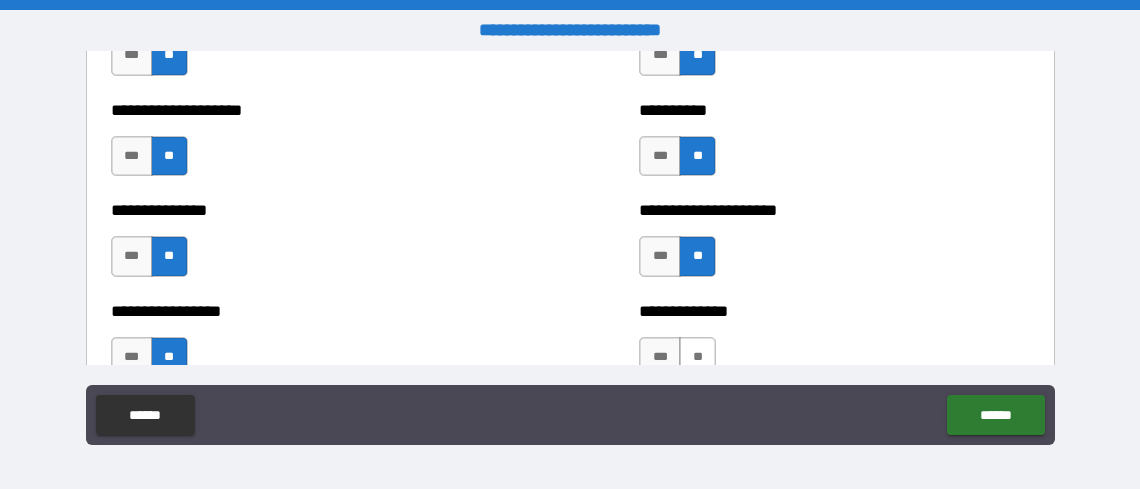 click on "**" at bounding box center [697, 357] 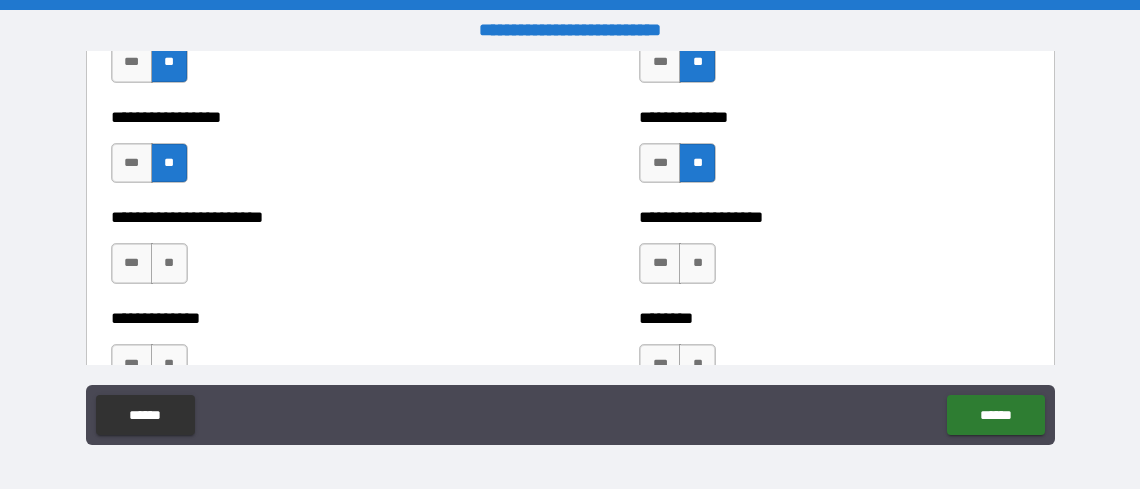 scroll, scrollTop: 3800, scrollLeft: 0, axis: vertical 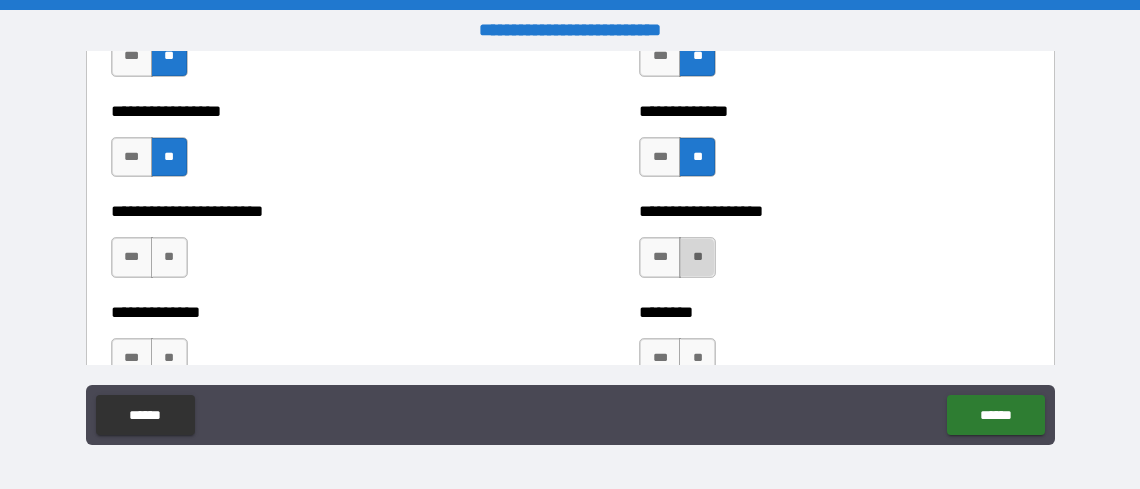 click on "**" at bounding box center [697, 257] 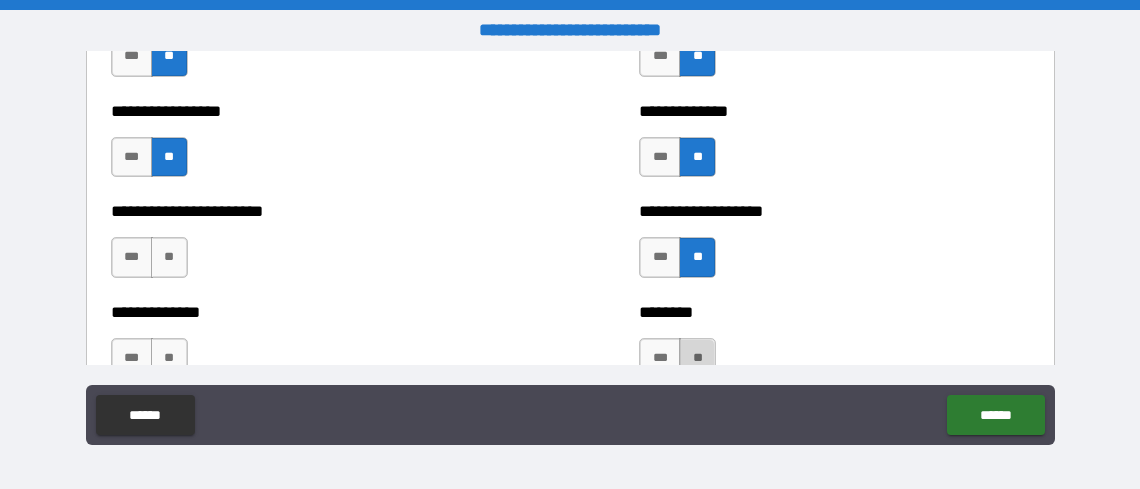 click on "**" at bounding box center [697, 358] 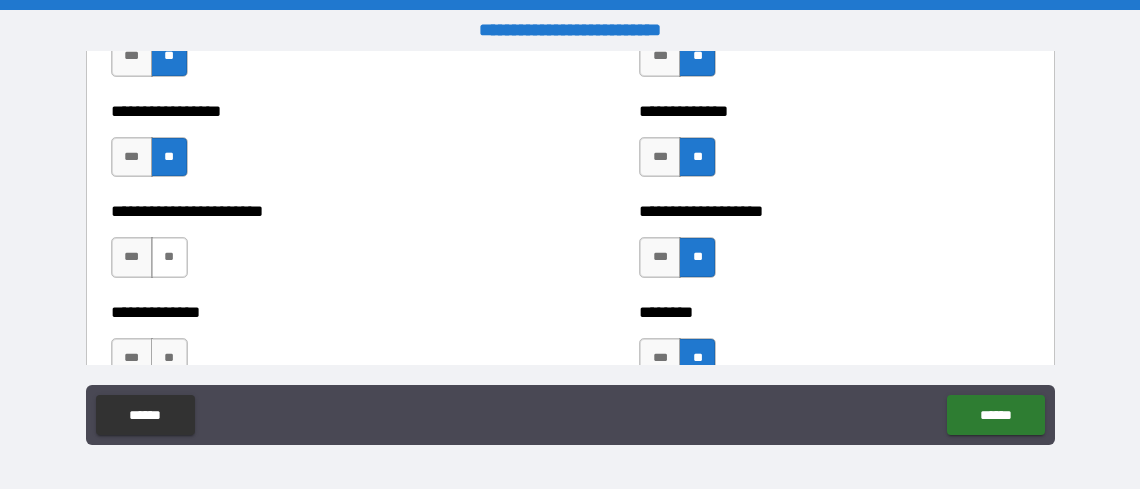 click on "**" at bounding box center (169, 257) 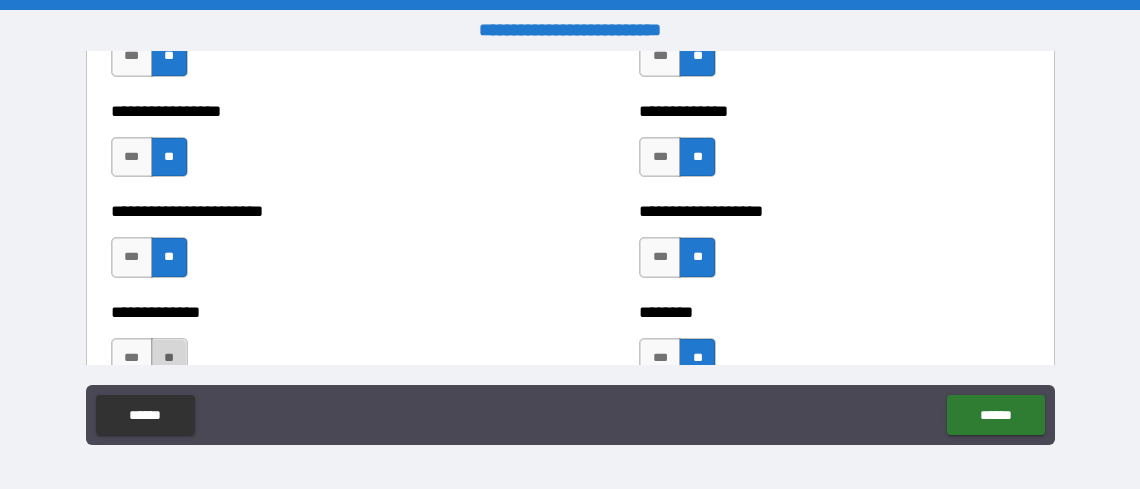 click on "**" at bounding box center [169, 358] 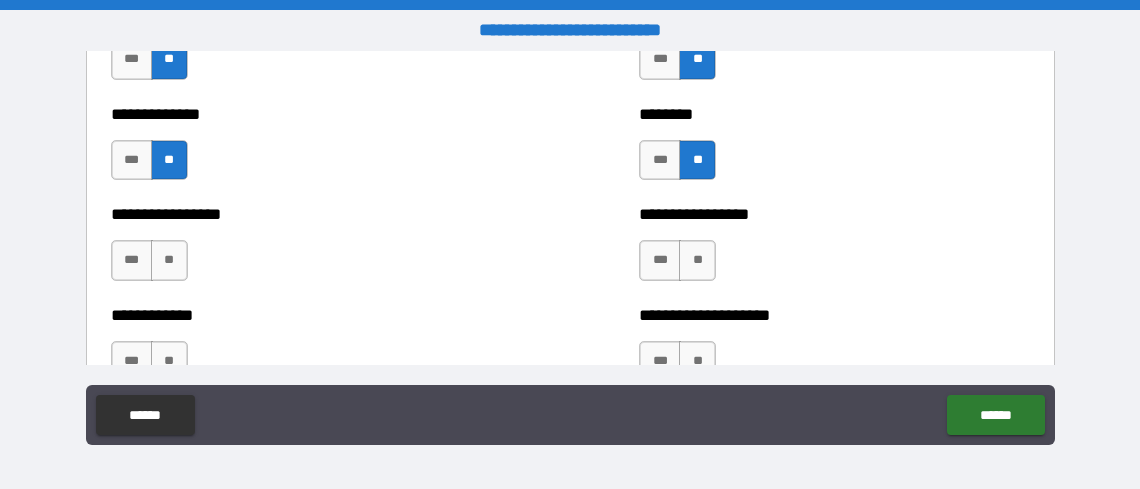 scroll, scrollTop: 4000, scrollLeft: 0, axis: vertical 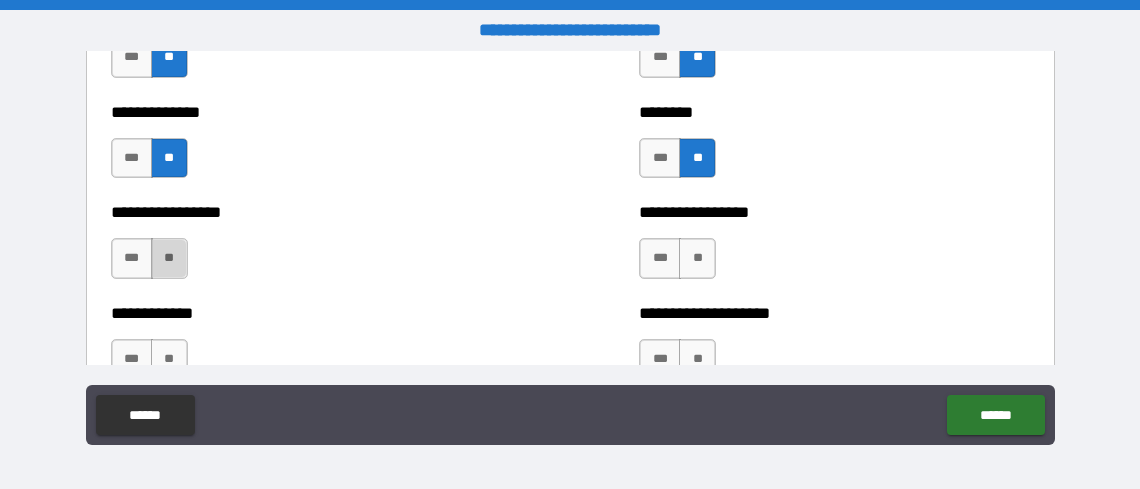 click on "**" at bounding box center [169, 258] 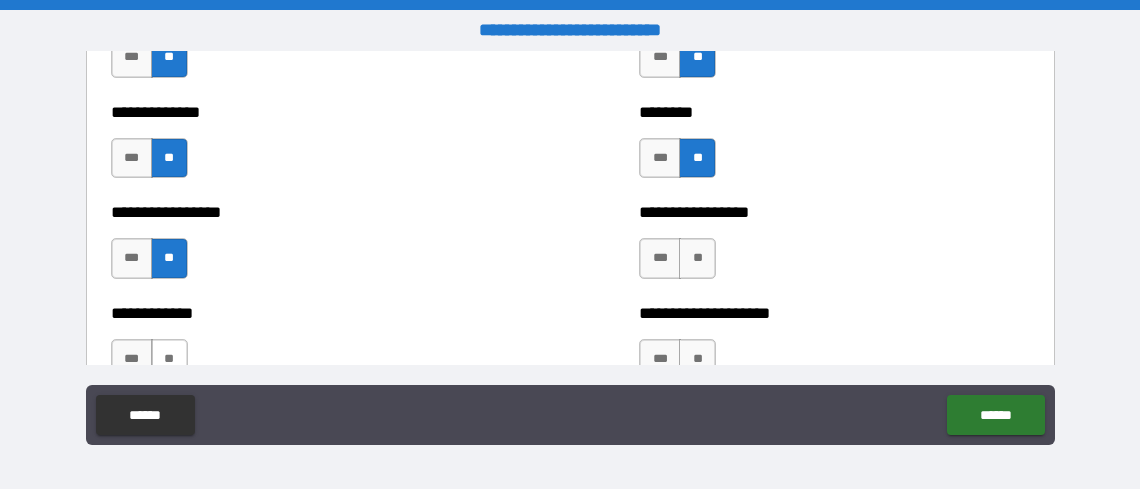 click on "**" at bounding box center (169, 359) 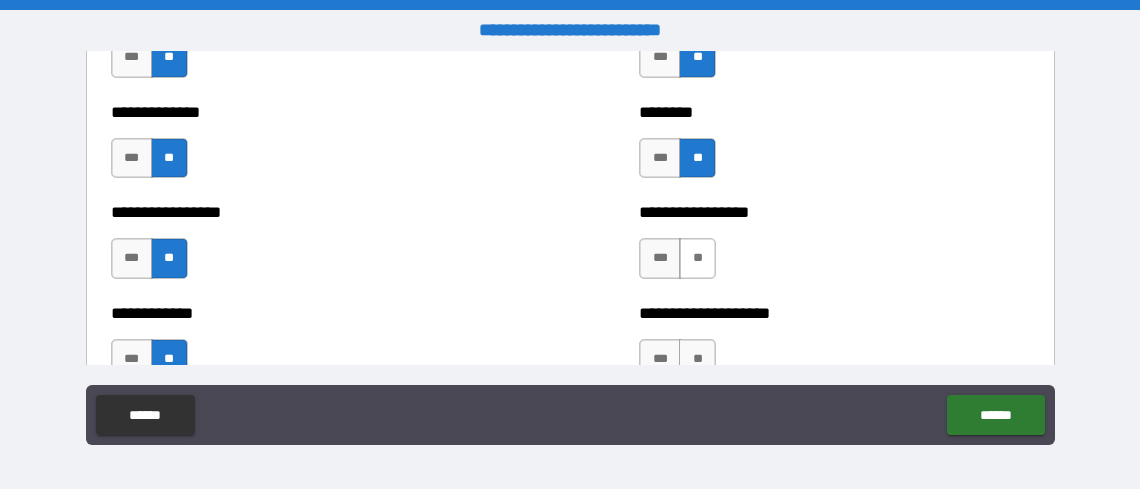 click on "**" at bounding box center (697, 258) 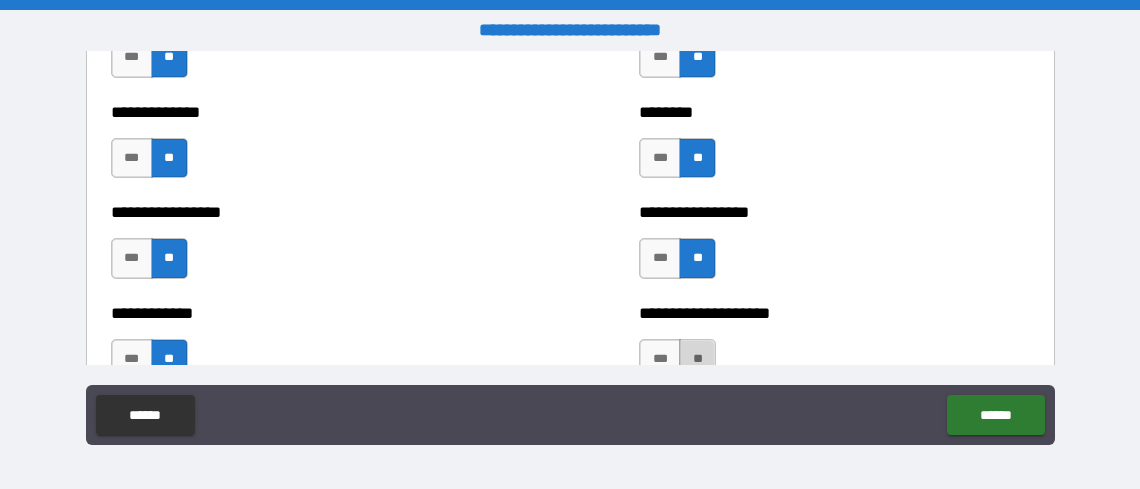 click on "**" at bounding box center (697, 359) 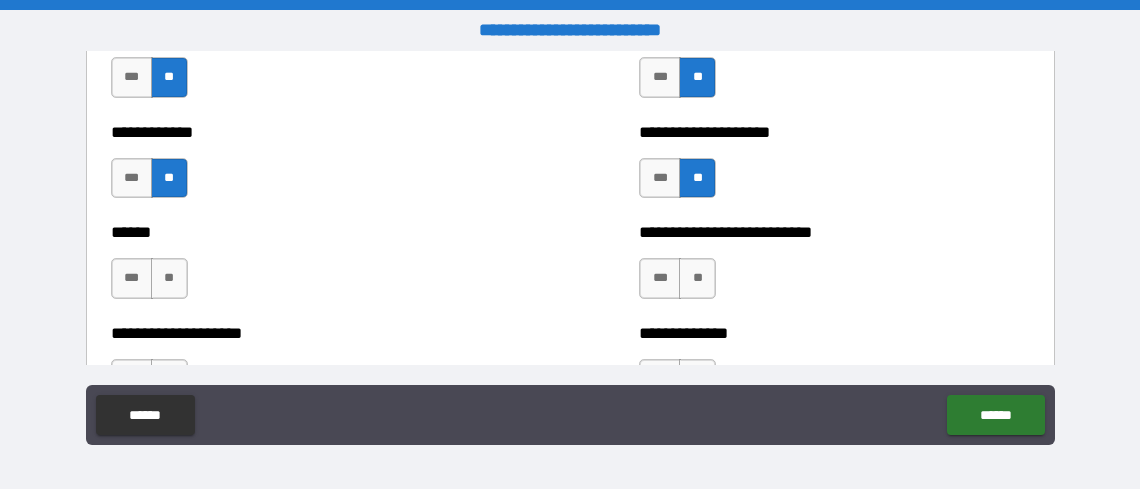 scroll, scrollTop: 4200, scrollLeft: 0, axis: vertical 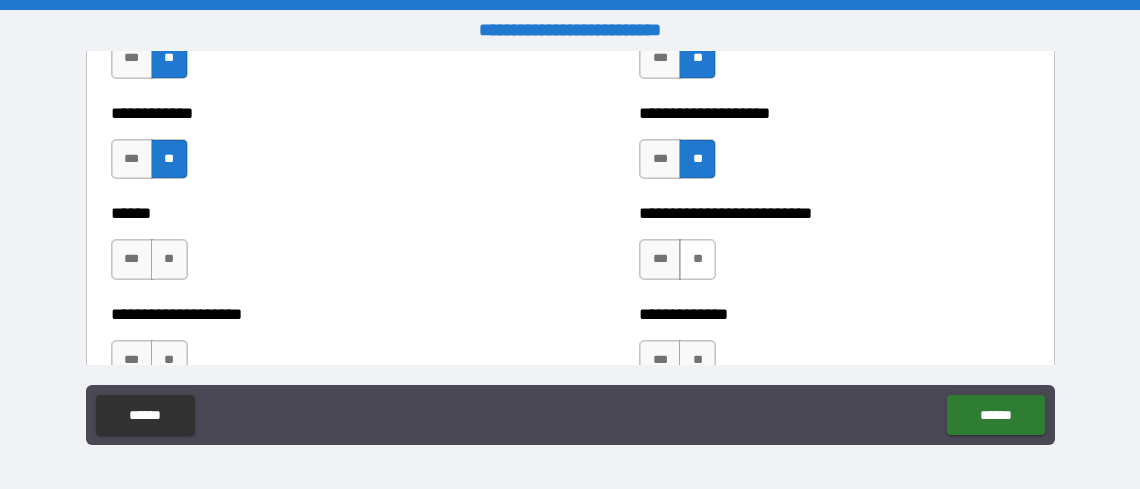 click on "**" at bounding box center [697, 259] 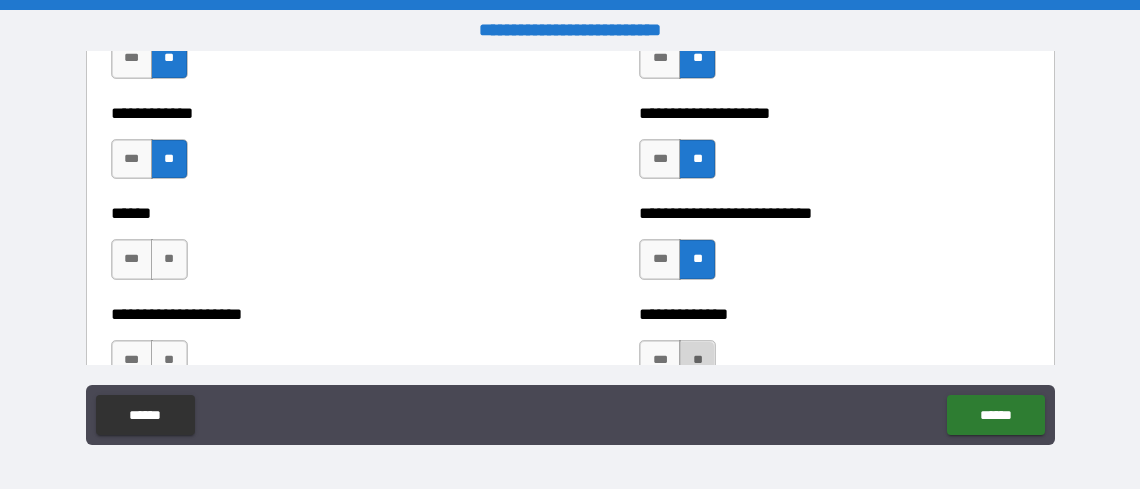 click on "**" at bounding box center [697, 360] 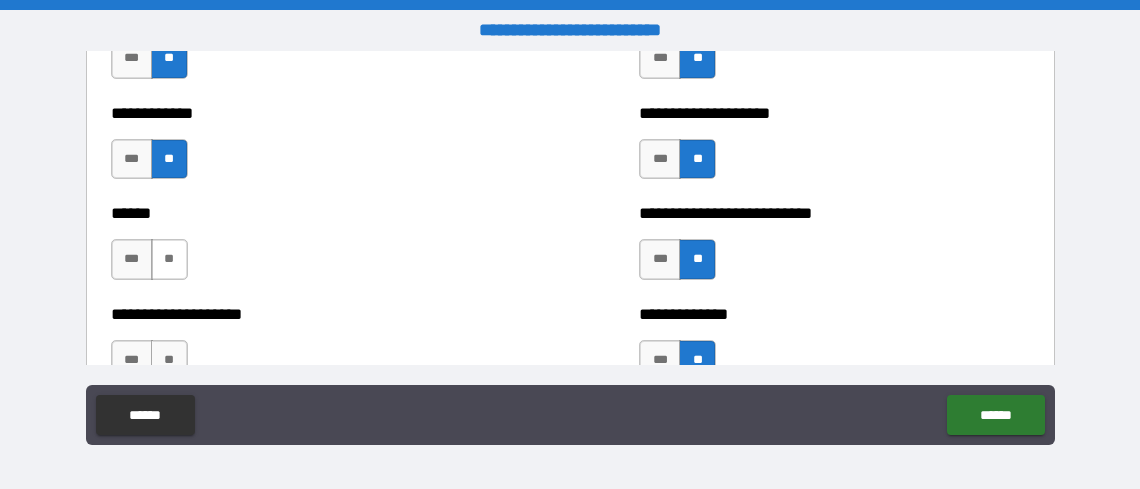 click on "**" at bounding box center (169, 259) 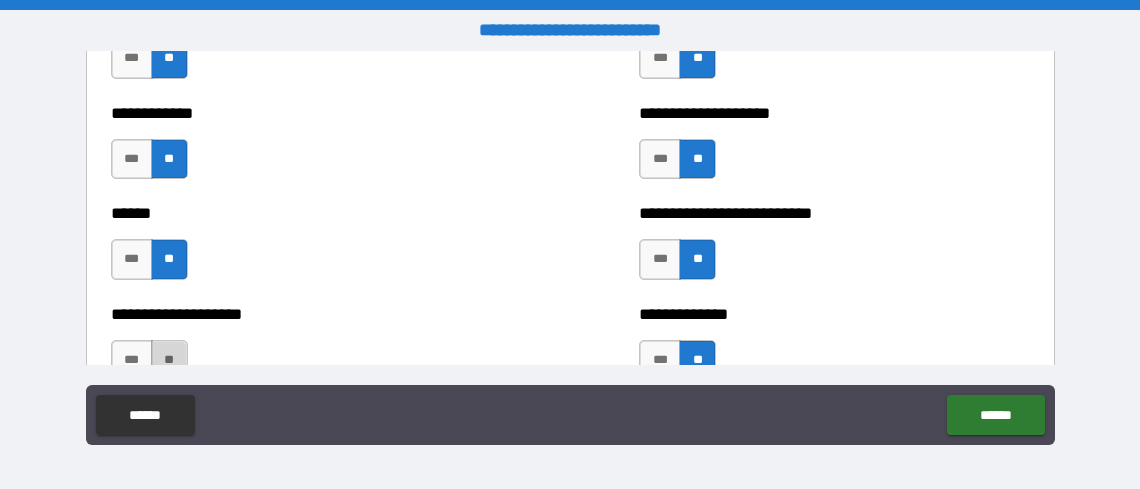 click on "**" at bounding box center (169, 360) 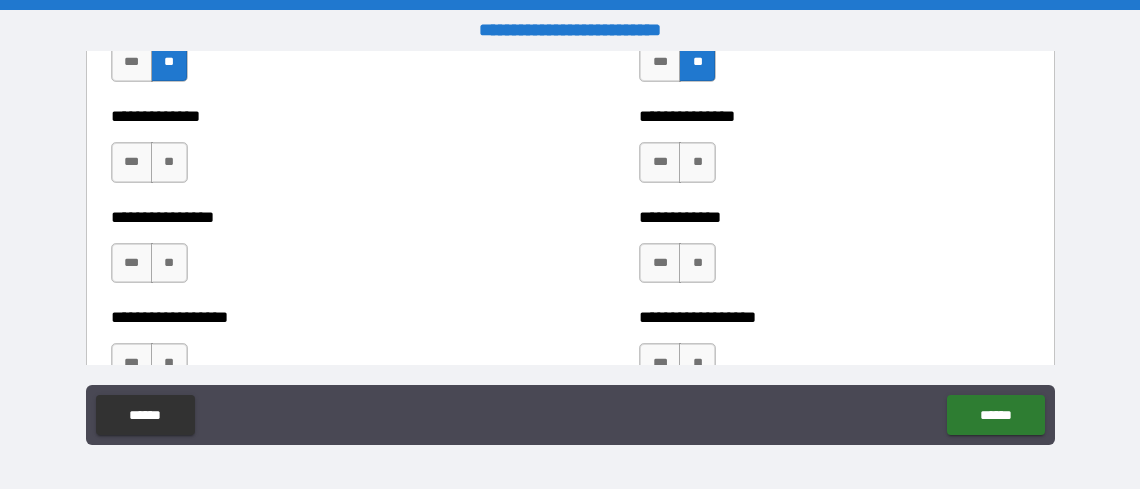 scroll, scrollTop: 4500, scrollLeft: 0, axis: vertical 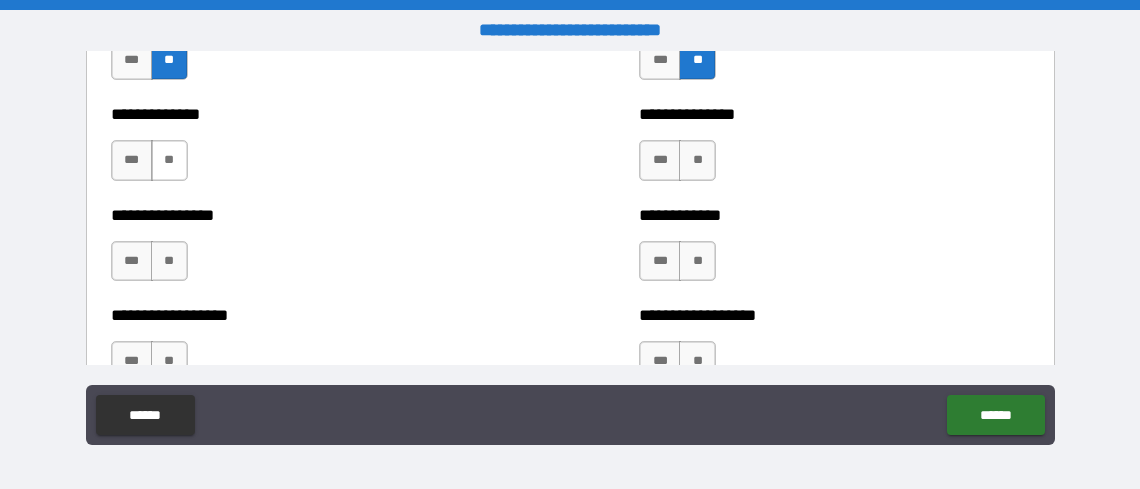 click on "**" at bounding box center [169, 160] 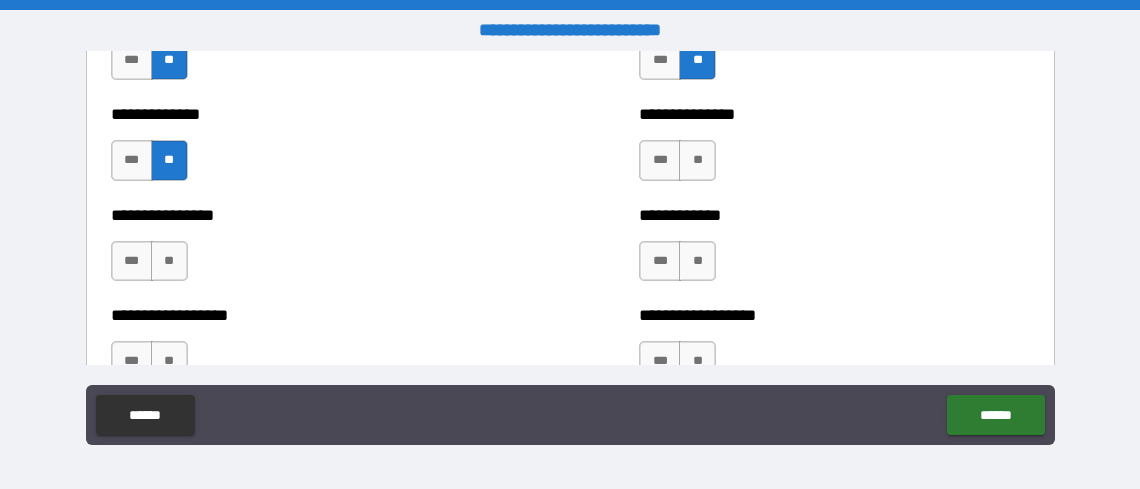 click on "*** **" at bounding box center (152, 266) 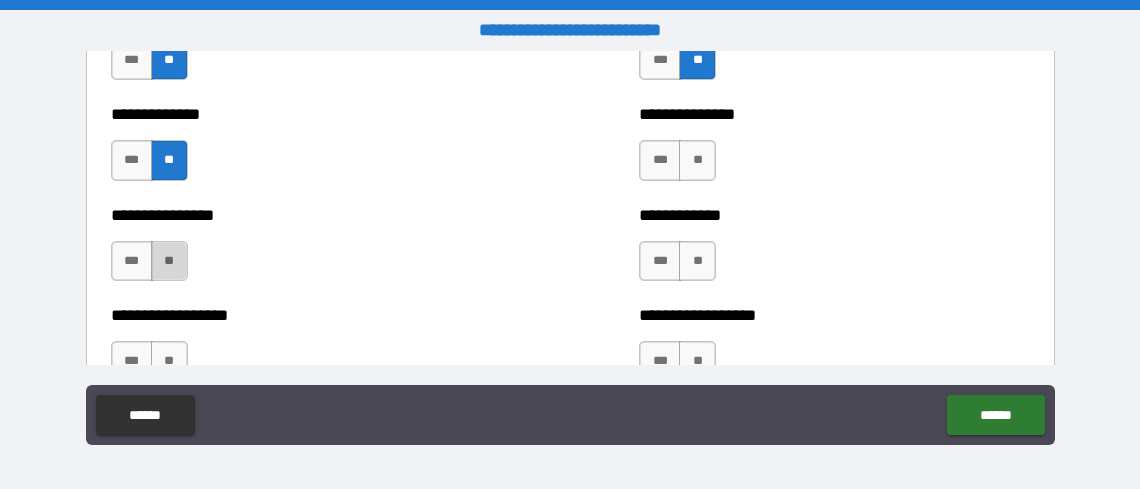 click on "**" at bounding box center (169, 261) 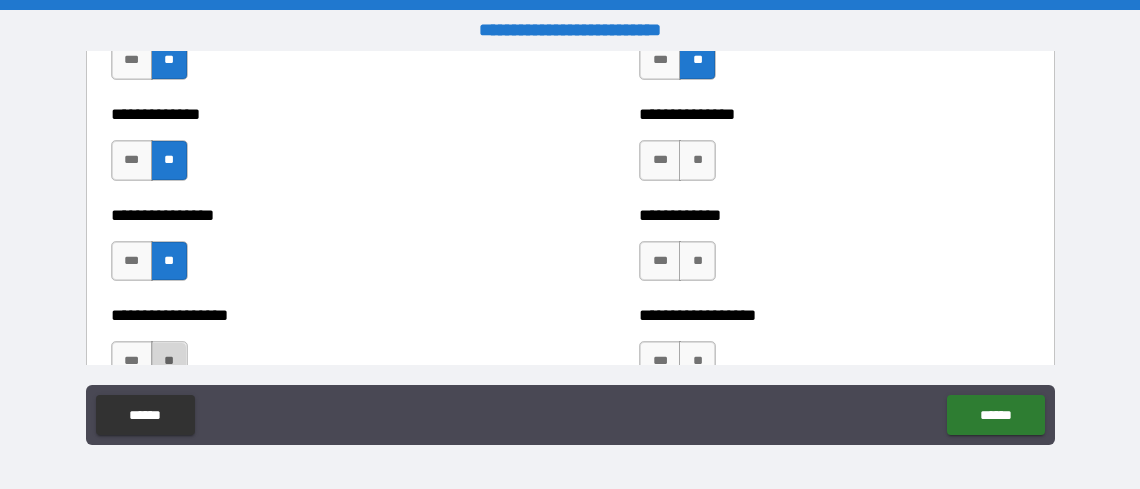 click on "**" at bounding box center [169, 361] 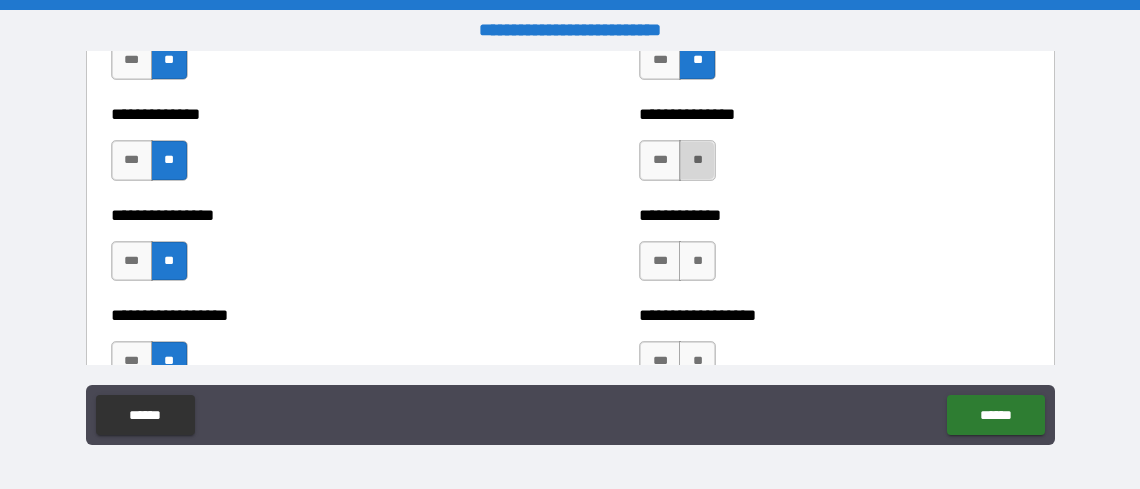 click on "**" at bounding box center [697, 160] 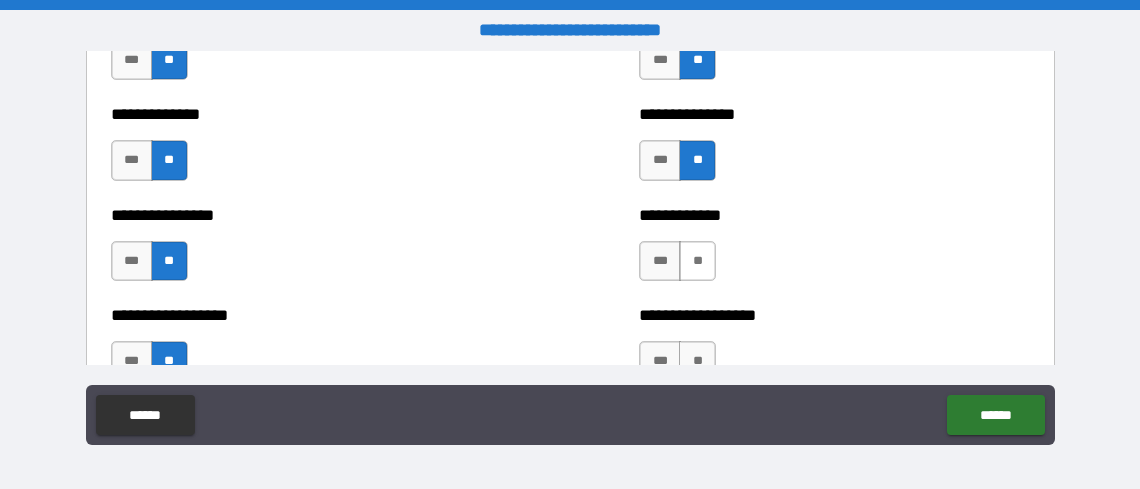 click on "**" at bounding box center (697, 261) 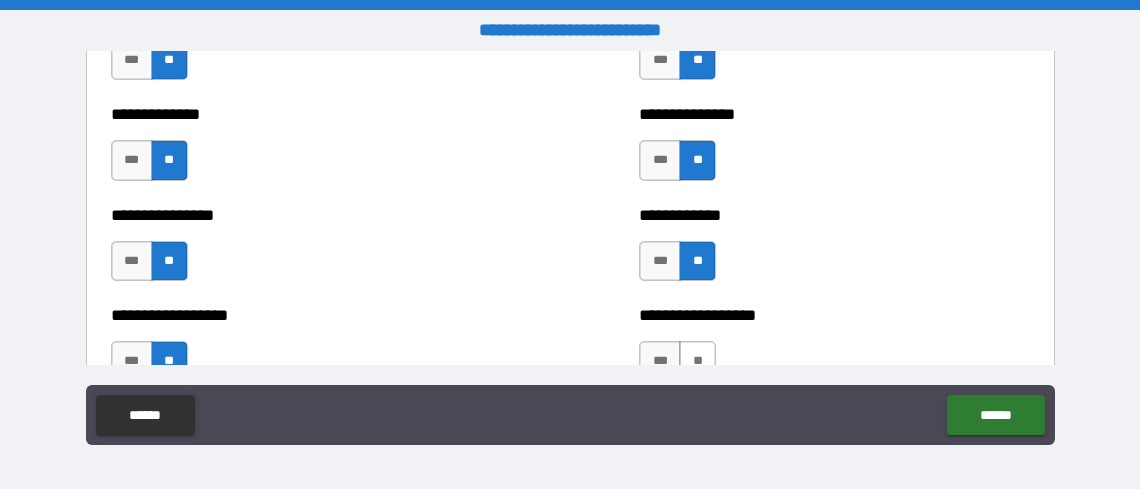 click on "**" at bounding box center (697, 361) 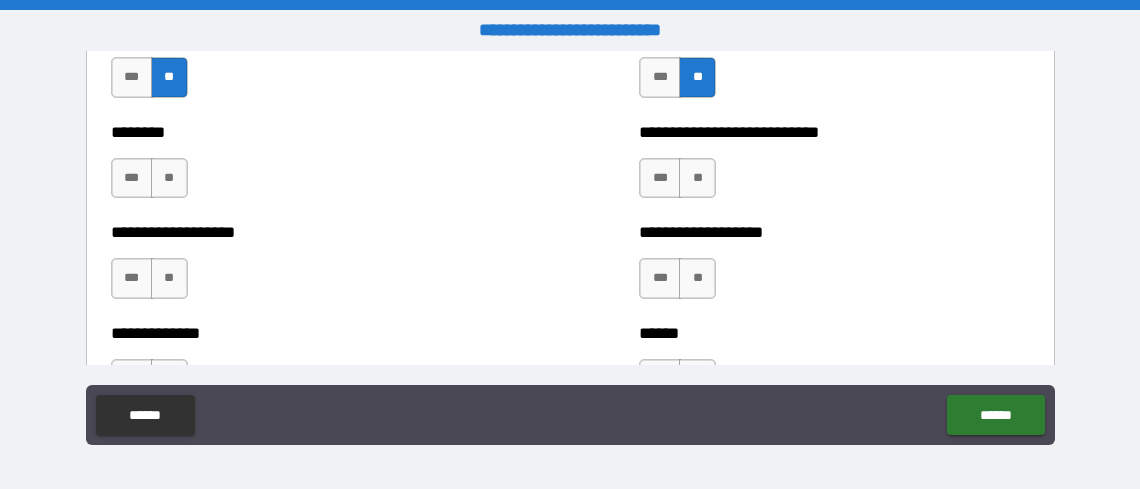 scroll, scrollTop: 4800, scrollLeft: 0, axis: vertical 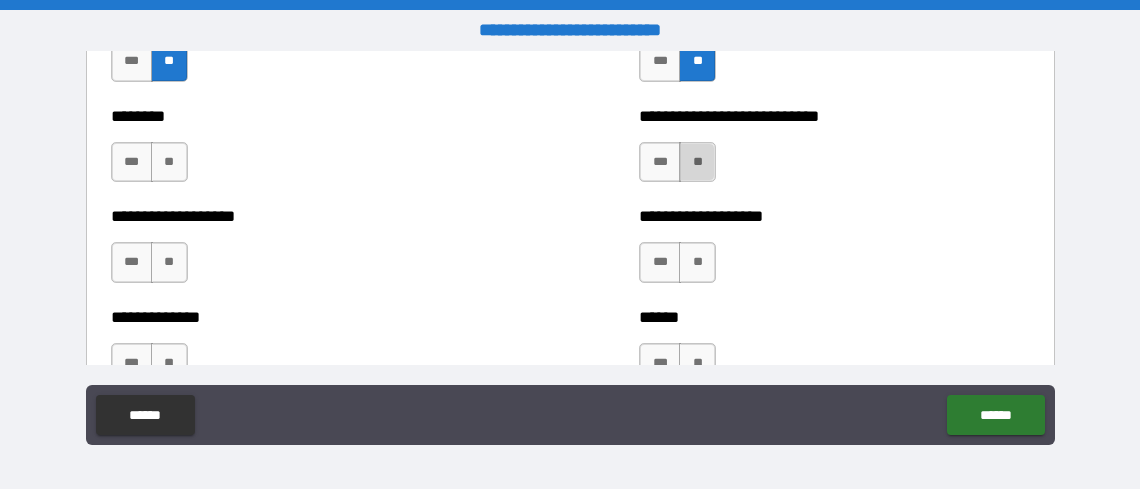 click on "**" at bounding box center (697, 162) 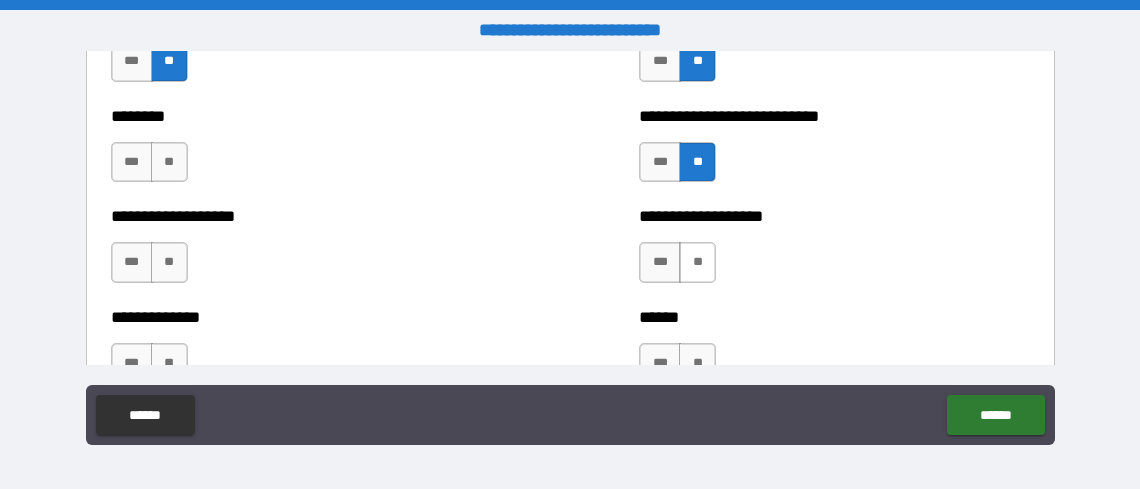 click on "**" at bounding box center [697, 262] 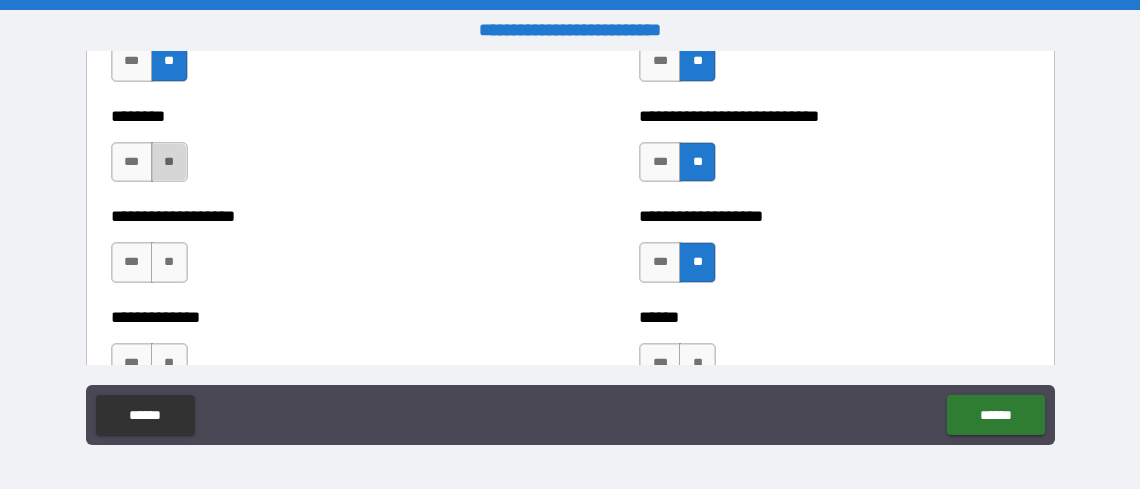 click on "**" at bounding box center (169, 162) 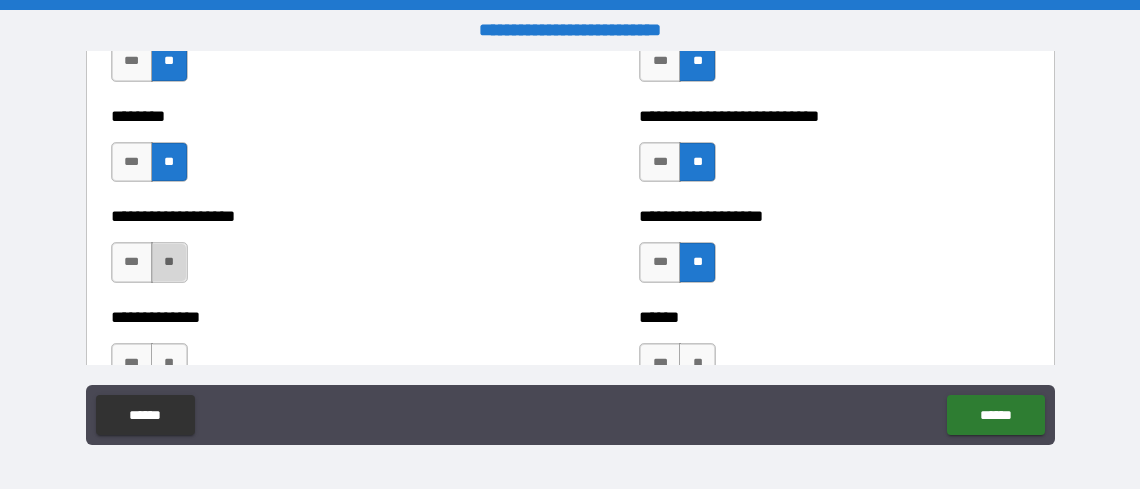 click on "**" at bounding box center [169, 262] 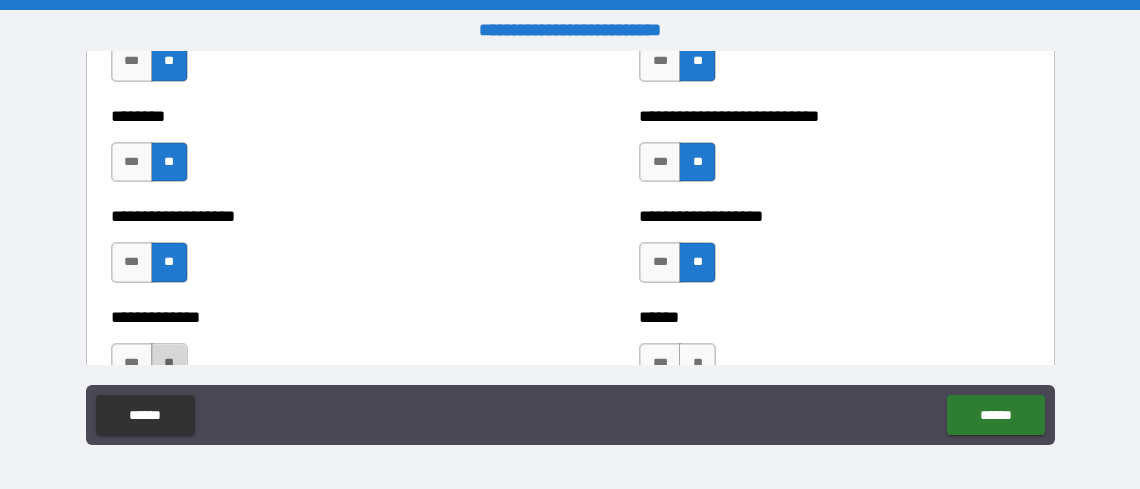 click on "**" at bounding box center (169, 363) 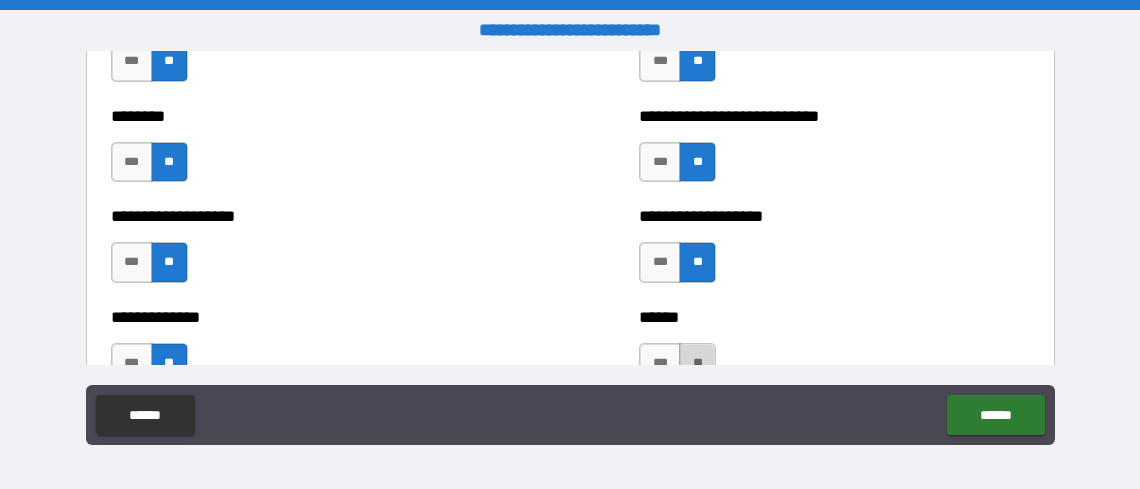 click on "**" at bounding box center [697, 363] 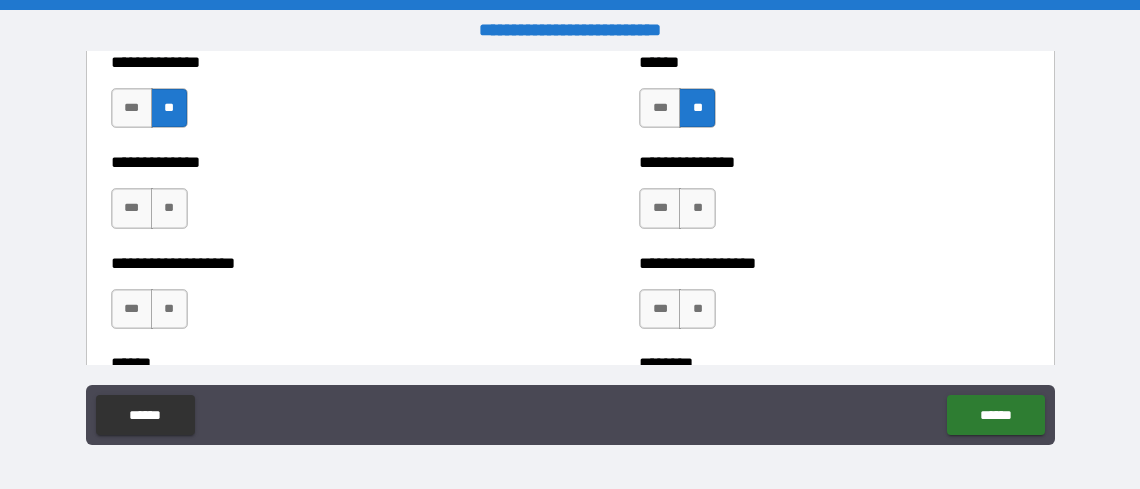 scroll, scrollTop: 5100, scrollLeft: 0, axis: vertical 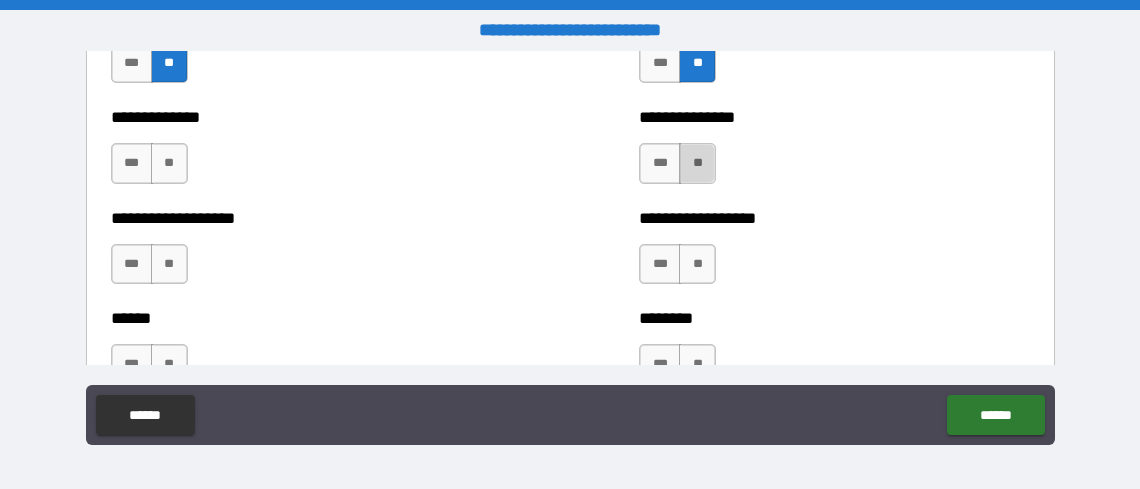 click on "**" at bounding box center [697, 163] 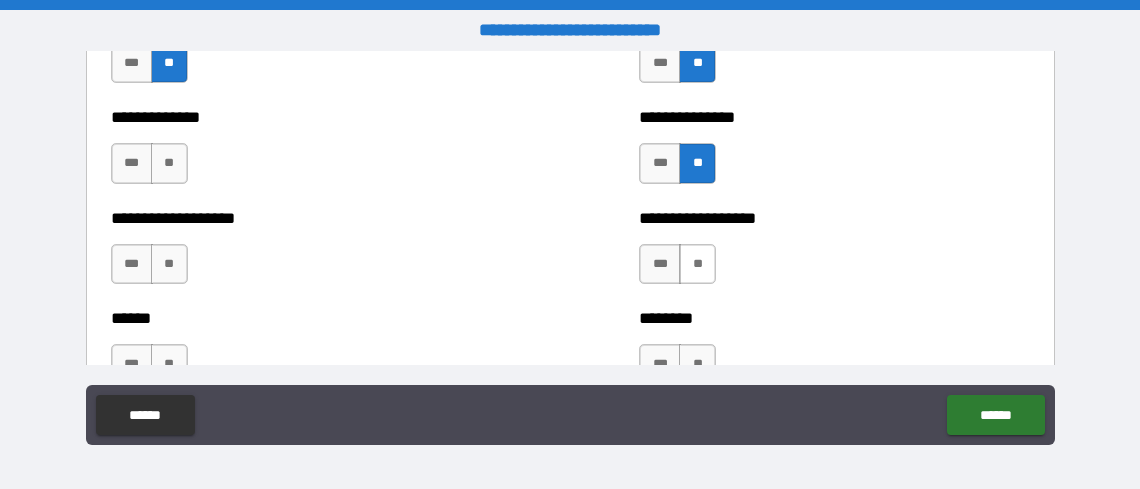 click on "**" at bounding box center [697, 264] 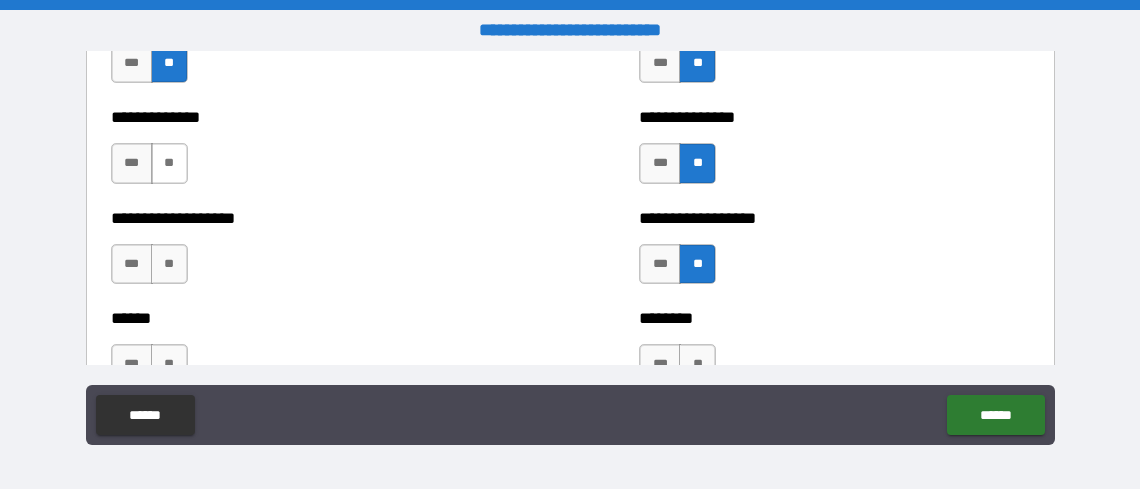 click on "**" at bounding box center (169, 163) 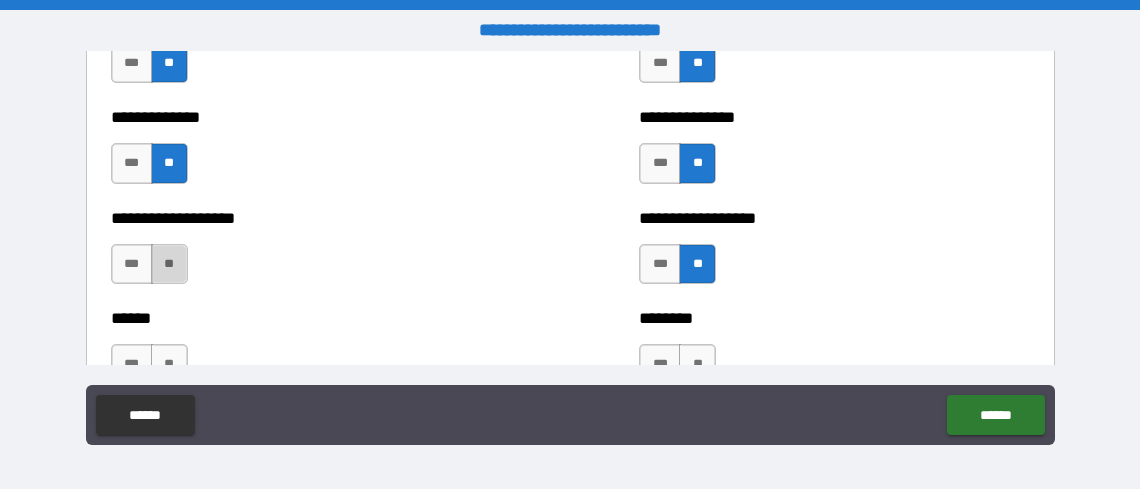 click on "**" at bounding box center (169, 264) 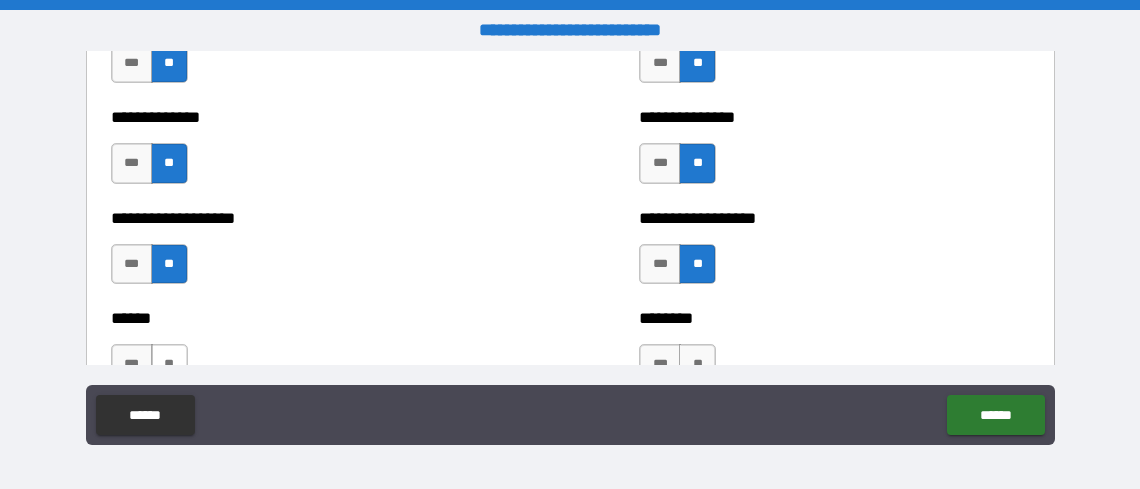 click on "**" at bounding box center (169, 364) 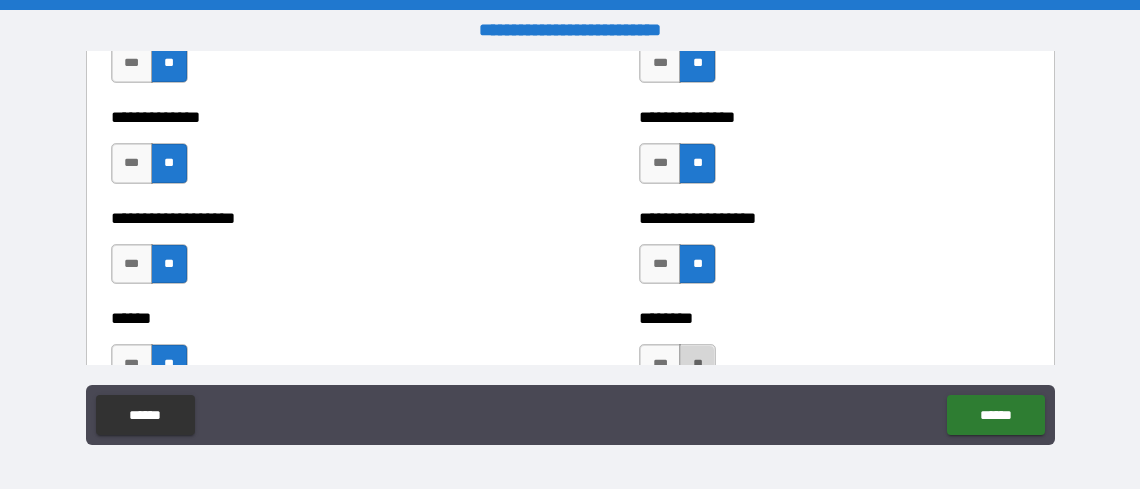 click on "**" at bounding box center (697, 364) 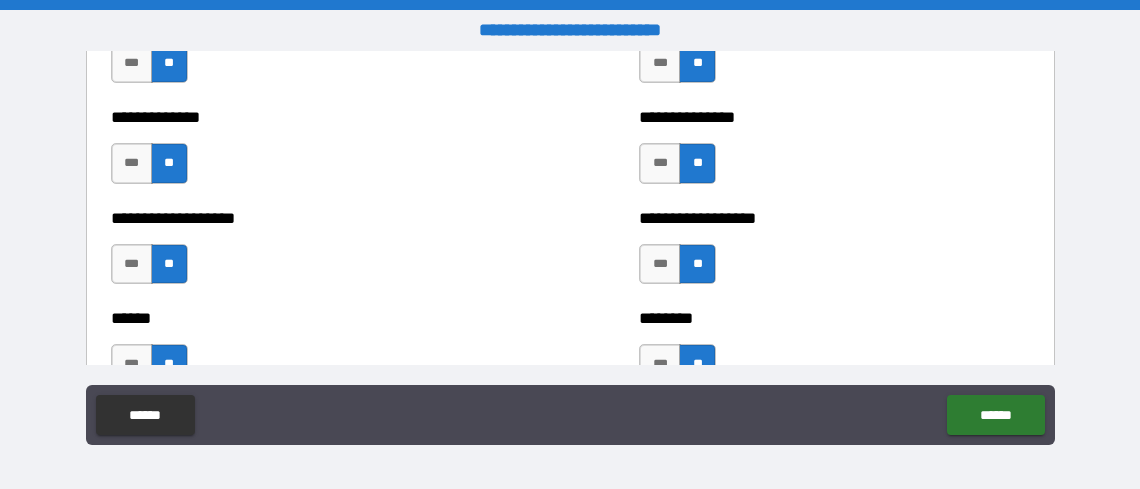 scroll, scrollTop: 5200, scrollLeft: 0, axis: vertical 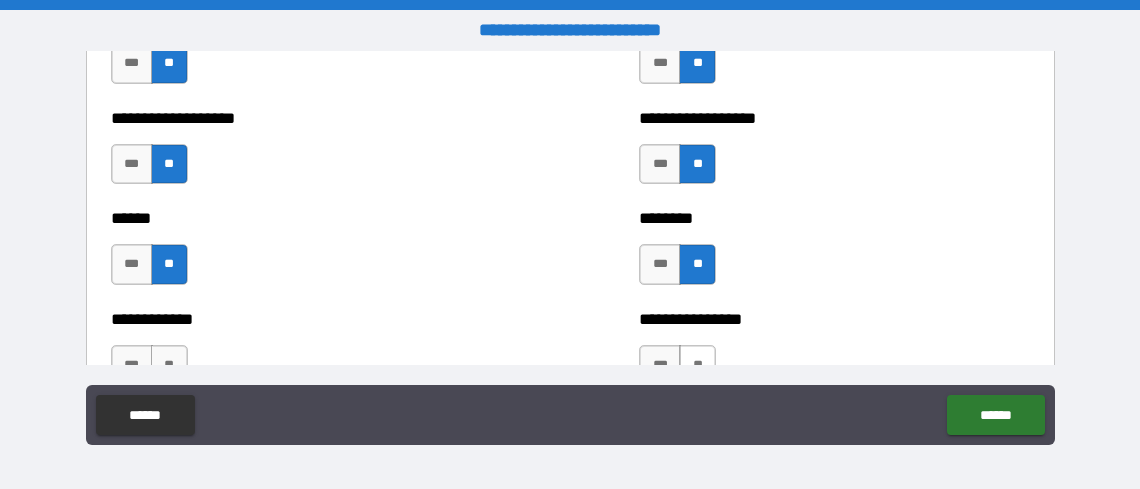 click on "**" at bounding box center [697, 365] 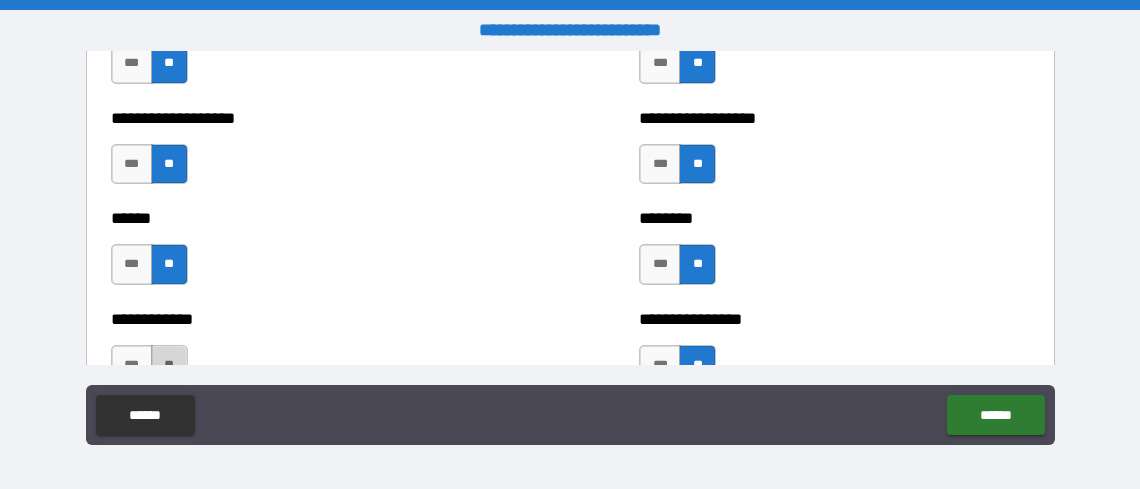 click on "**" at bounding box center [169, 365] 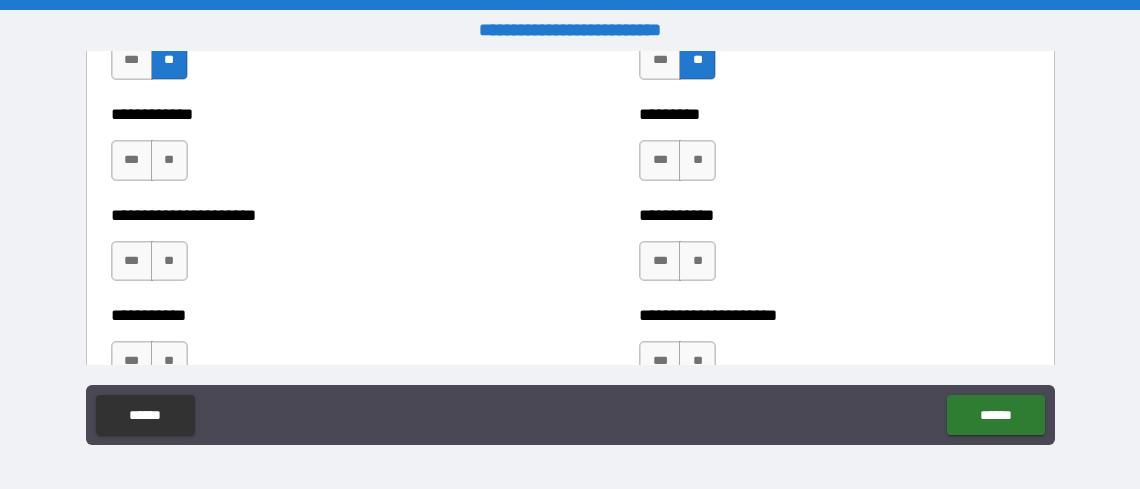 scroll, scrollTop: 5600, scrollLeft: 0, axis: vertical 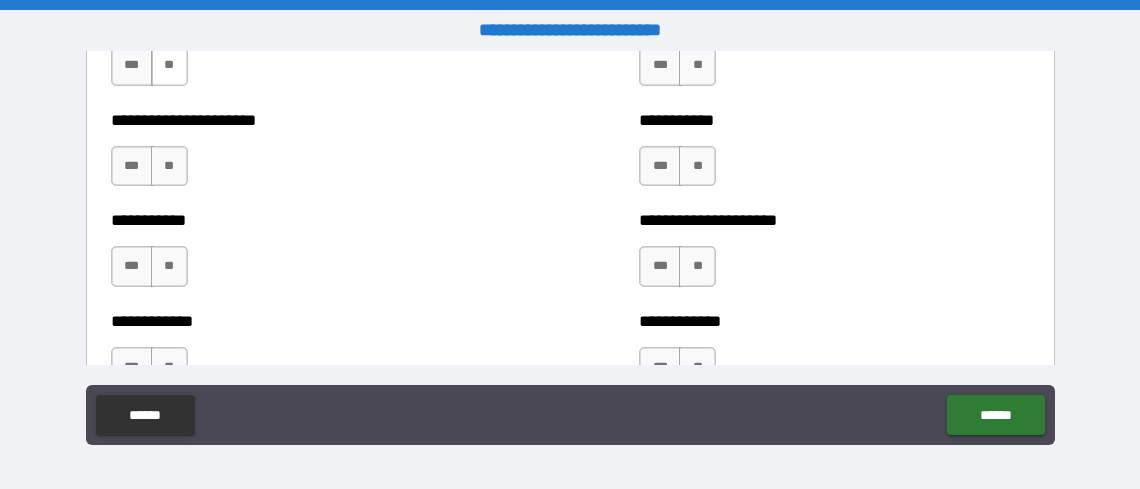 click on "**" at bounding box center (169, 65) 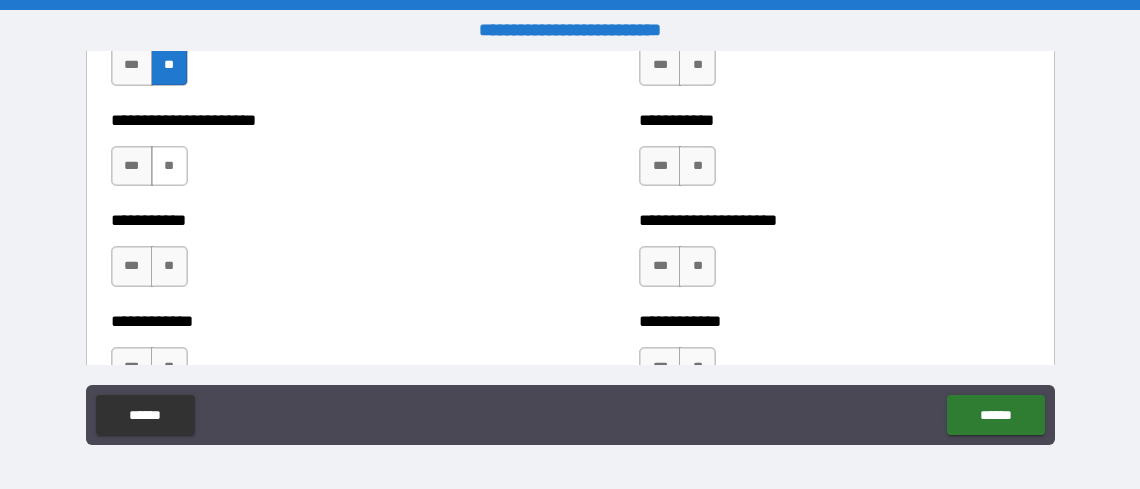 click on "**" at bounding box center (169, 166) 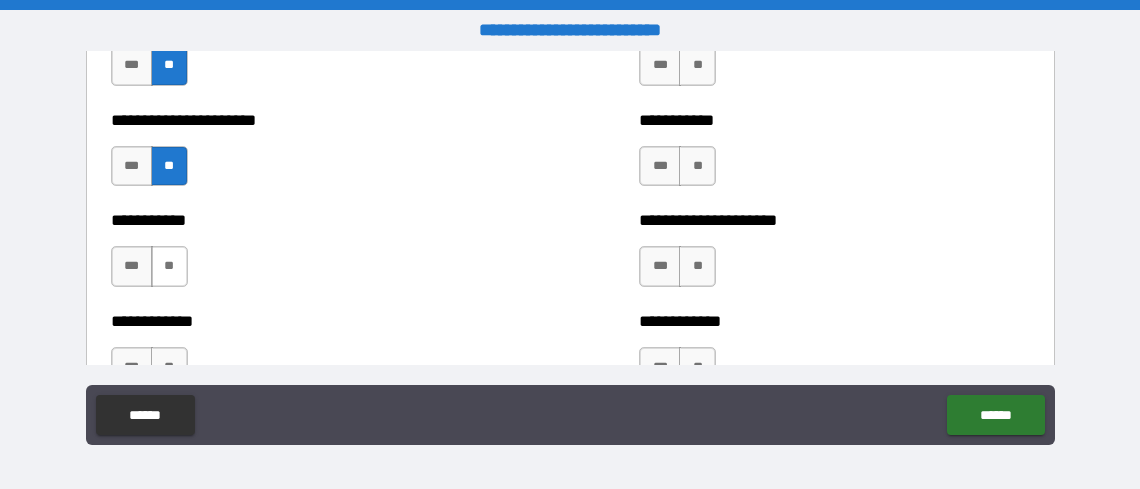 click on "**" at bounding box center [169, 266] 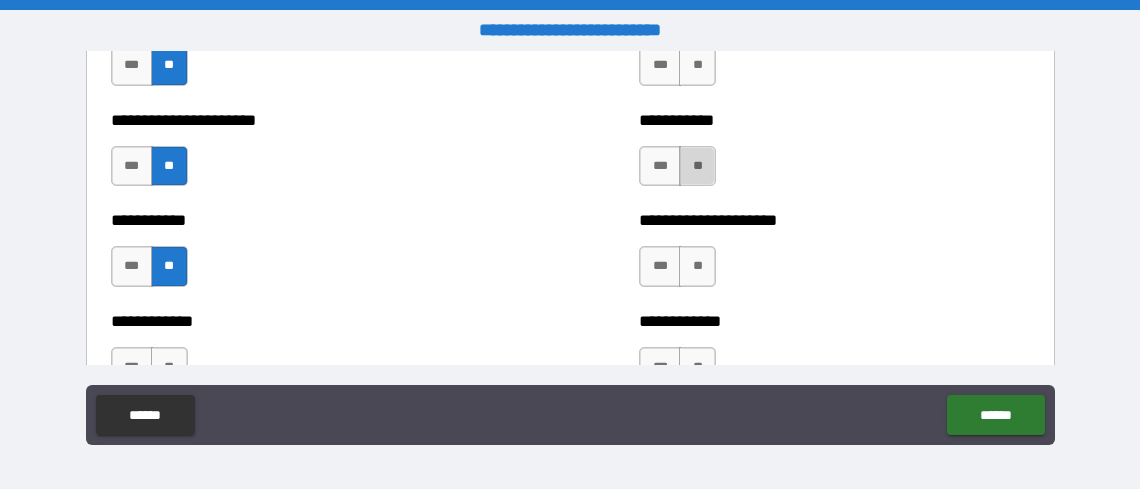 click on "**" at bounding box center [697, 166] 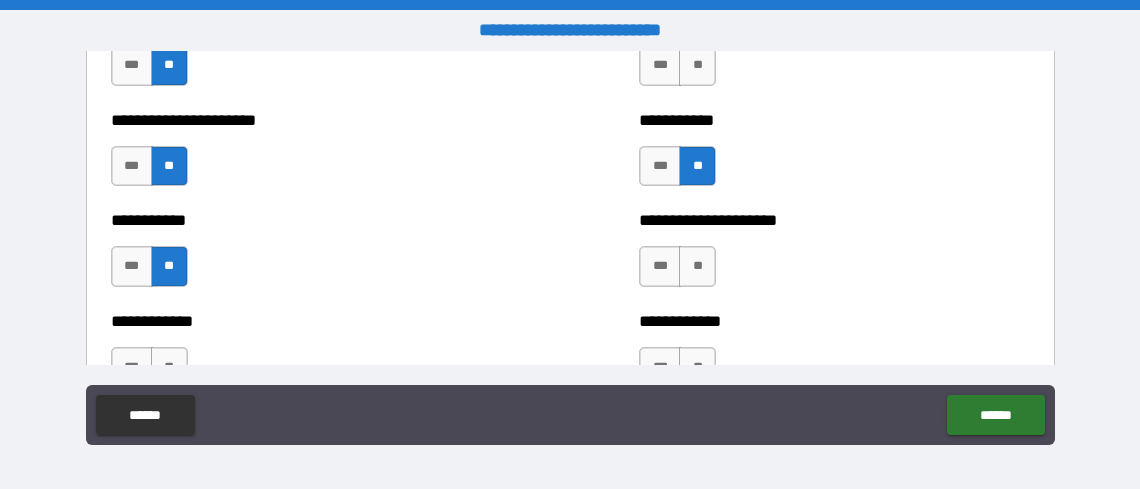 click on "**" at bounding box center [697, 65] 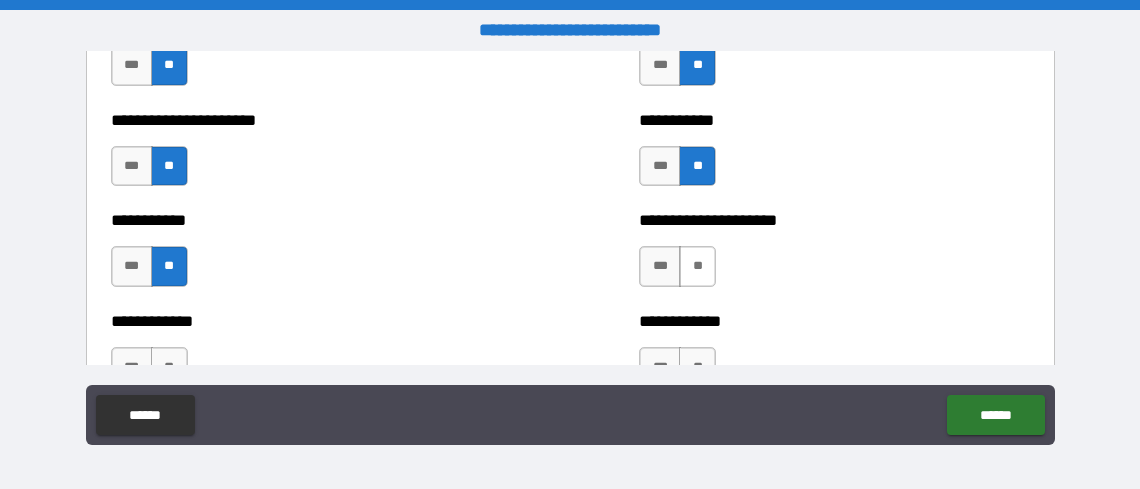 click on "**" at bounding box center (697, 266) 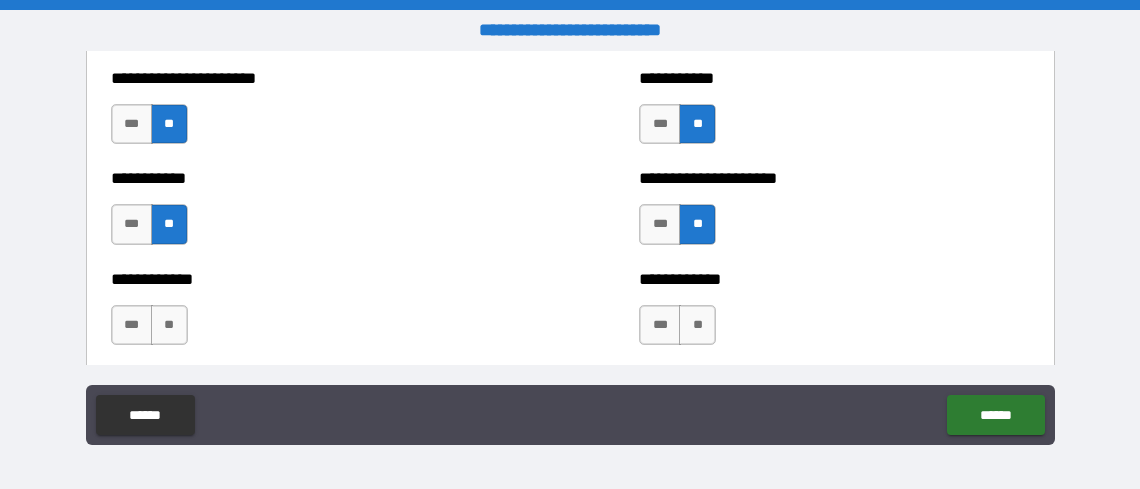 scroll, scrollTop: 5700, scrollLeft: 0, axis: vertical 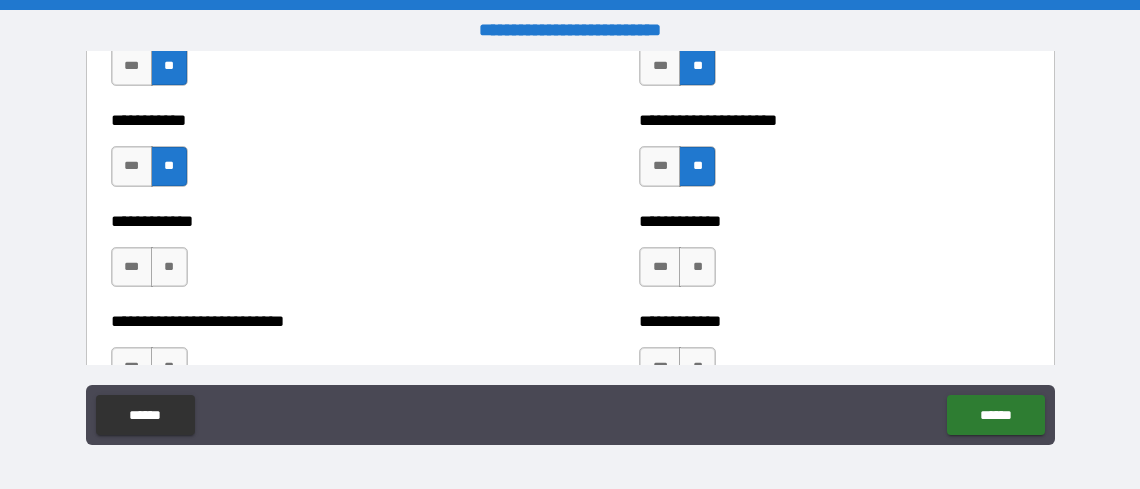 click on "*** **" at bounding box center (680, 272) 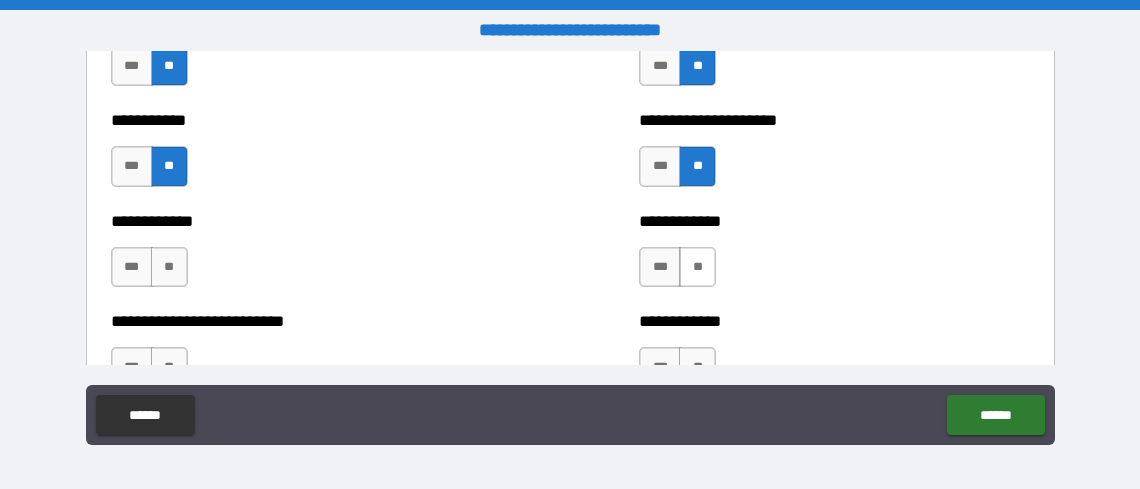 click on "**" at bounding box center (697, 267) 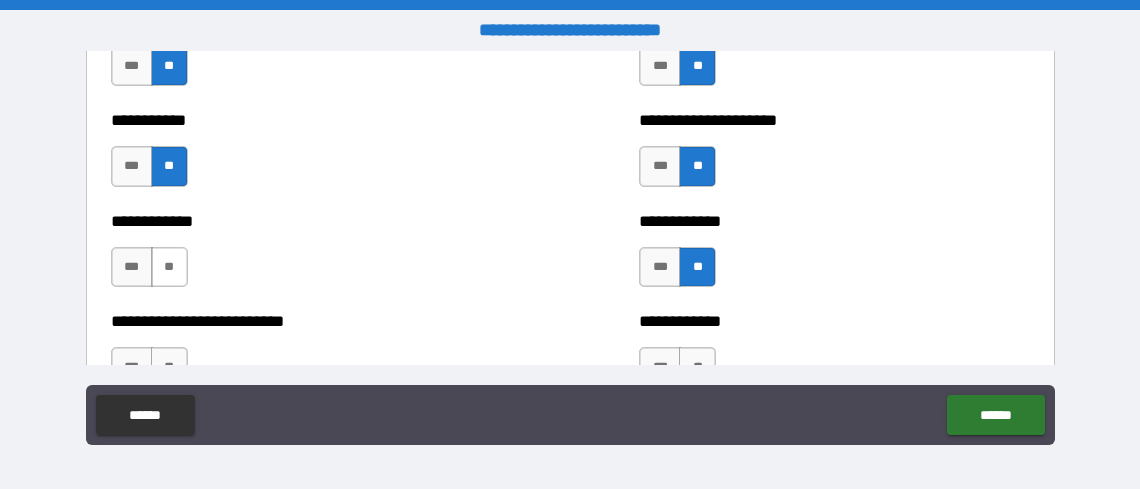 click on "**" at bounding box center [169, 267] 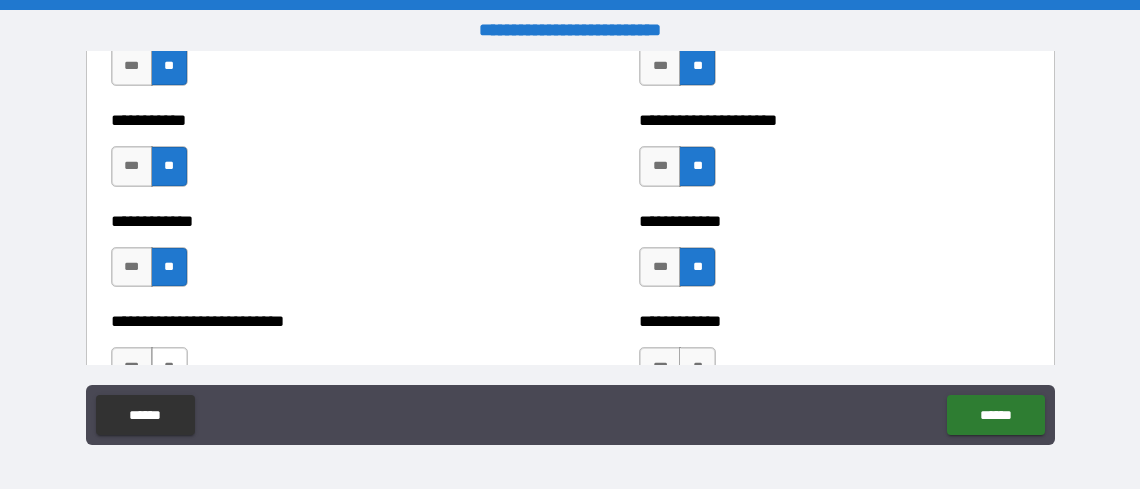 click on "**" at bounding box center [169, 367] 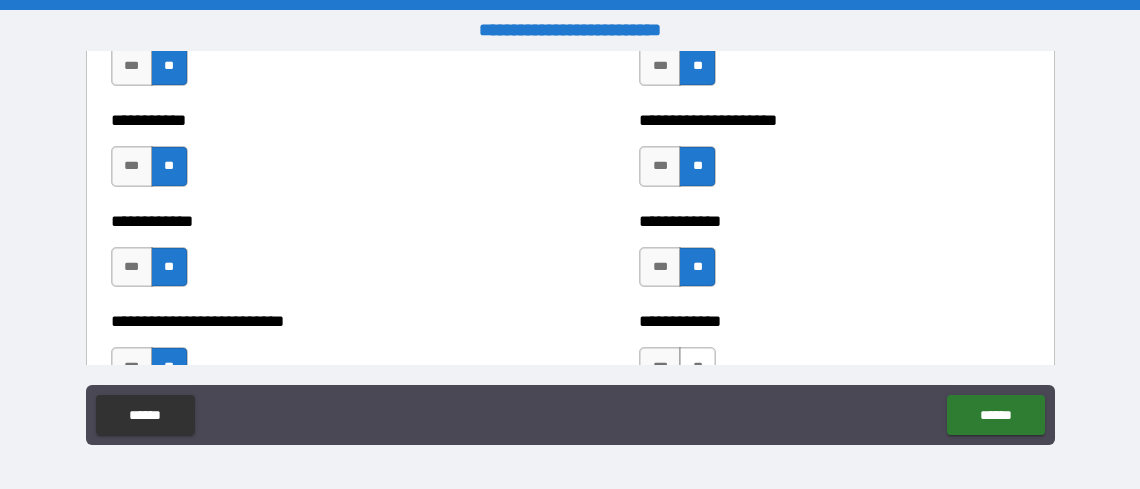 click on "**" at bounding box center [697, 367] 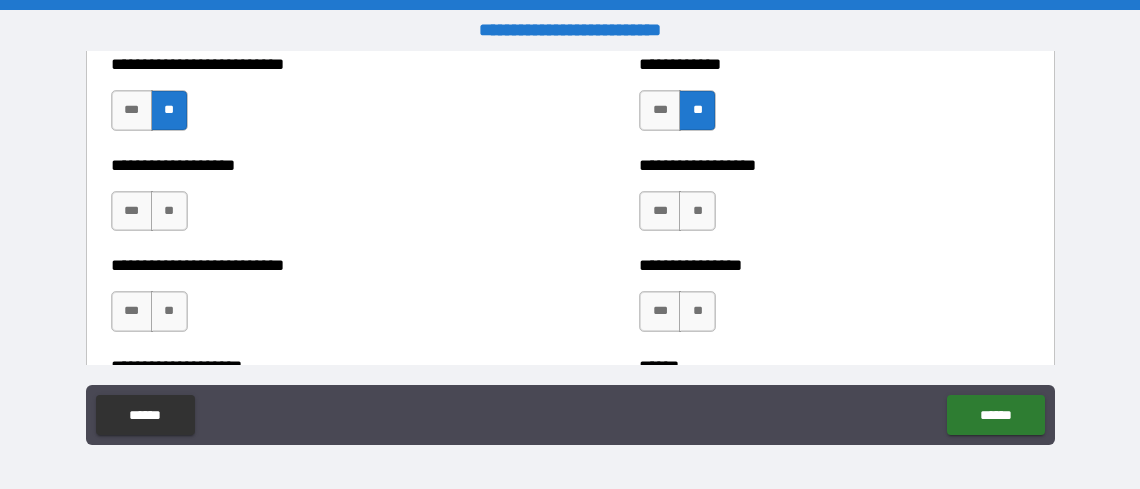 scroll, scrollTop: 5900, scrollLeft: 0, axis: vertical 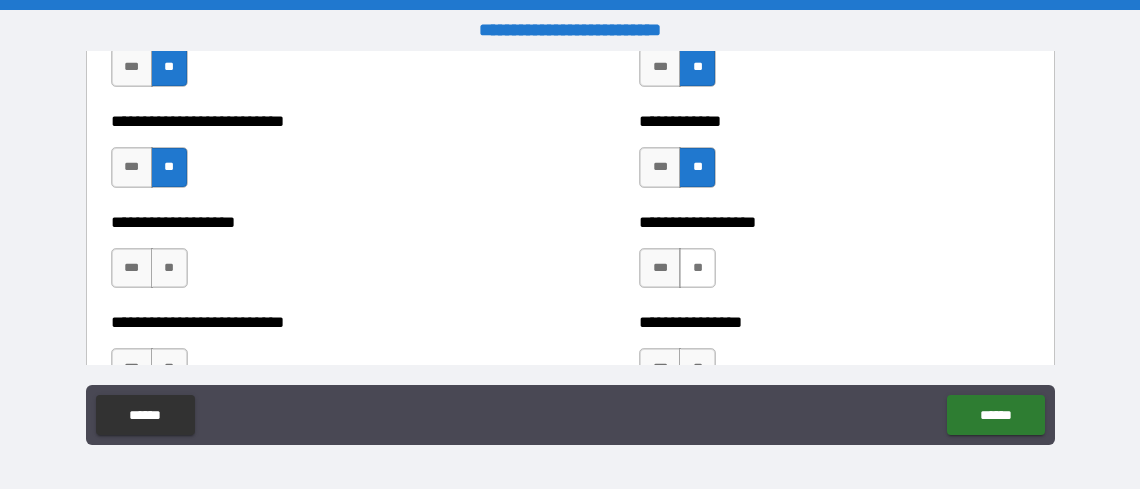 click on "**" at bounding box center (697, 268) 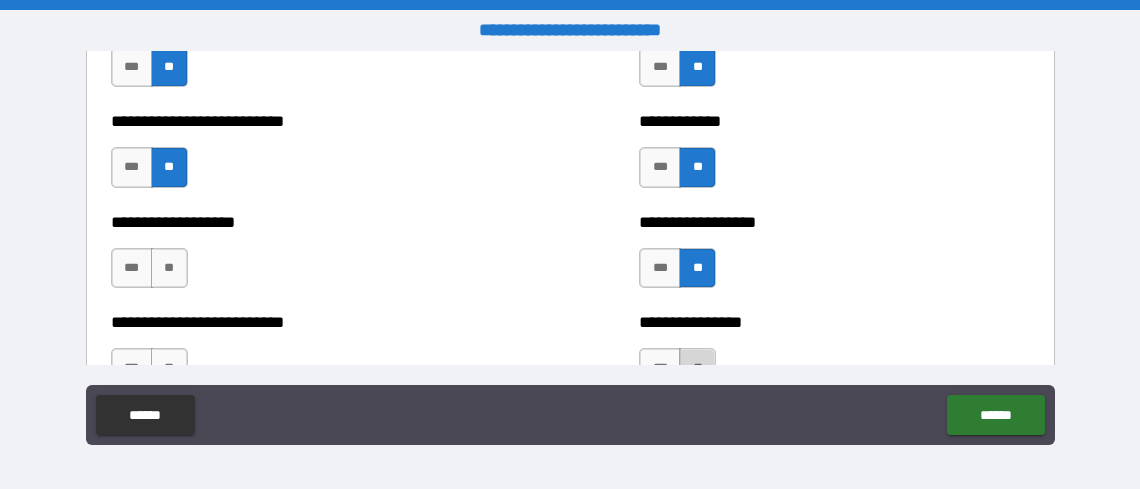 click on "**" at bounding box center (697, 368) 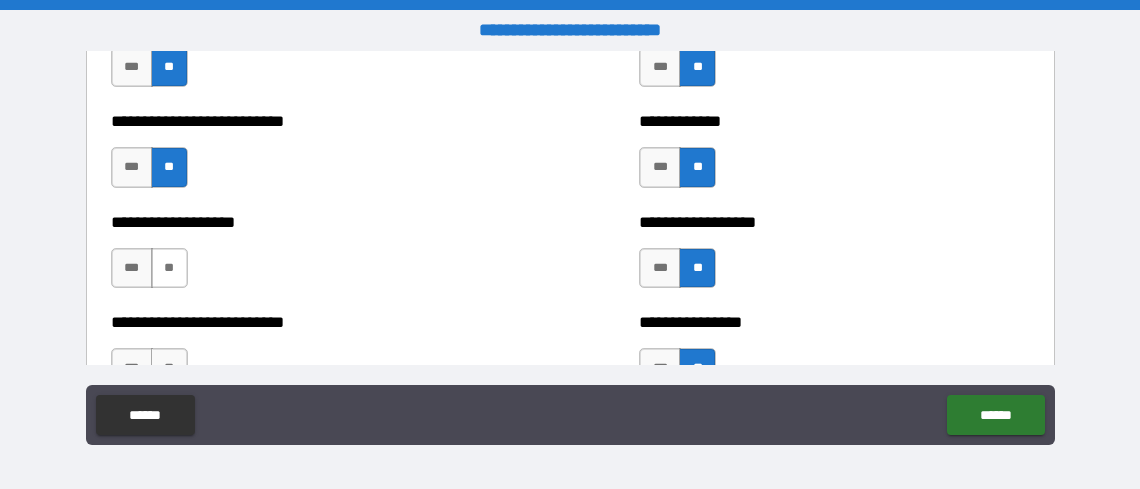 click on "**" at bounding box center (169, 268) 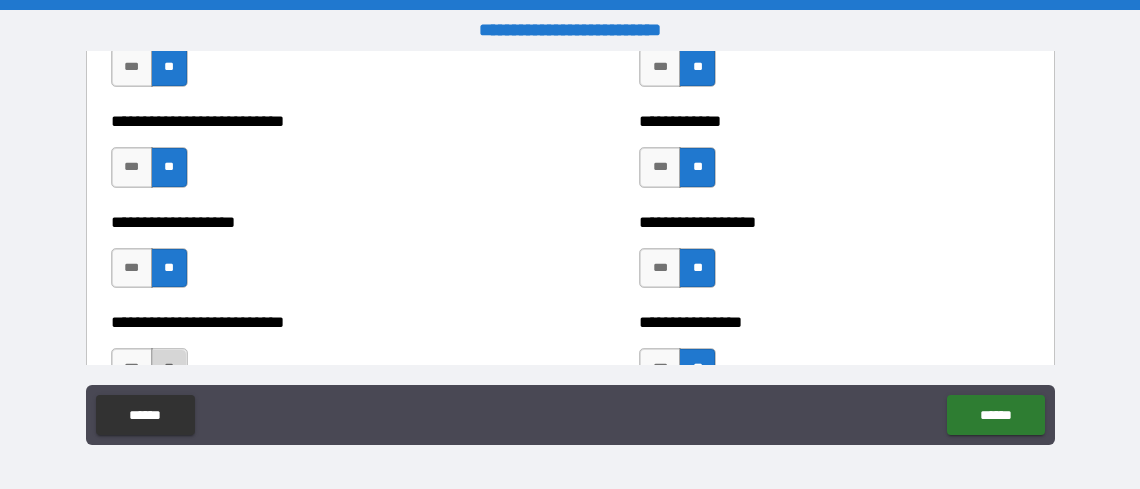 click on "**" at bounding box center [169, 368] 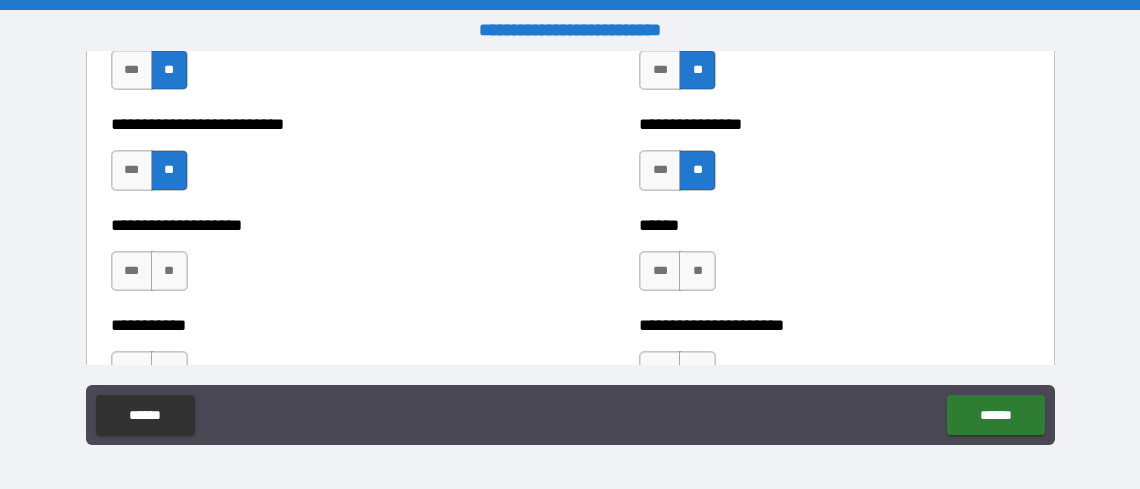 scroll, scrollTop: 6100, scrollLeft: 0, axis: vertical 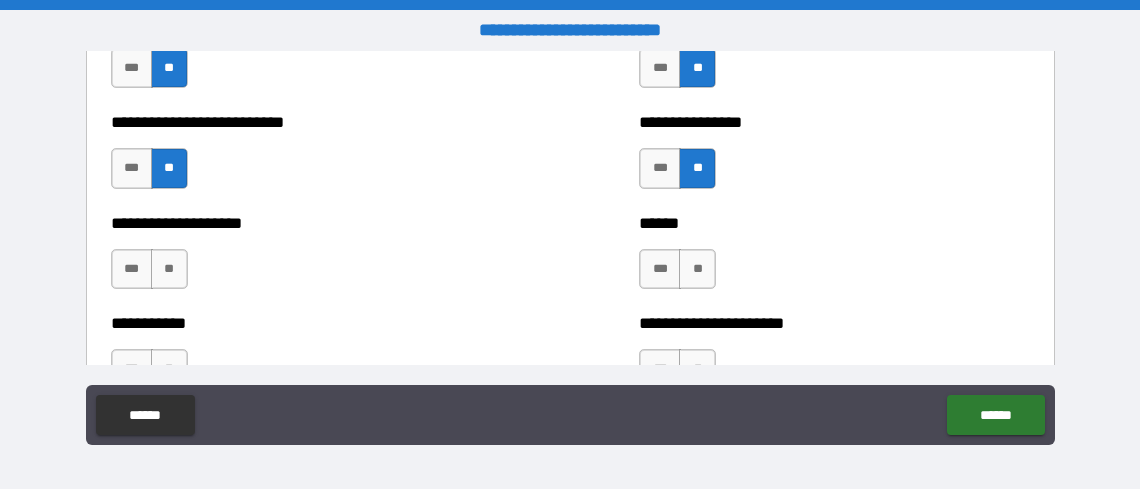 drag, startPoint x: 170, startPoint y: 262, endPoint x: 511, endPoint y: 292, distance: 342.3171 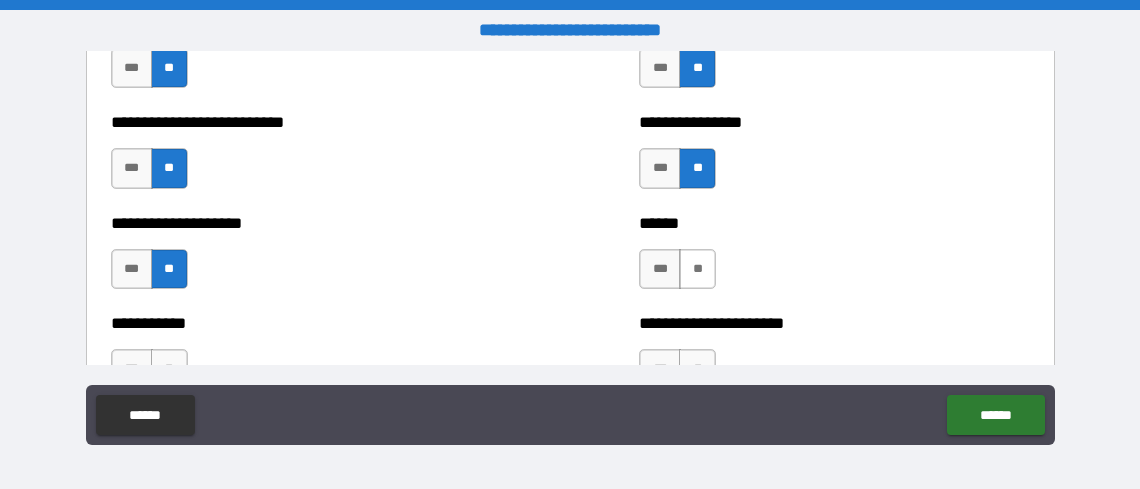 click on "**" at bounding box center [697, 269] 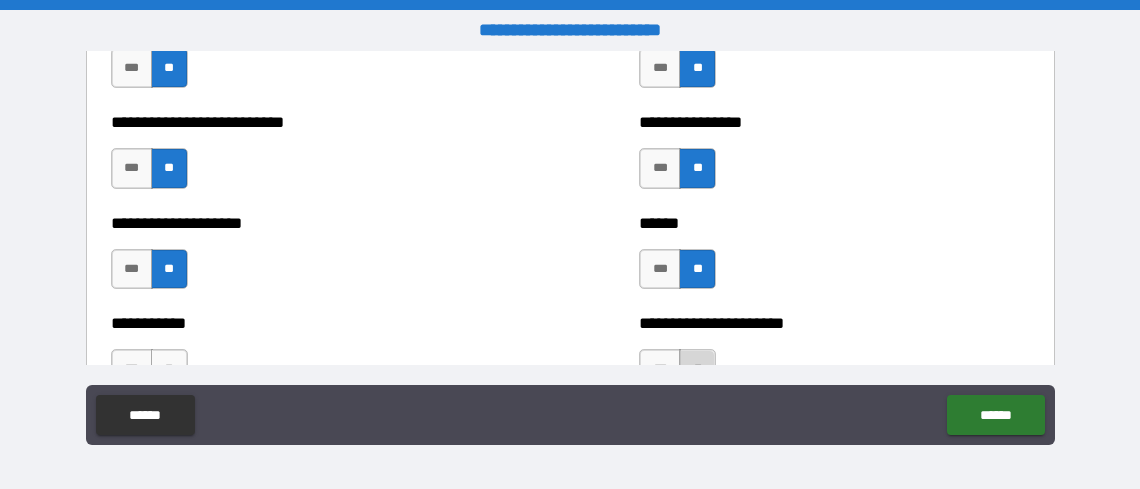 click on "**" at bounding box center [697, 369] 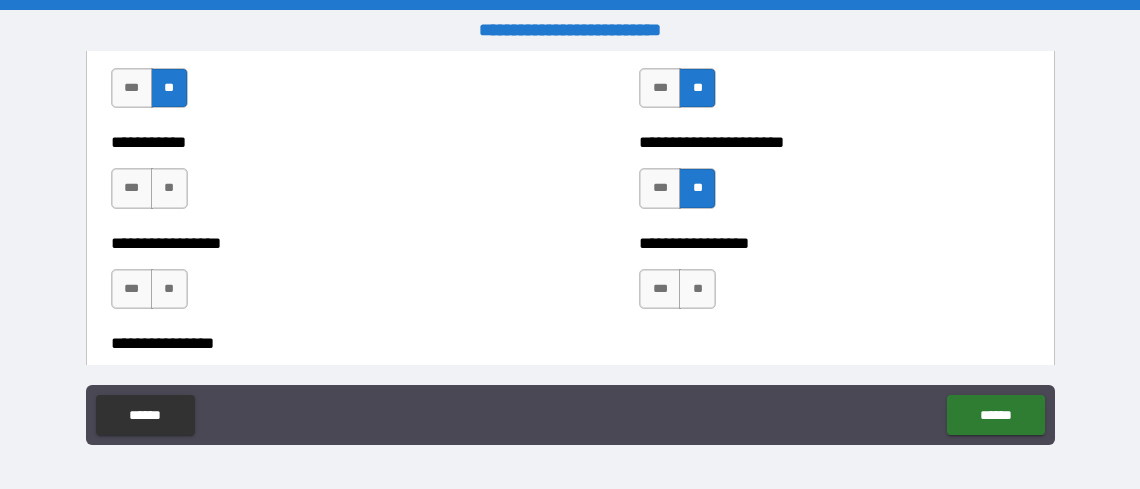 scroll, scrollTop: 6300, scrollLeft: 0, axis: vertical 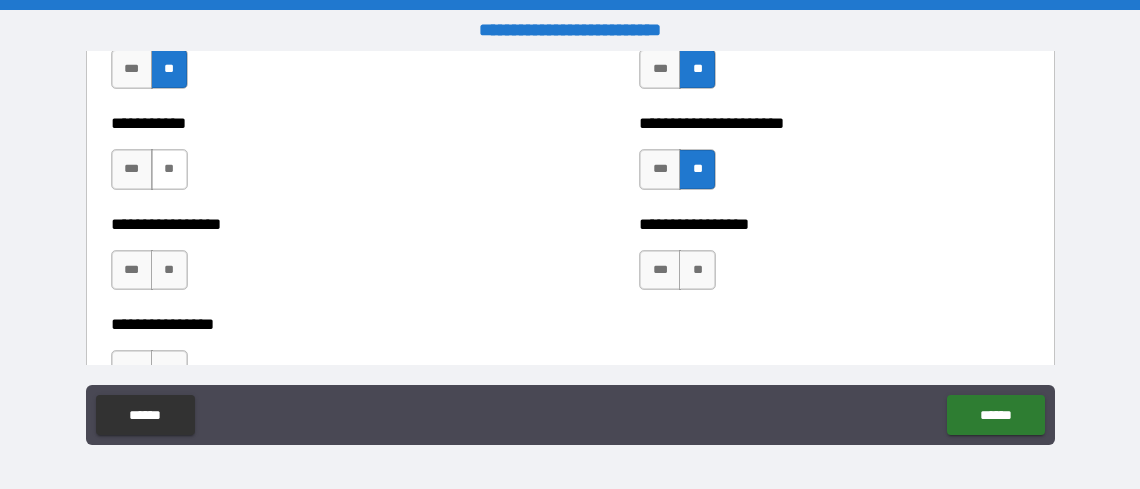click on "**" at bounding box center (169, 169) 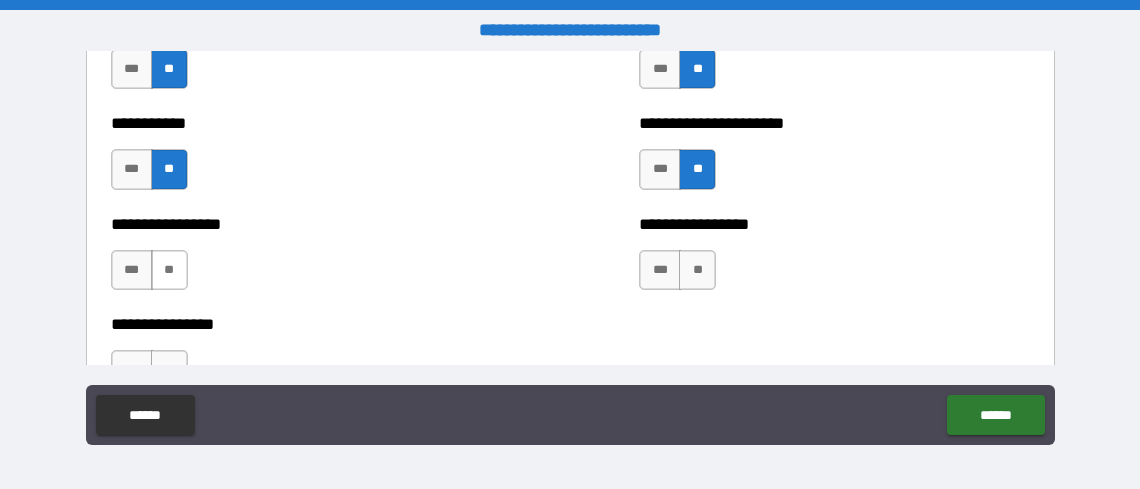 click on "**" at bounding box center (169, 270) 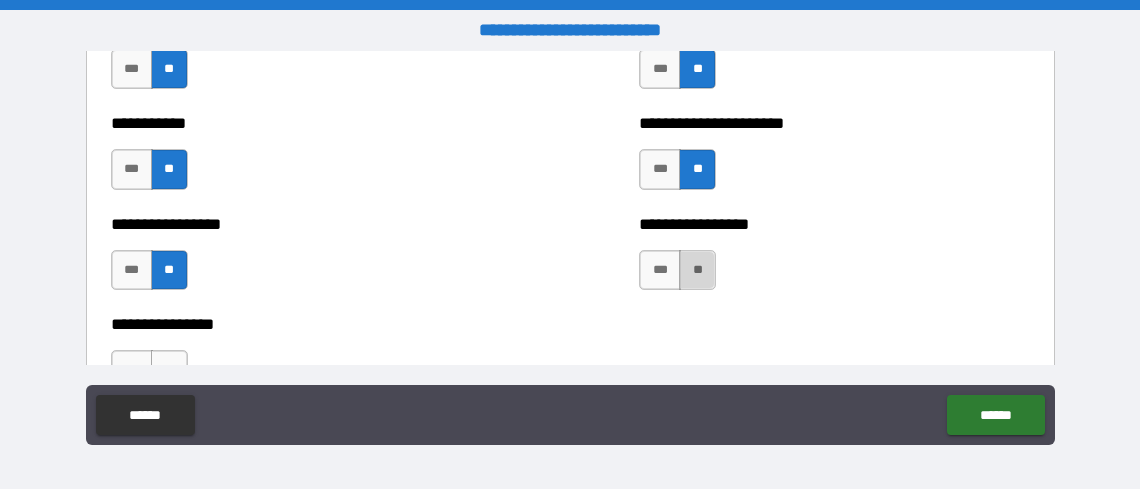 click on "**" at bounding box center [697, 270] 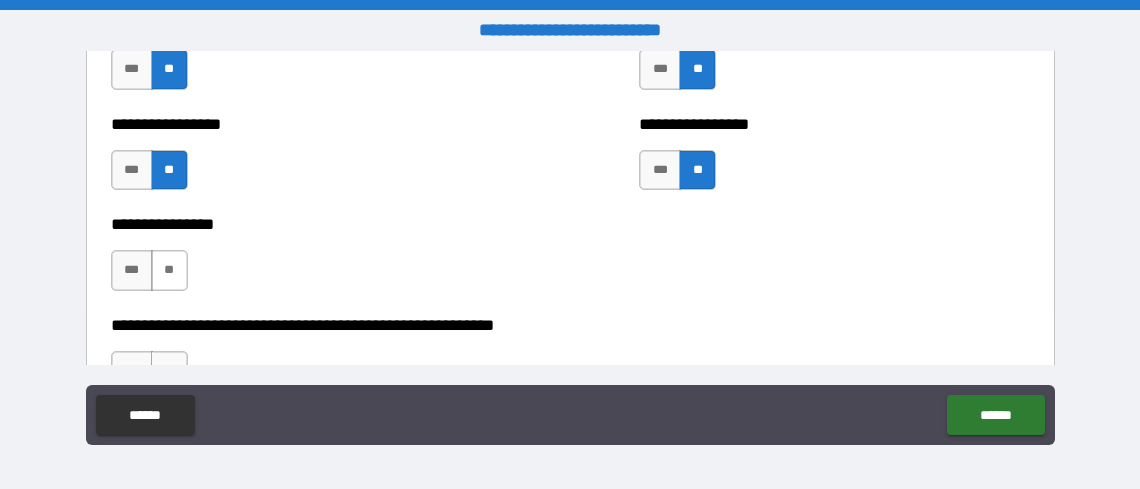 click on "**" at bounding box center (169, 270) 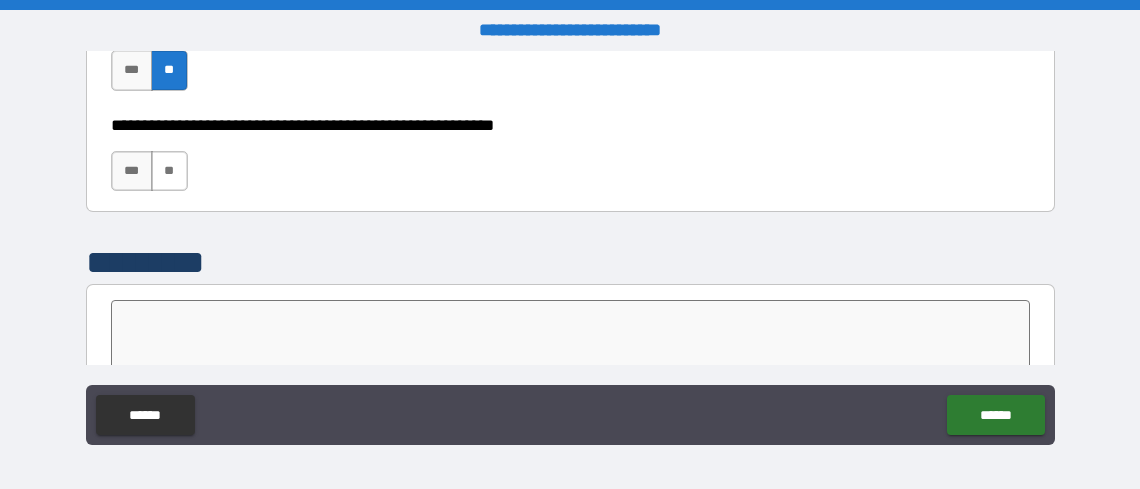 click on "**" at bounding box center (169, 171) 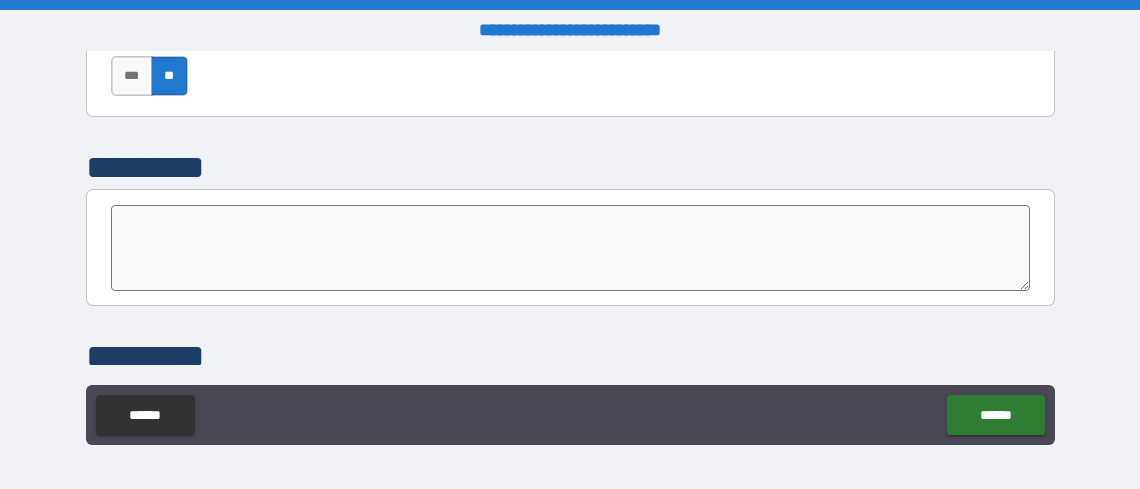 scroll, scrollTop: 6850, scrollLeft: 0, axis: vertical 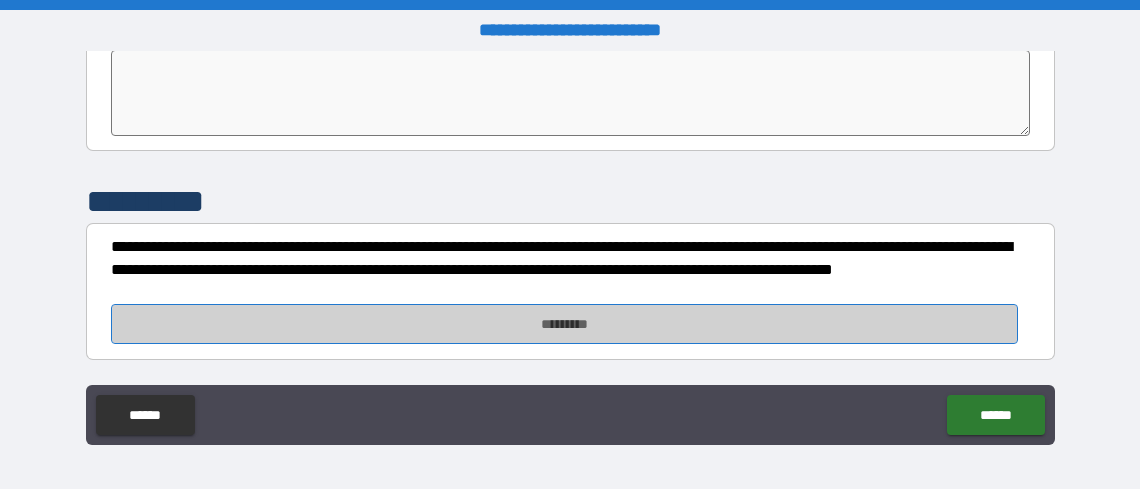 click on "*********" at bounding box center [564, 324] 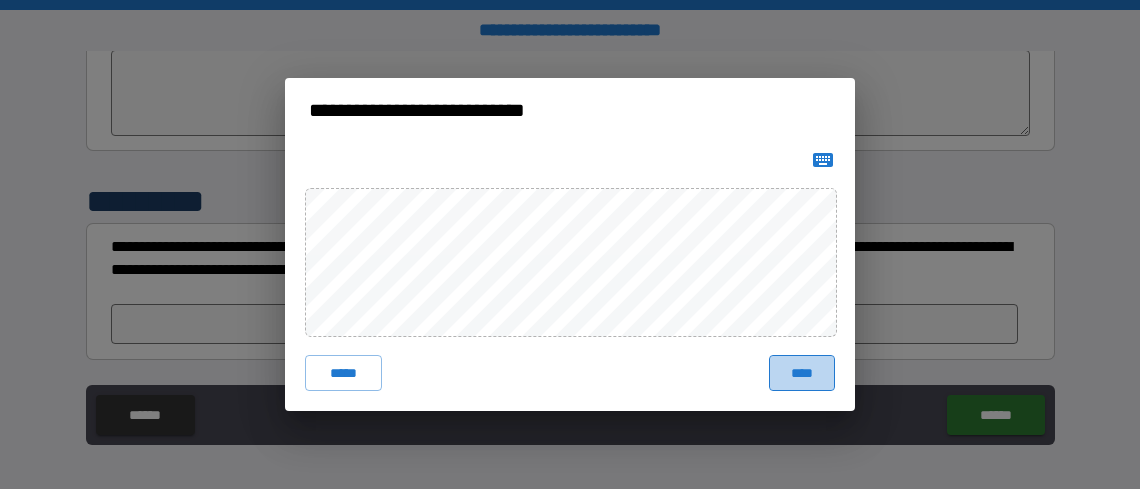 click on "****" at bounding box center (802, 373) 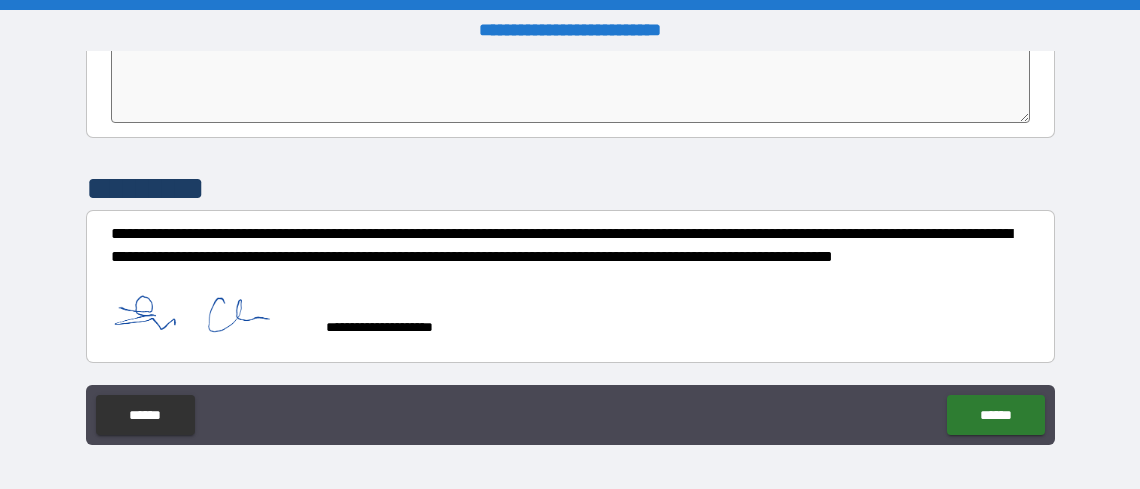scroll, scrollTop: 6866, scrollLeft: 0, axis: vertical 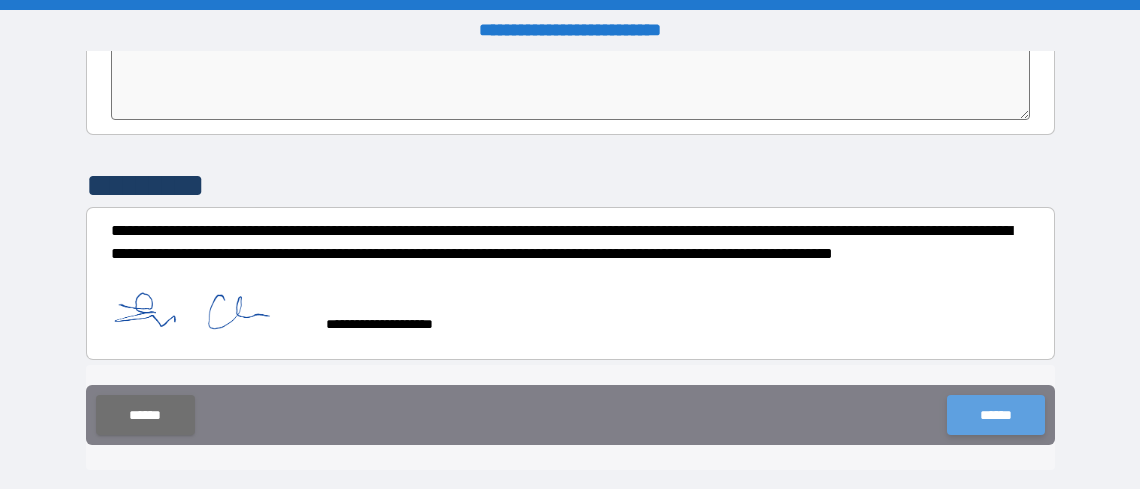 click on "******" at bounding box center (995, 415) 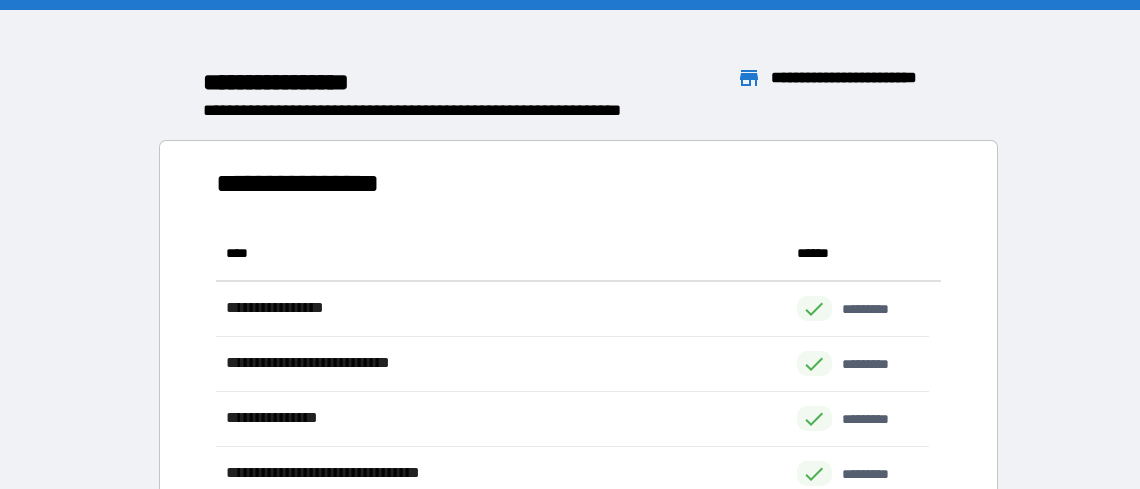 scroll, scrollTop: 16, scrollLeft: 16, axis: both 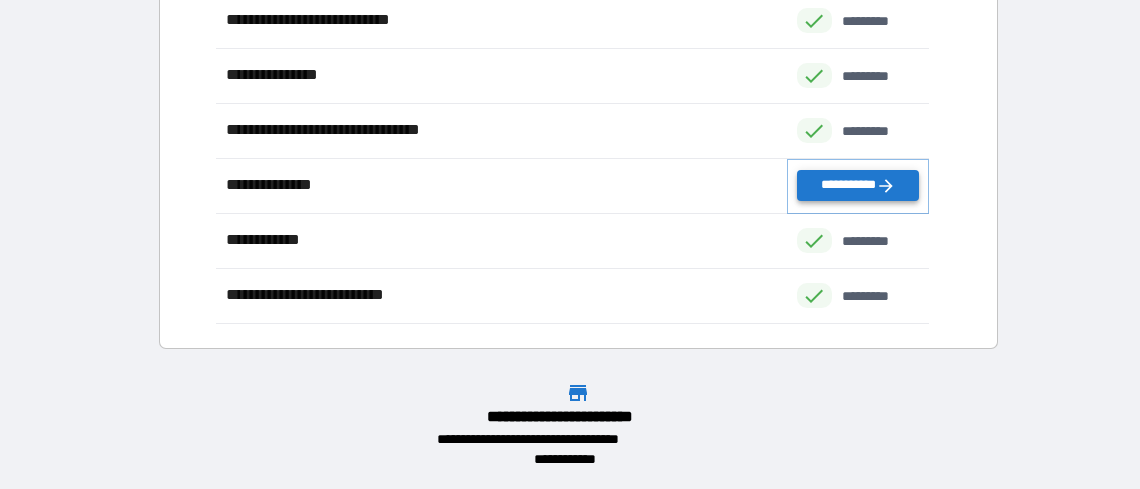 click on "**********" at bounding box center [858, 185] 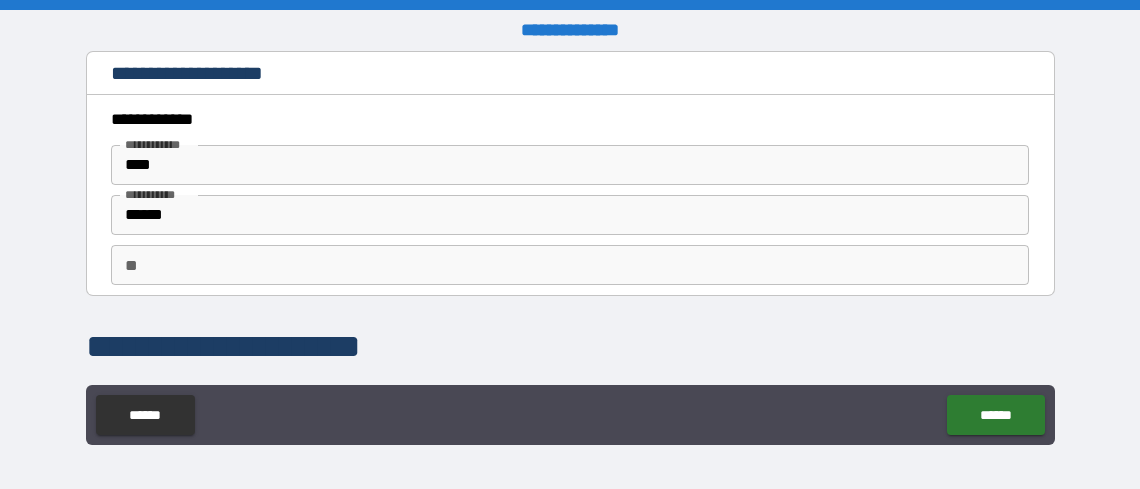 scroll, scrollTop: 200, scrollLeft: 0, axis: vertical 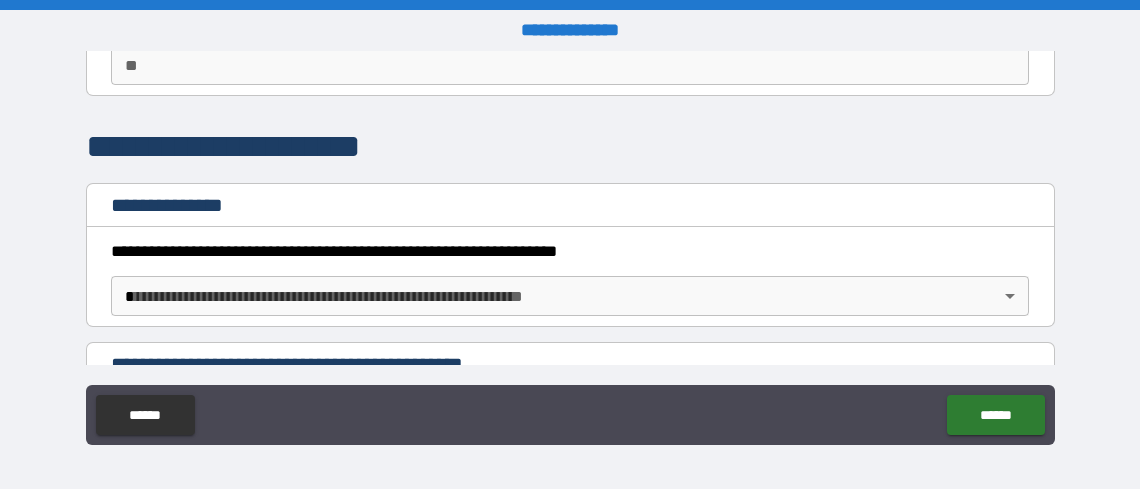 click on "**********" at bounding box center [570, 244] 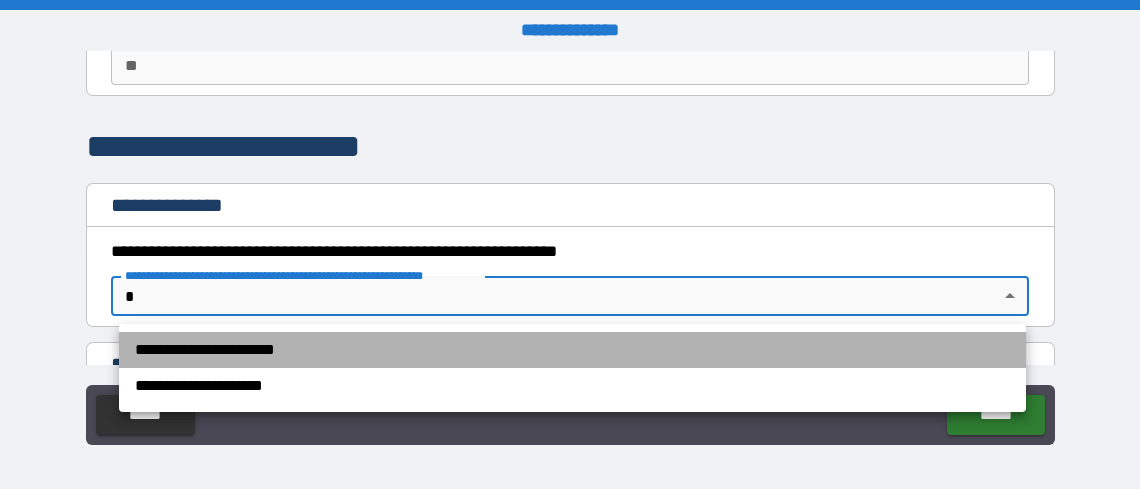 click on "**********" at bounding box center [572, 350] 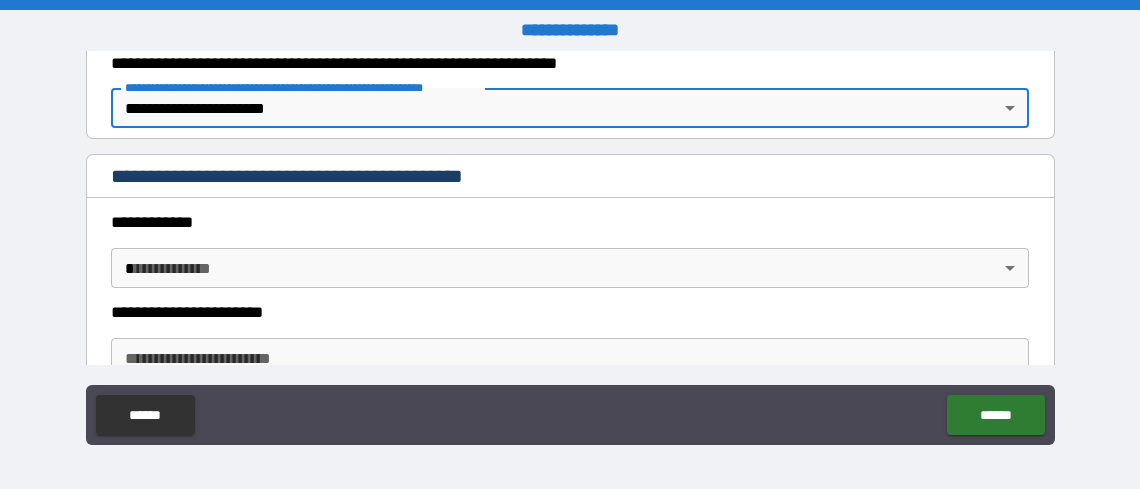 scroll, scrollTop: 400, scrollLeft: 0, axis: vertical 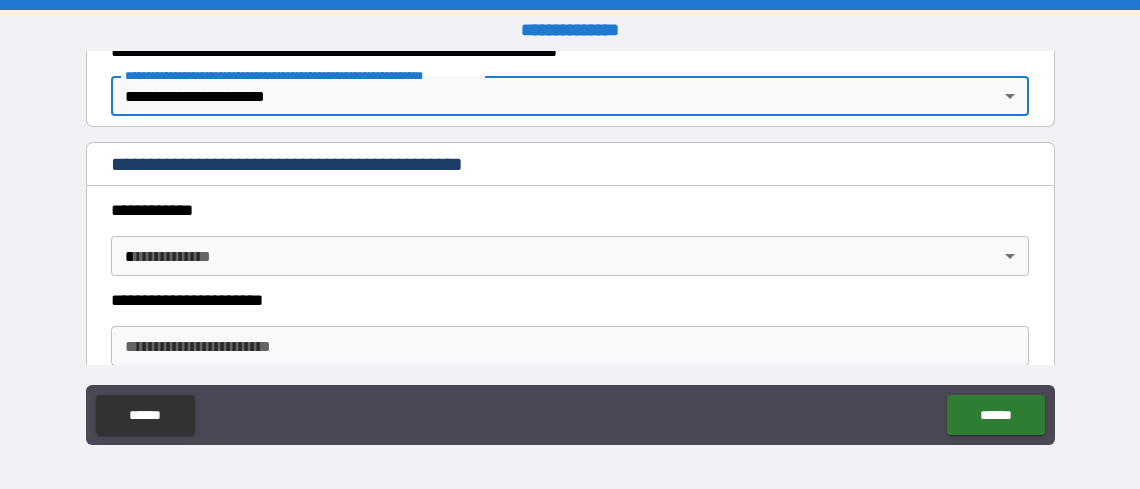 click on "**********" at bounding box center [570, 244] 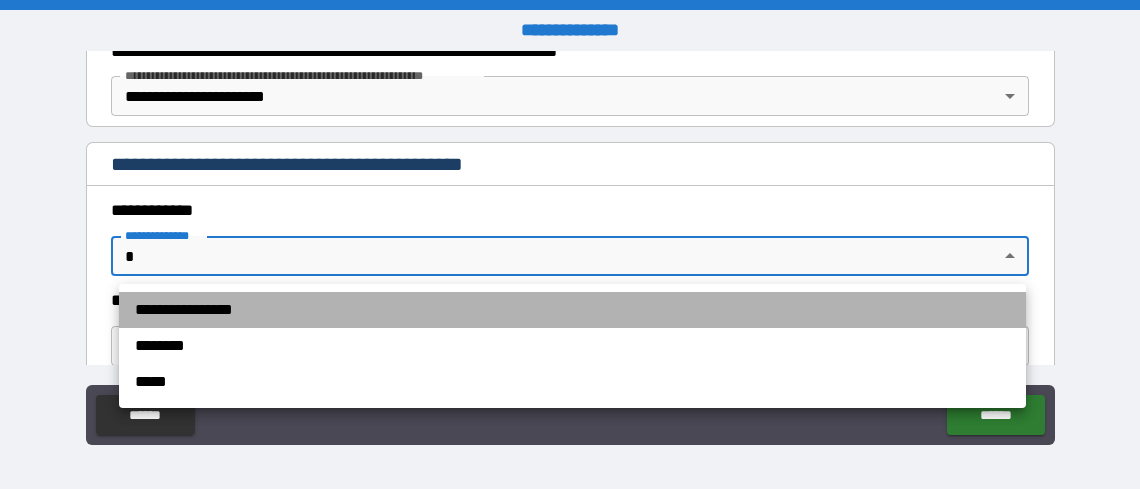 click on "**********" at bounding box center [572, 310] 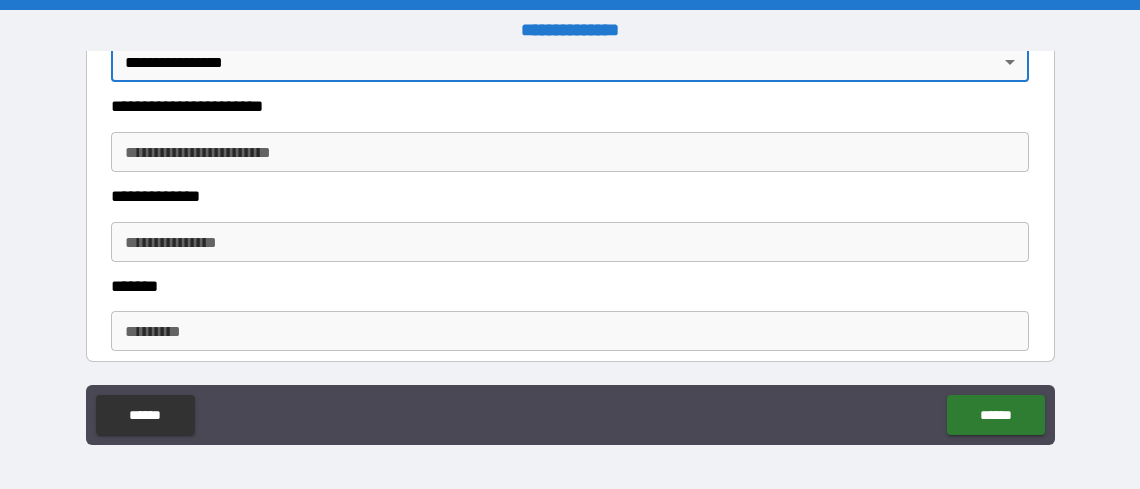 scroll, scrollTop: 600, scrollLeft: 0, axis: vertical 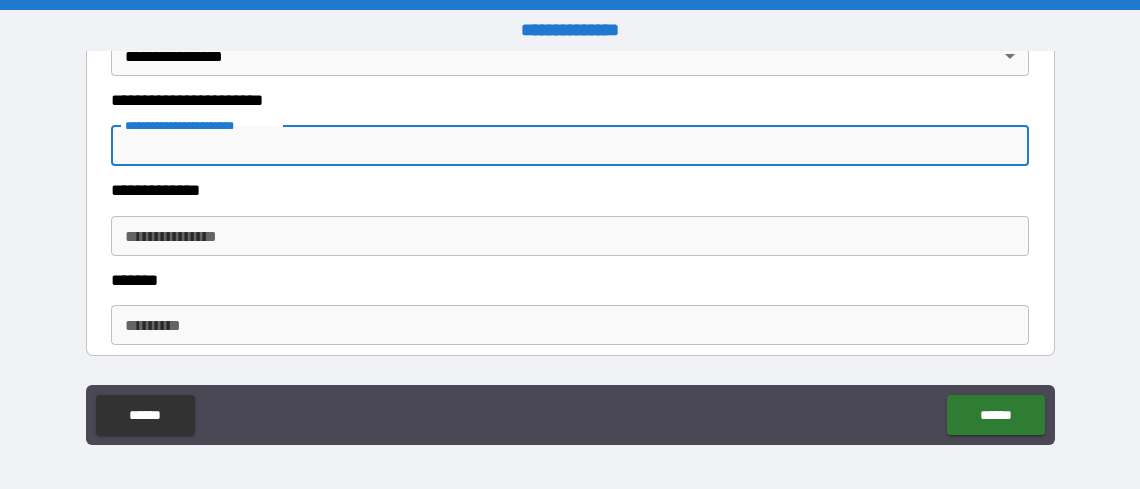 click on "**********" at bounding box center (570, 146) 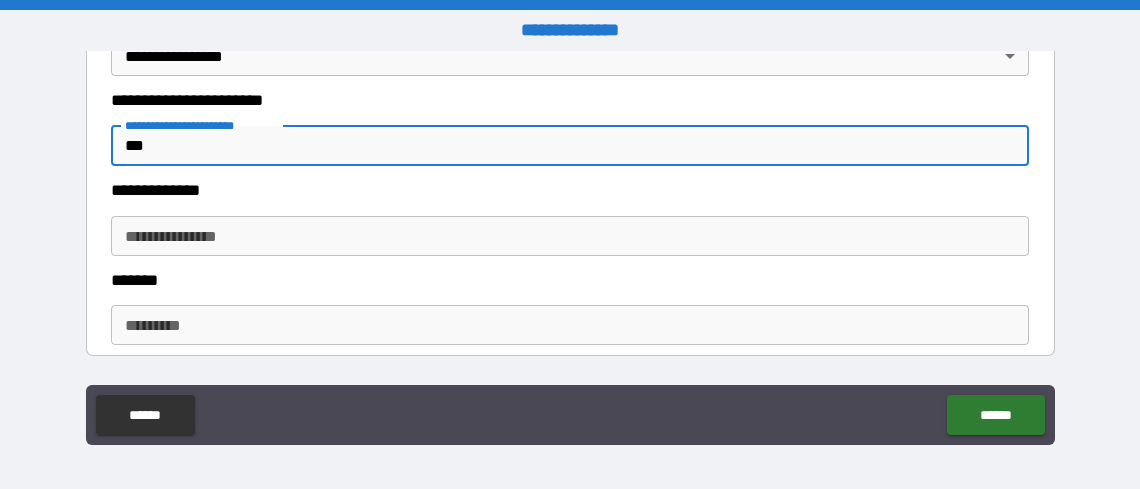 type on "********" 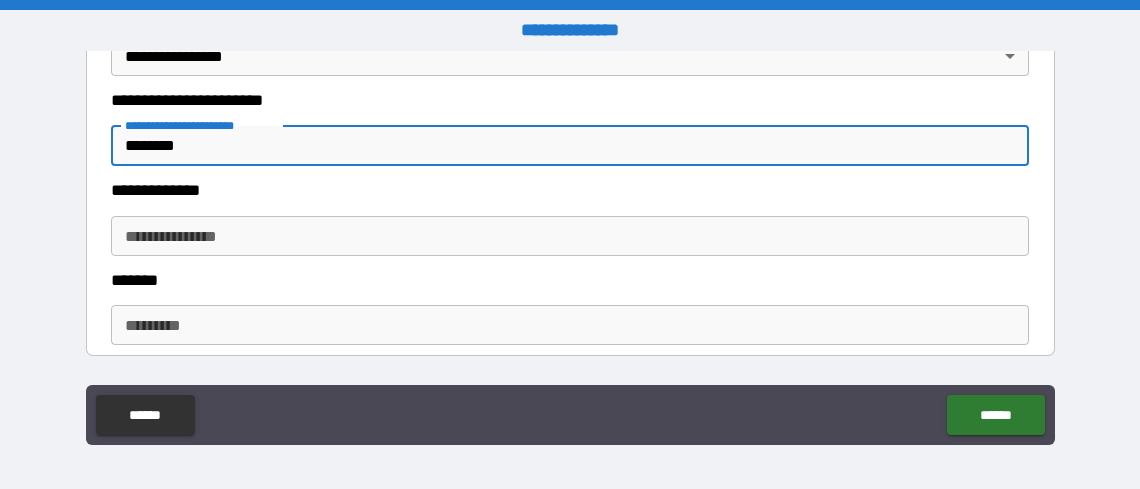 type on "*" 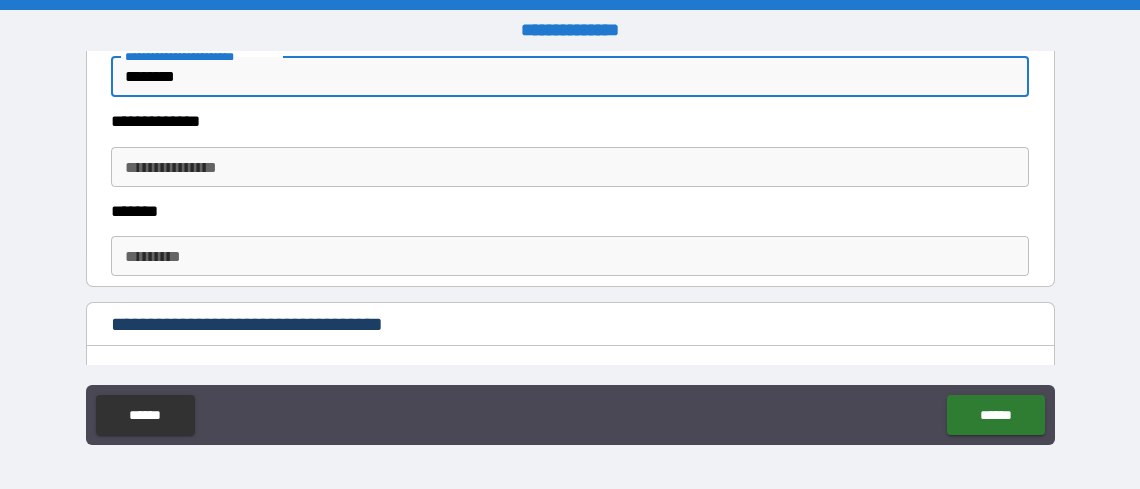 scroll, scrollTop: 700, scrollLeft: 0, axis: vertical 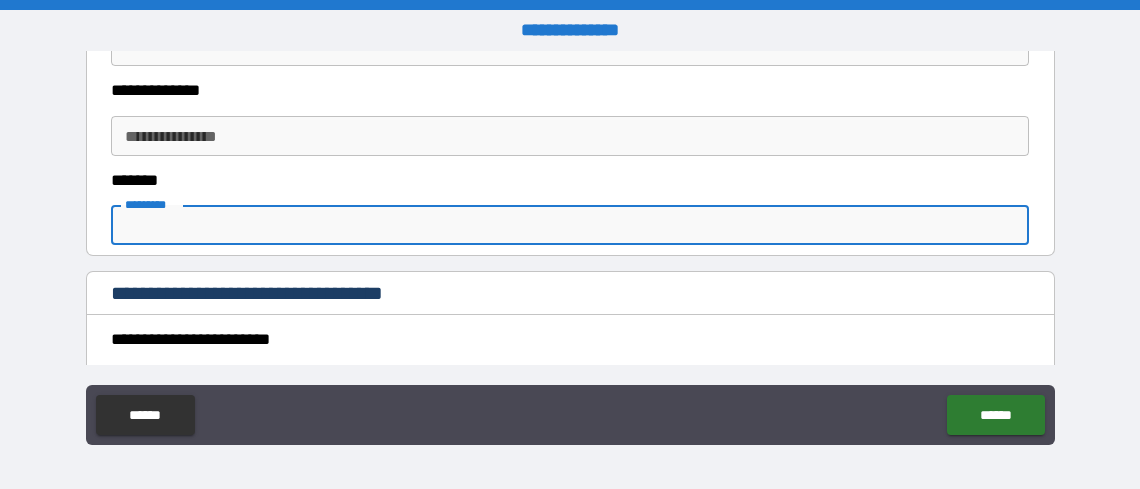 click on "*******   *" at bounding box center (570, 225) 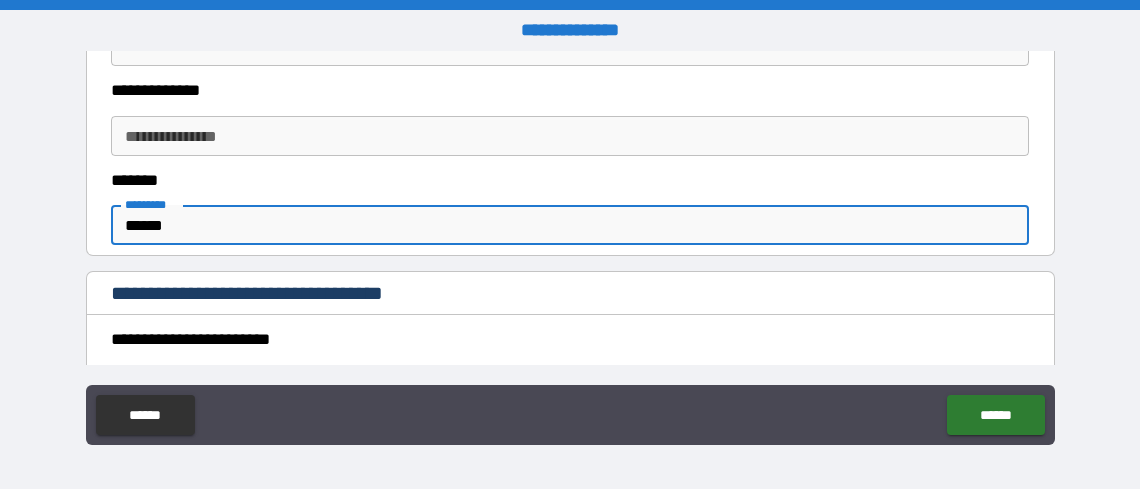 type on "******" 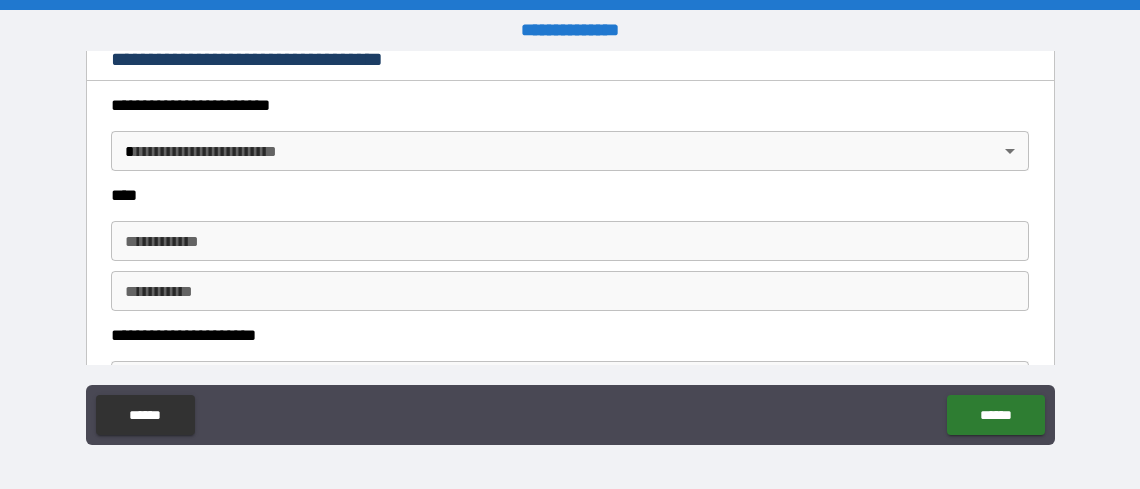 scroll, scrollTop: 900, scrollLeft: 0, axis: vertical 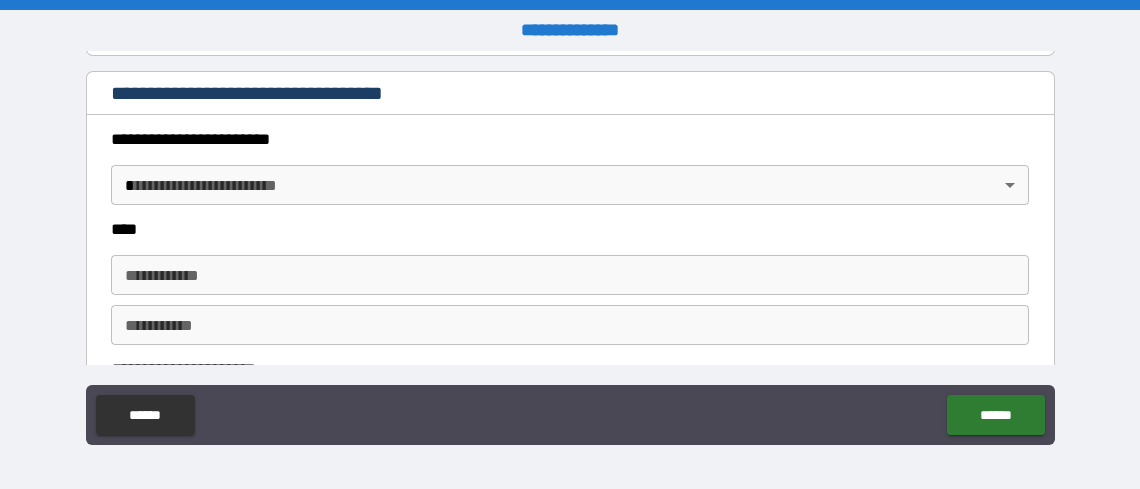 type on "**********" 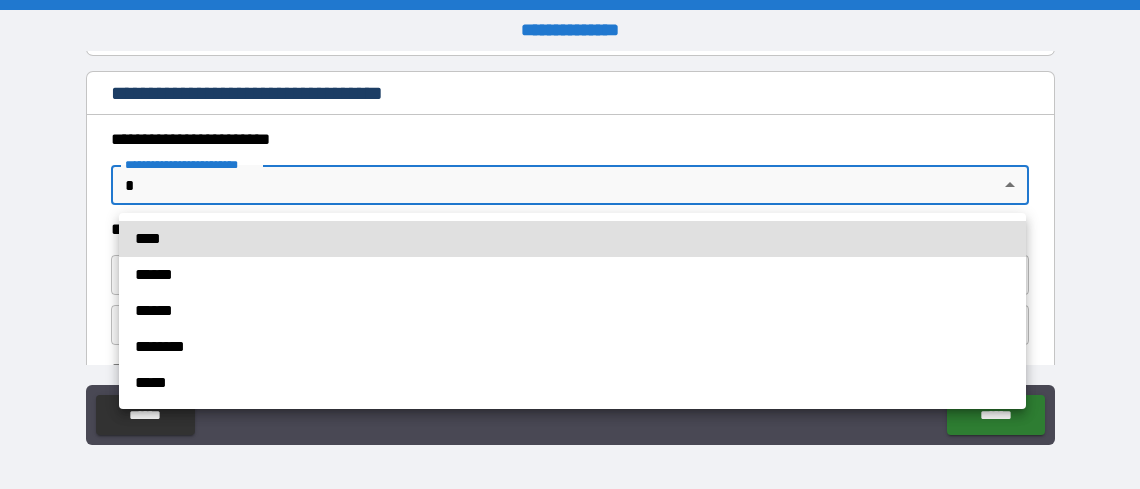 click on "******" at bounding box center [572, 275] 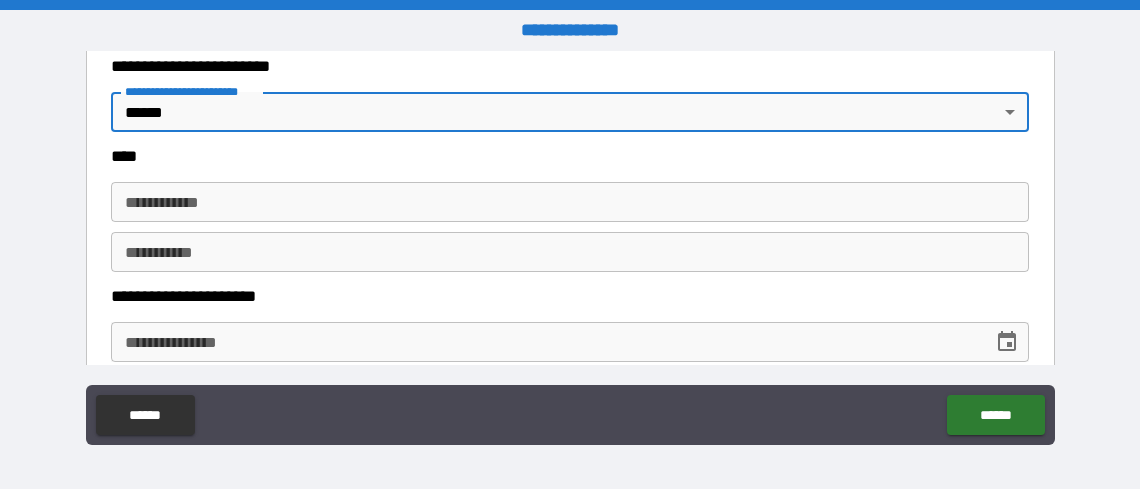 scroll, scrollTop: 1000, scrollLeft: 0, axis: vertical 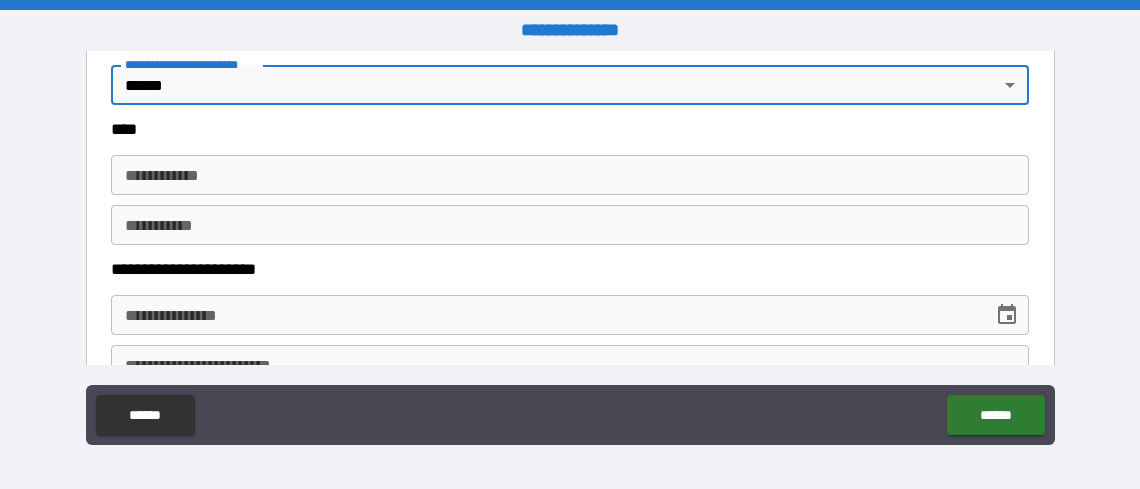 click on "**********" at bounding box center (570, 175) 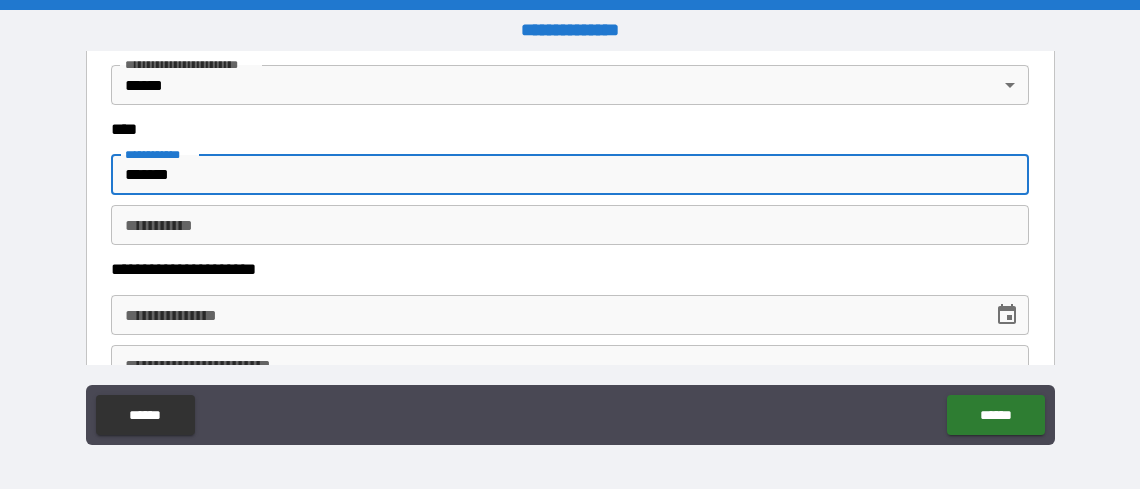 type on "*******" 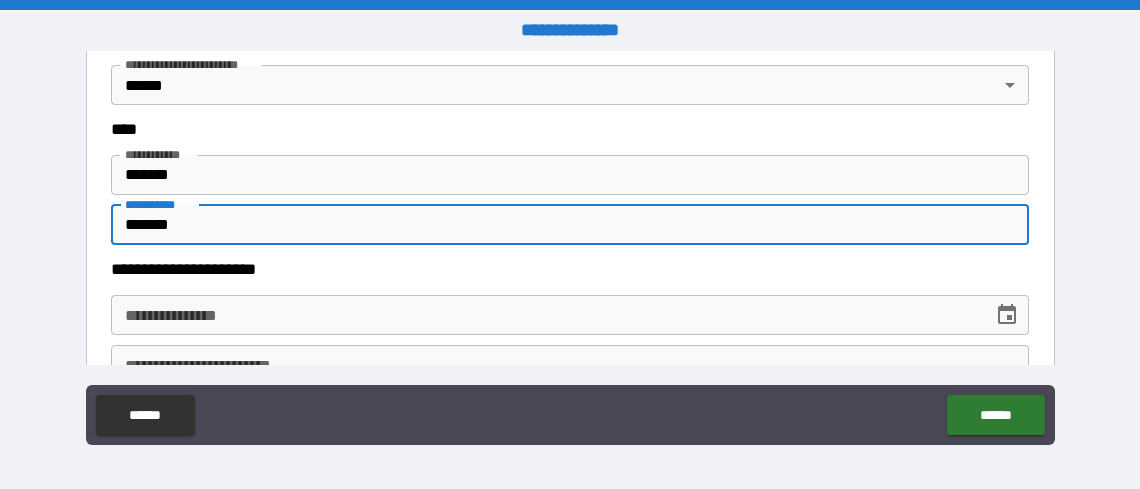 type on "*******" 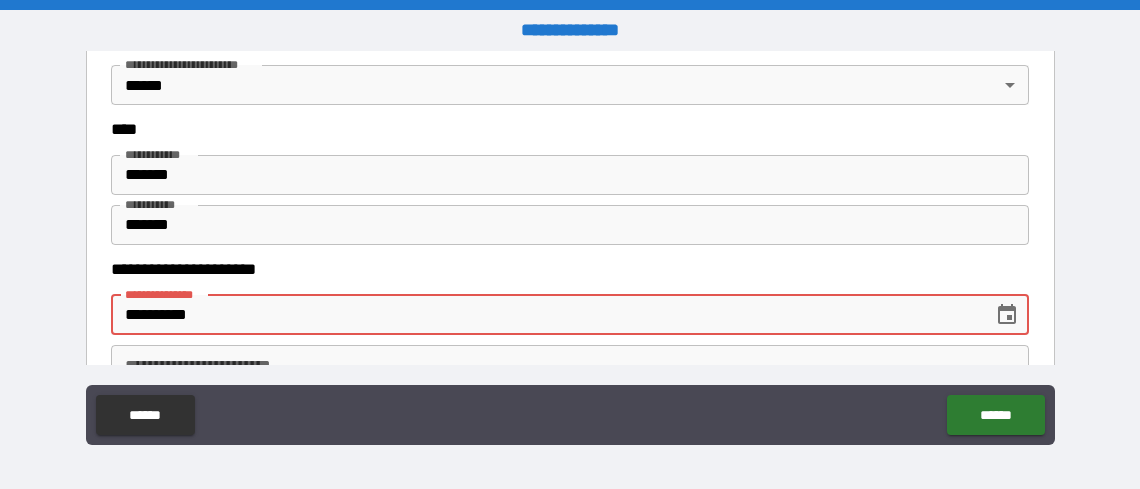 type on "**********" 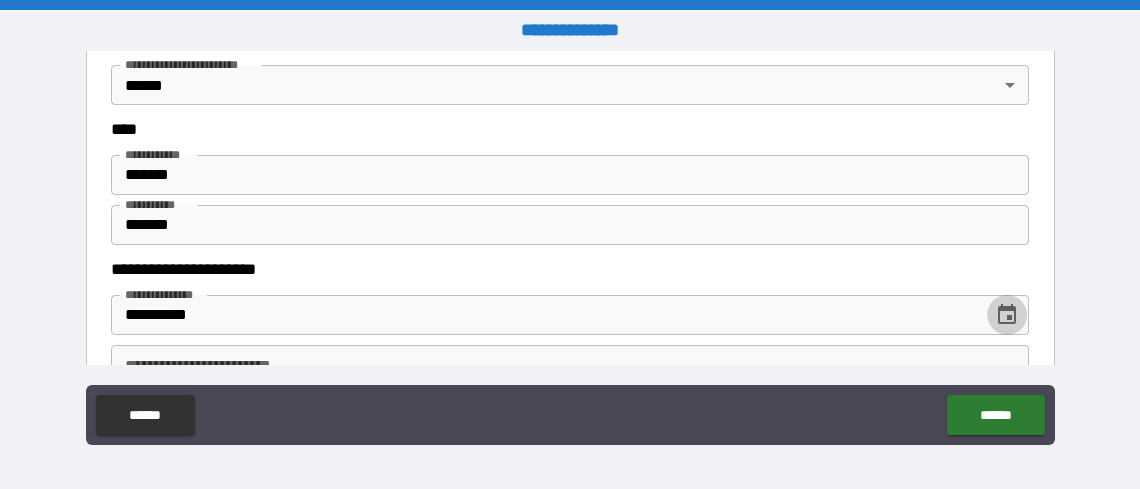type 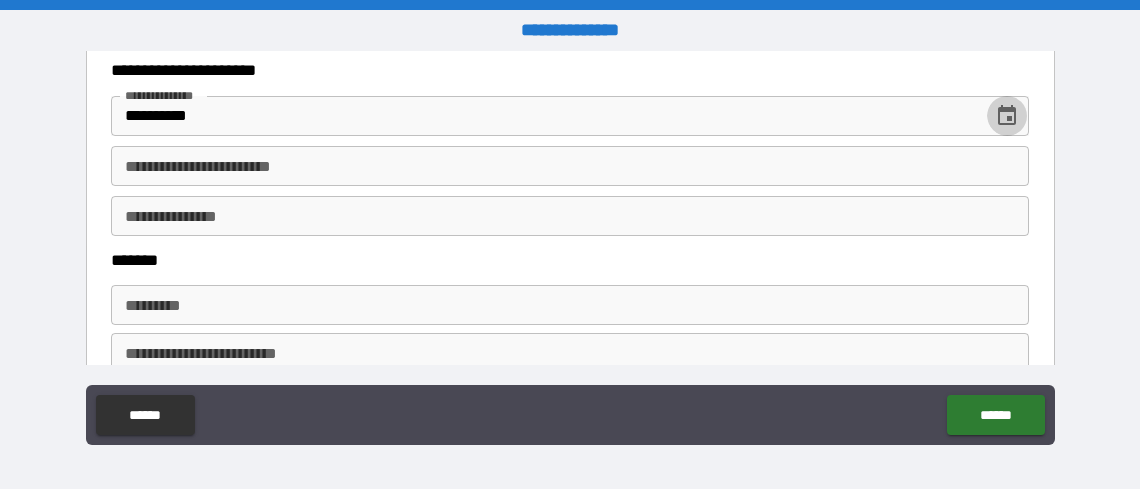 scroll, scrollTop: 1200, scrollLeft: 0, axis: vertical 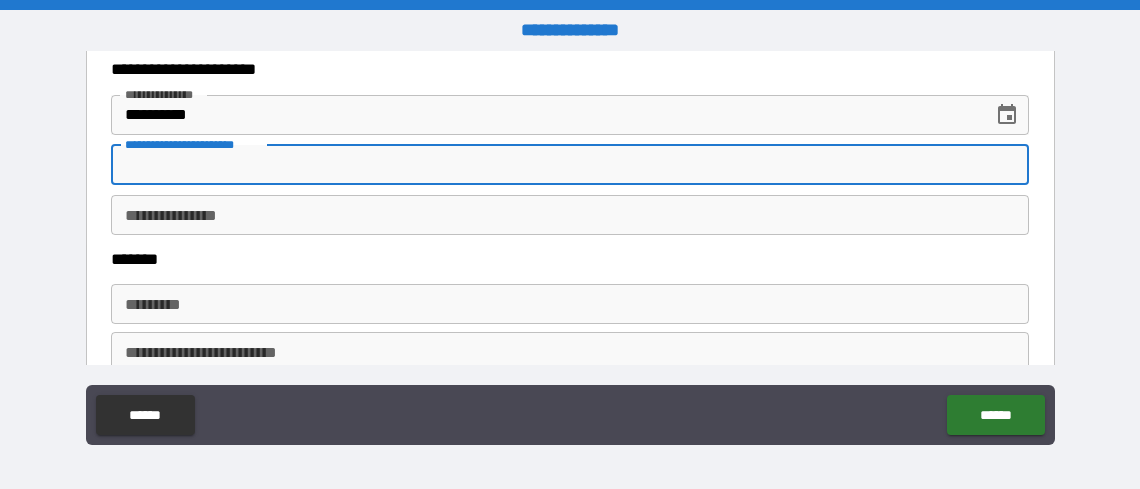click on "**********" at bounding box center (570, 165) 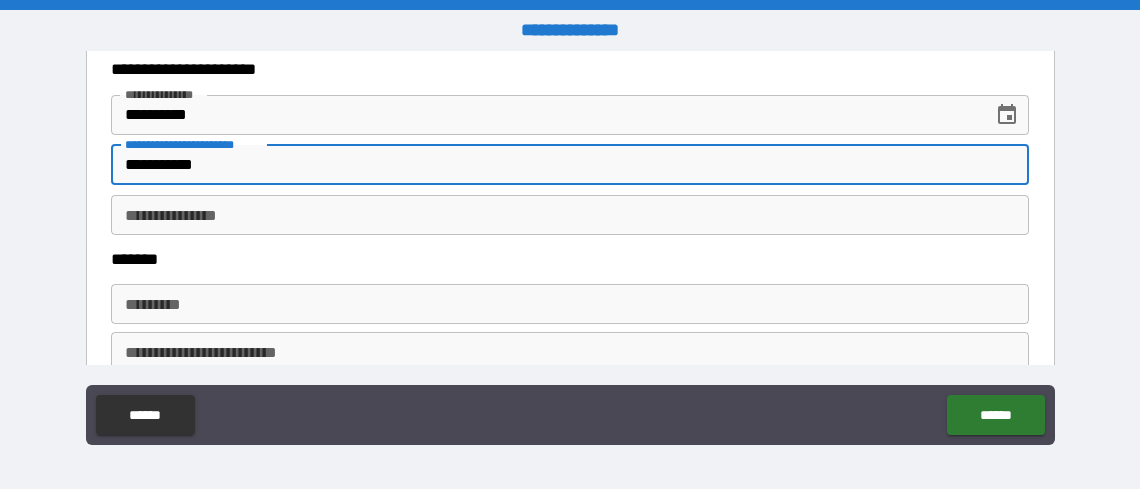 type on "**********" 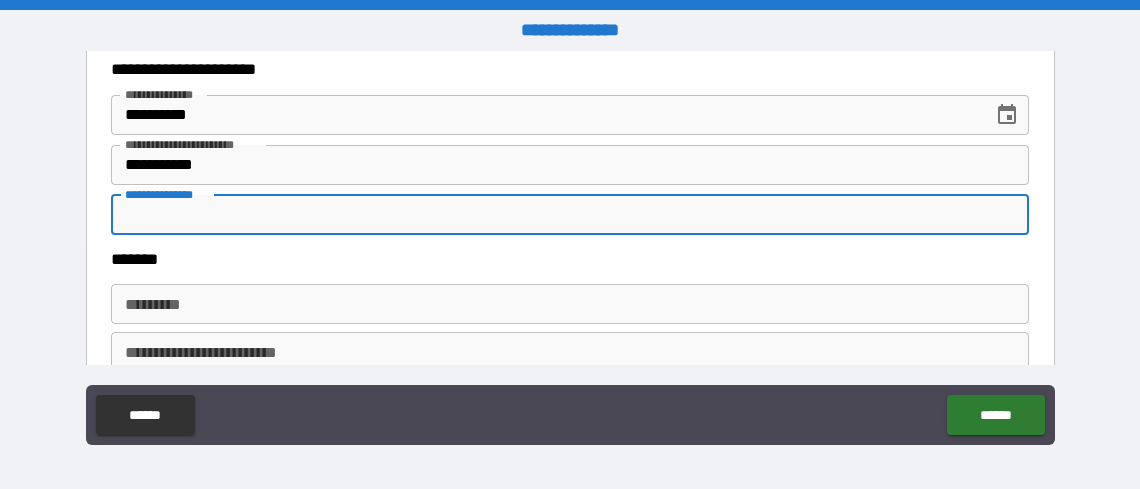 click on "**********" at bounding box center [570, 215] 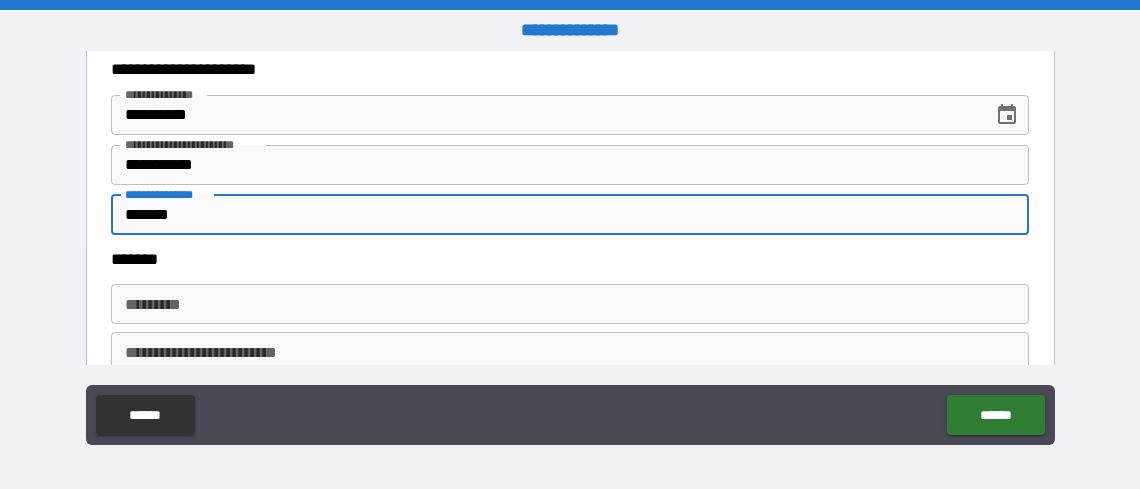 type on "*******" 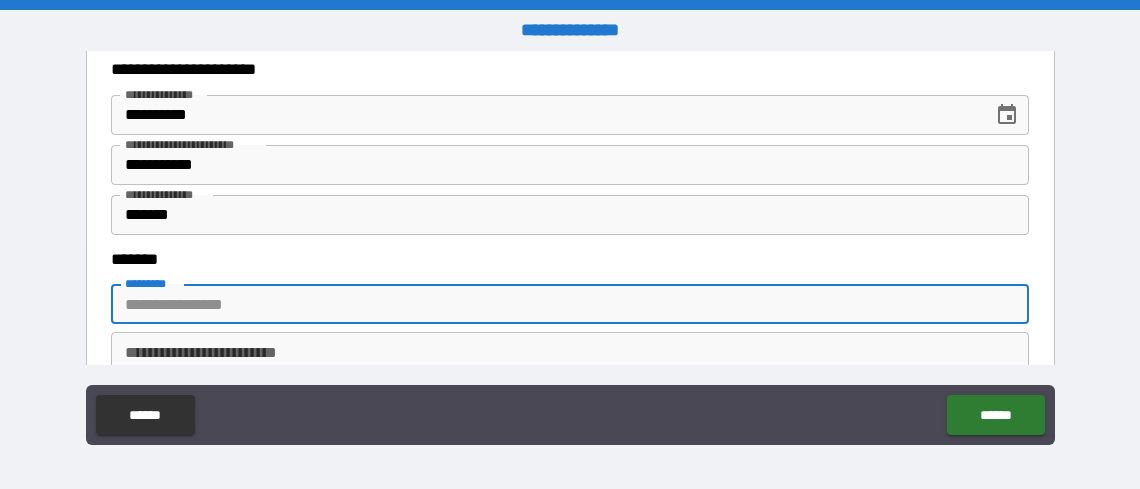 click on "*******   *" at bounding box center (570, 304) 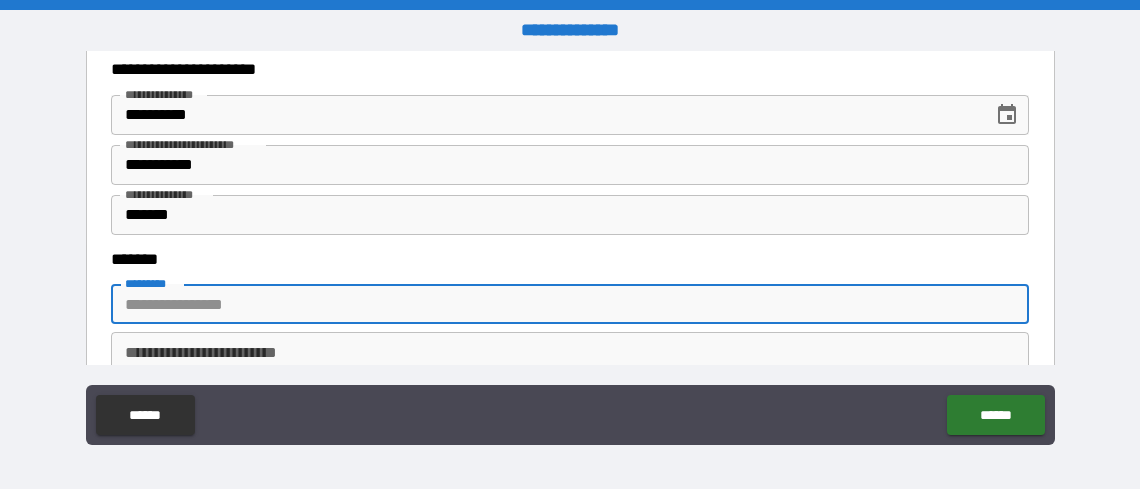 type on "**********" 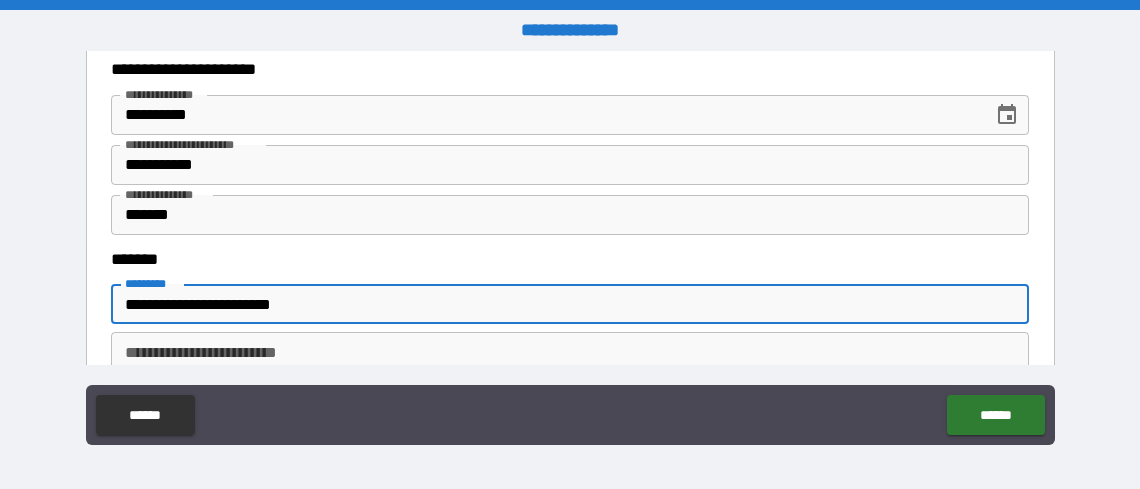type on "*********" 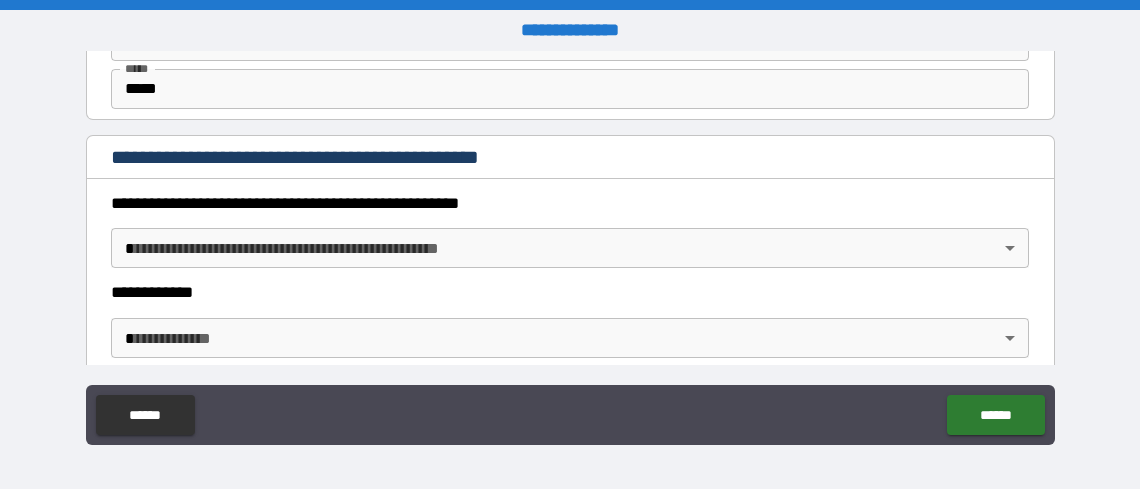 scroll, scrollTop: 2200, scrollLeft: 0, axis: vertical 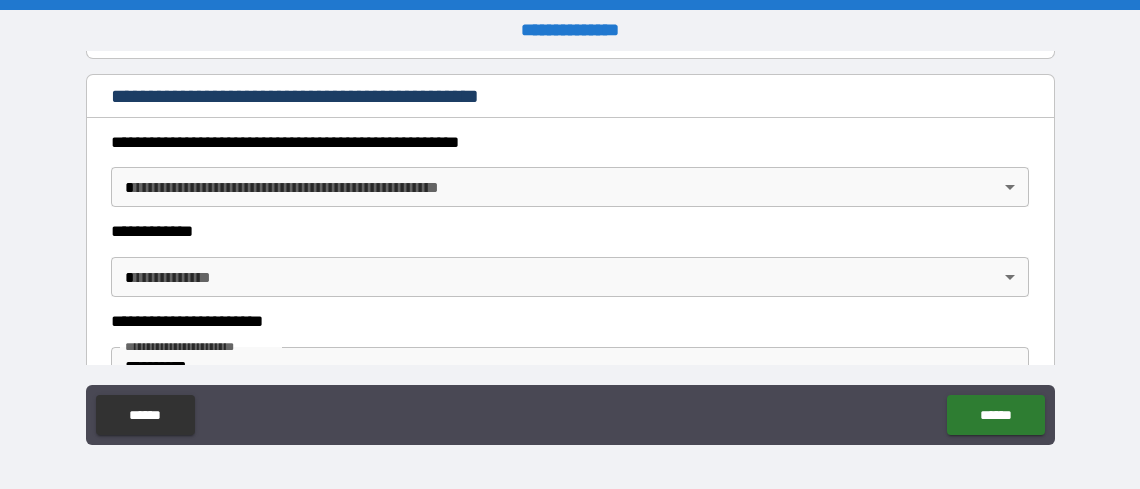 click on "**********" at bounding box center (570, 244) 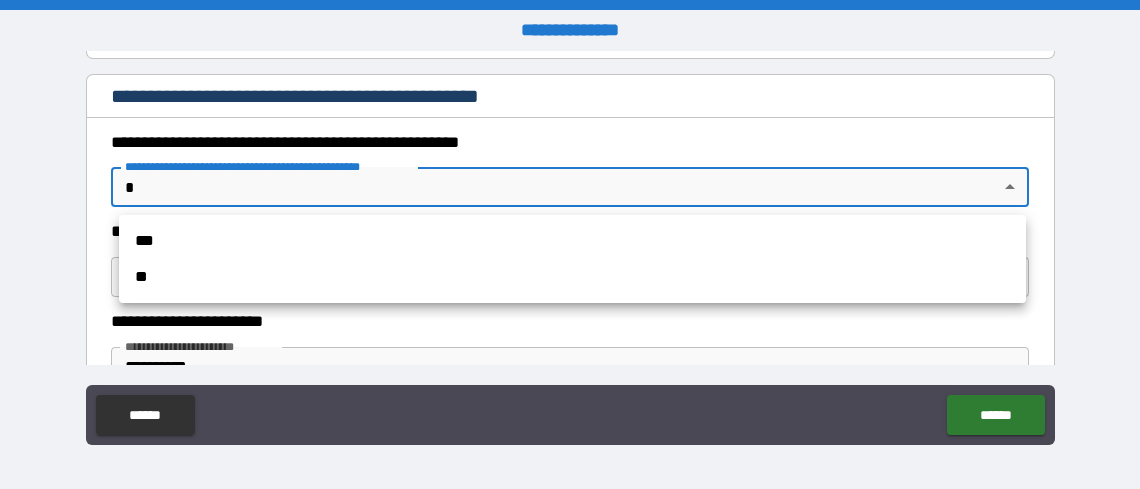 click on "**" at bounding box center (572, 277) 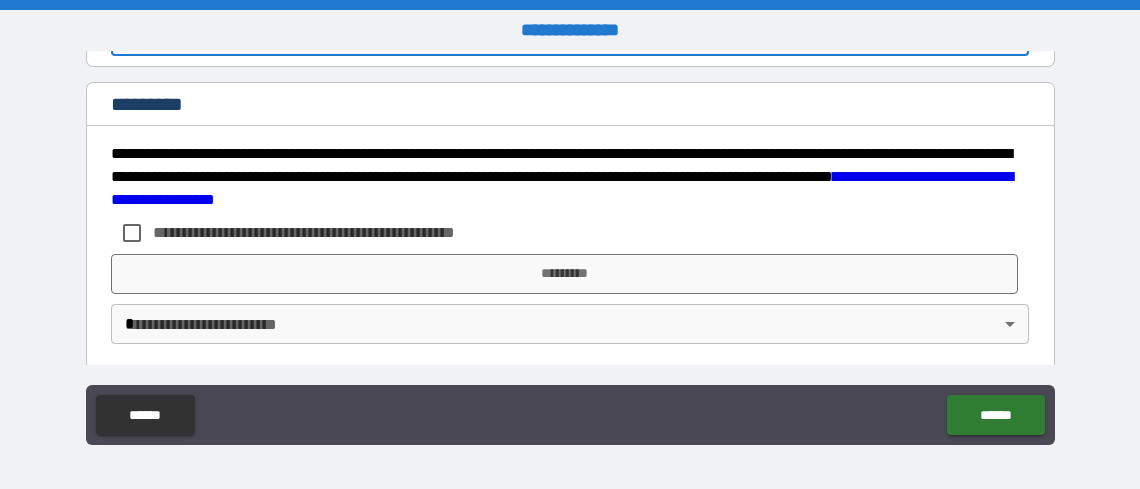 scroll, scrollTop: 2361, scrollLeft: 0, axis: vertical 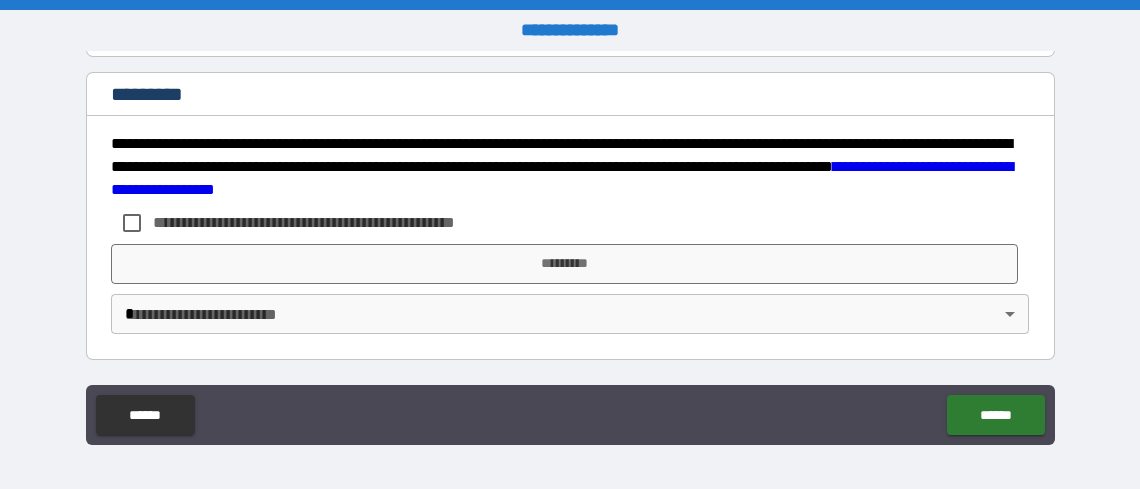 click on "**********" at bounding box center [337, 222] 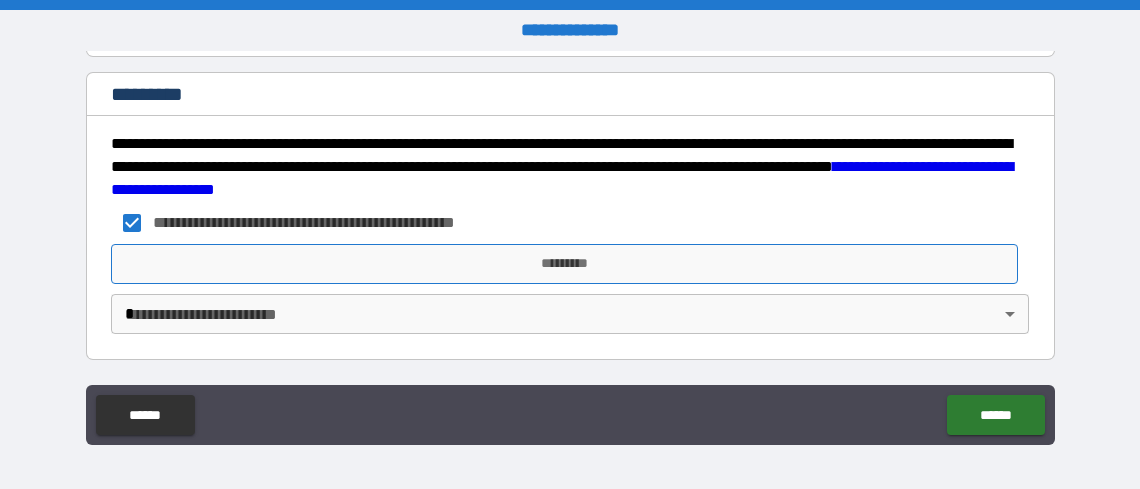 click on "*********" at bounding box center (564, 264) 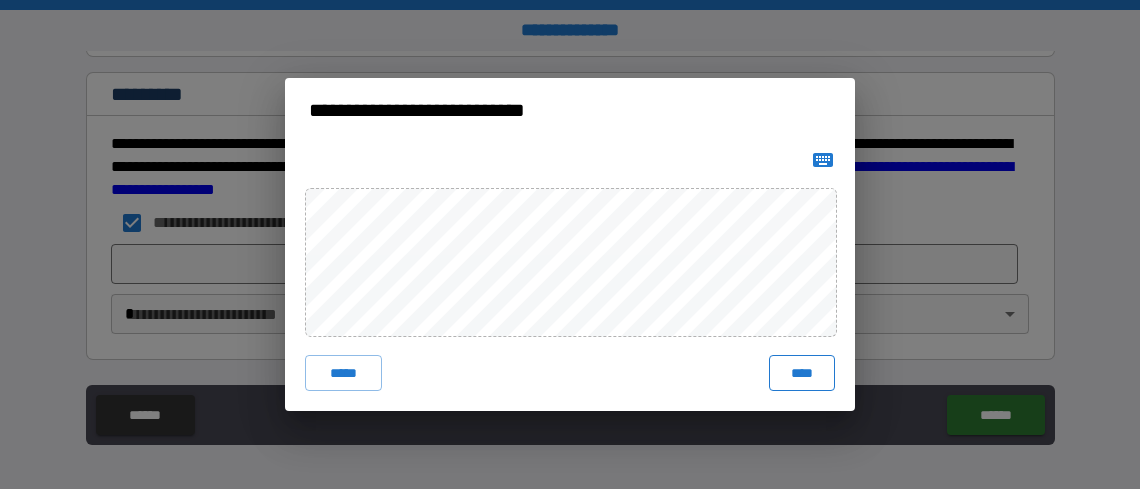 click on "****" at bounding box center [802, 373] 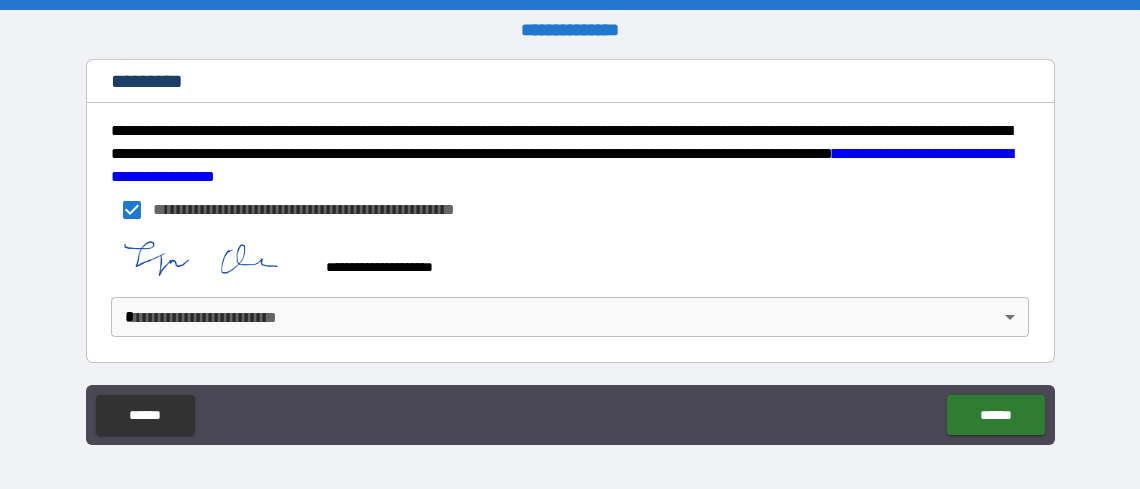 scroll, scrollTop: 2377, scrollLeft: 0, axis: vertical 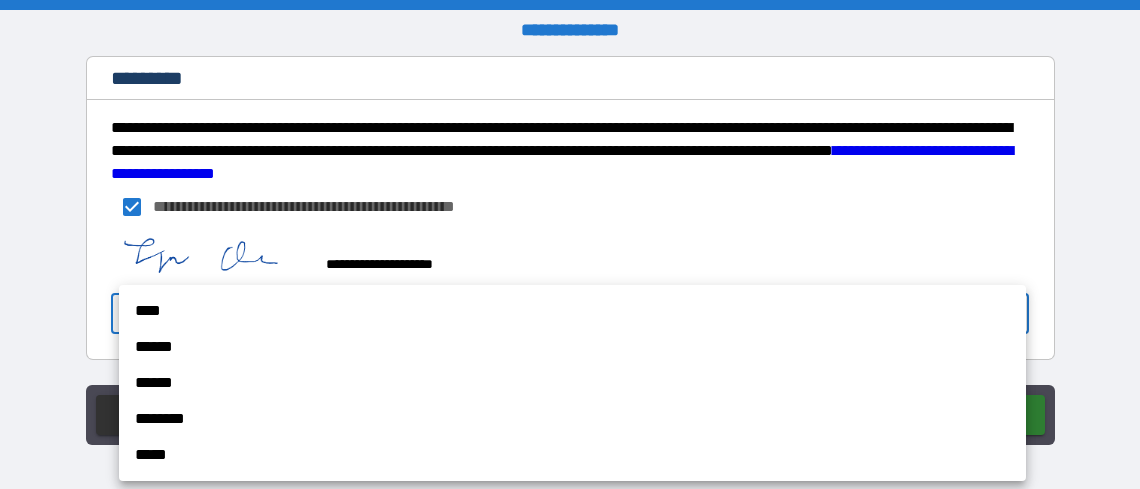 click on "**********" at bounding box center (570, 244) 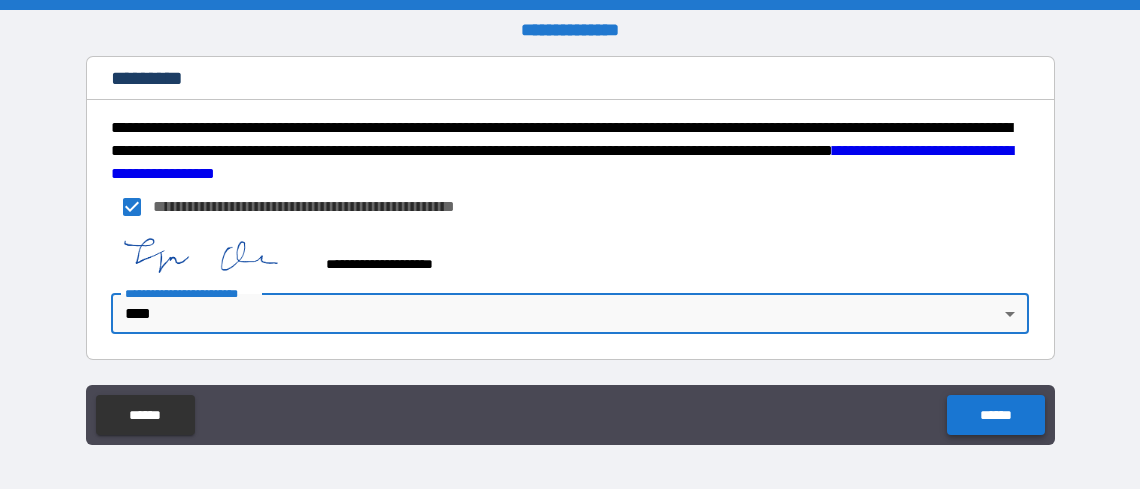 click on "******" at bounding box center (995, 415) 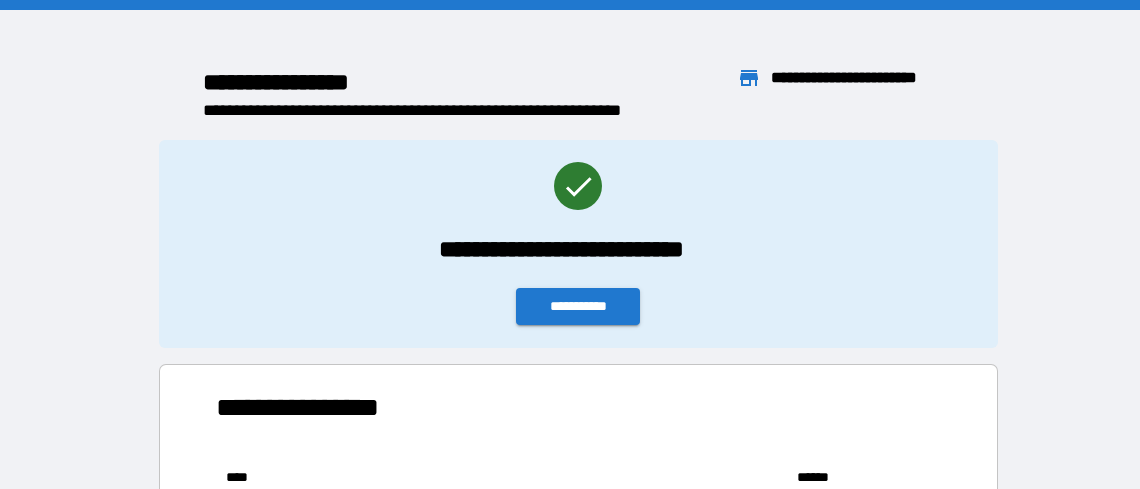 scroll, scrollTop: 16, scrollLeft: 16, axis: both 